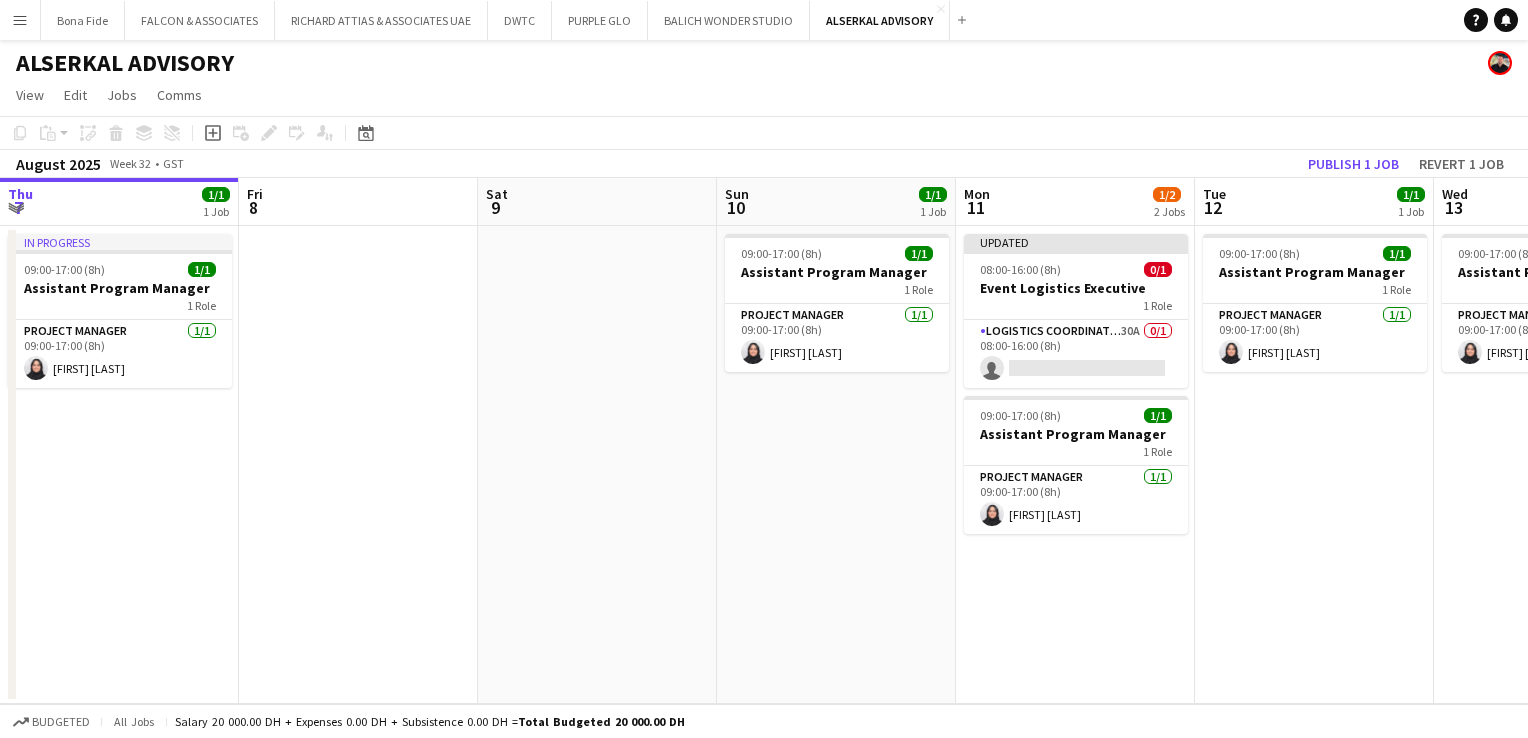 scroll, scrollTop: 0, scrollLeft: 0, axis: both 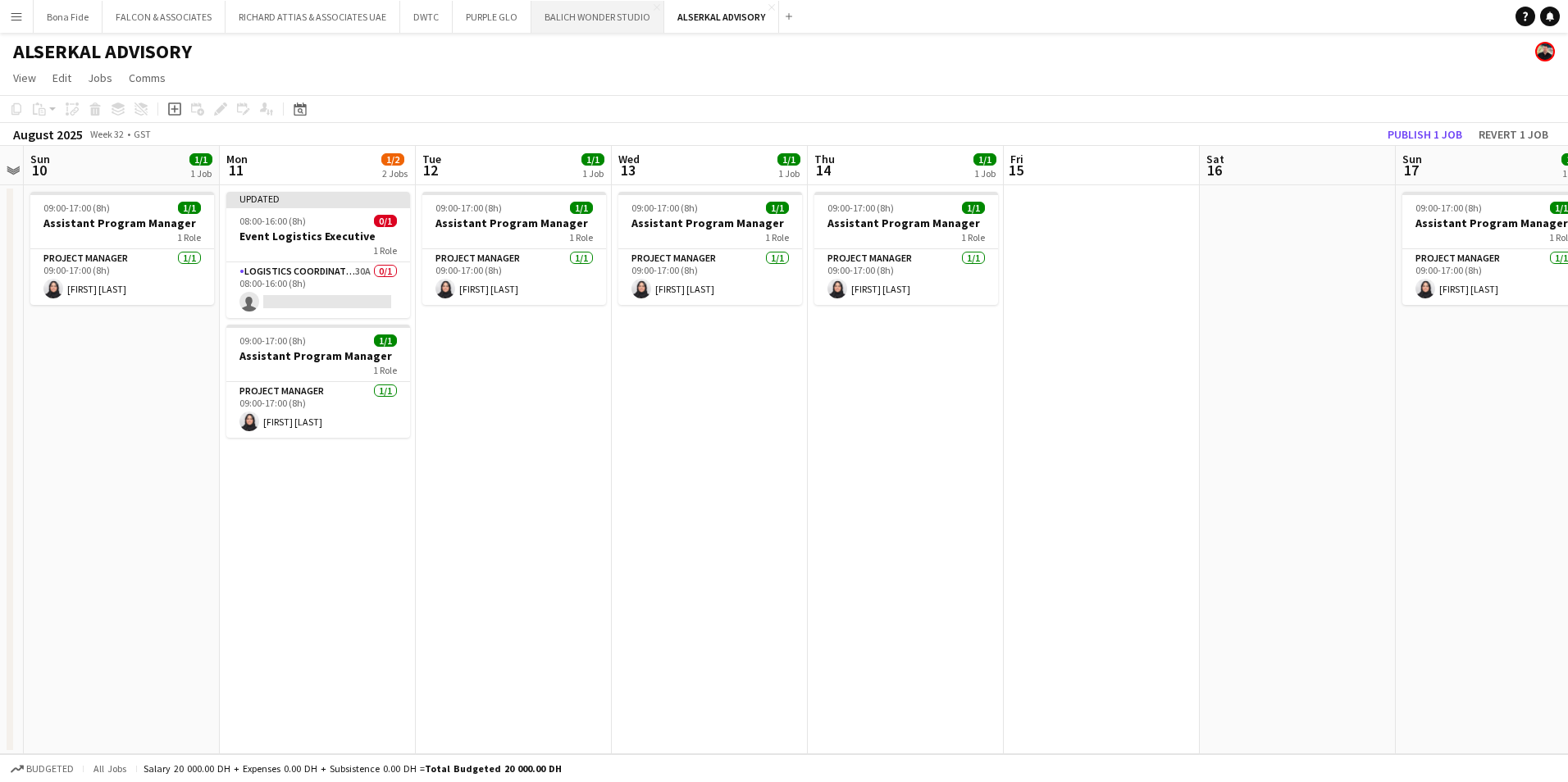 click on "BALICH WONDER STUDIO
Close" at bounding box center (598, 16) 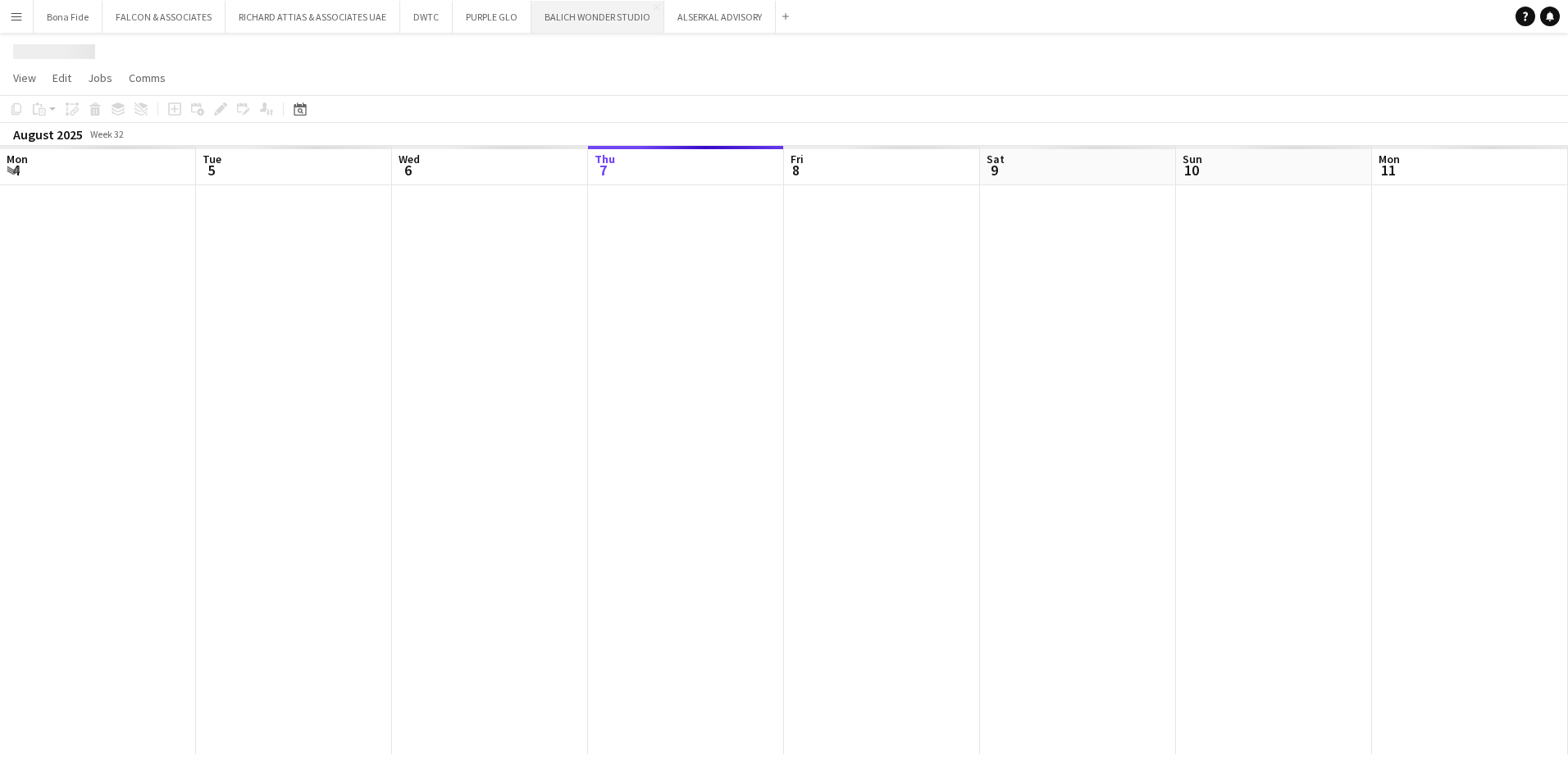 scroll, scrollTop: 0, scrollLeft: 392, axis: horizontal 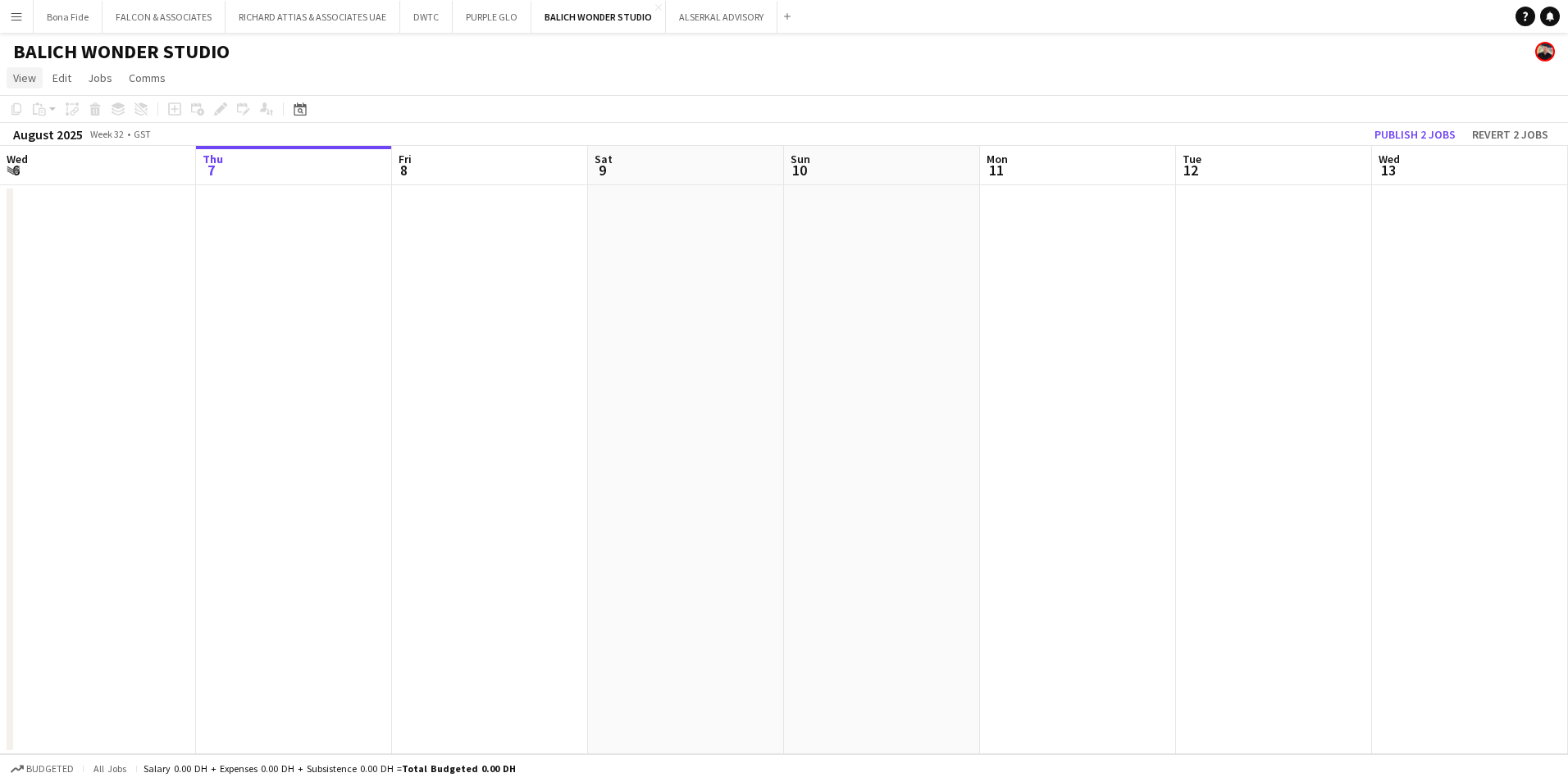 click on "View" 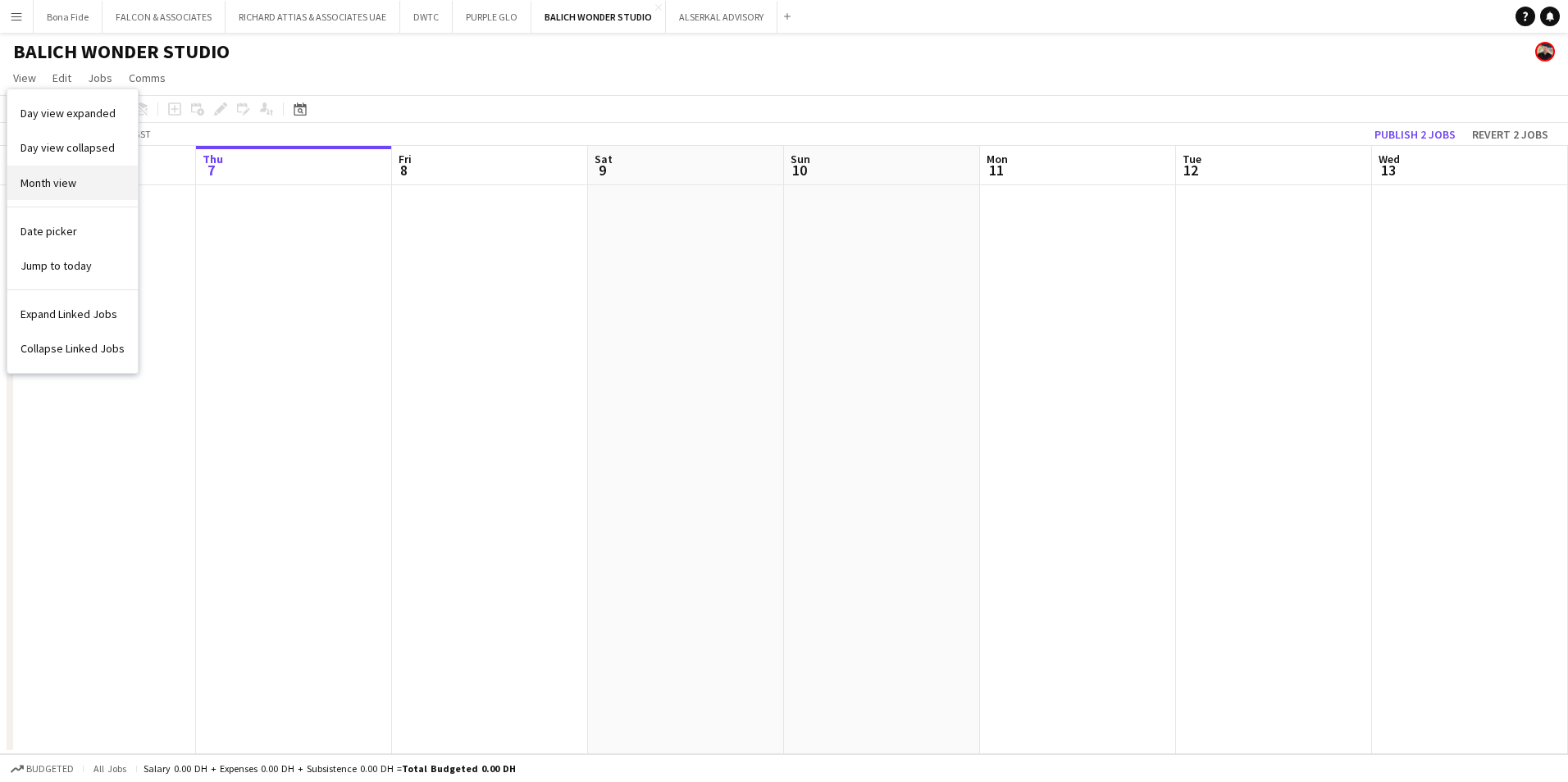 click on "Month view" at bounding box center [48, 183] 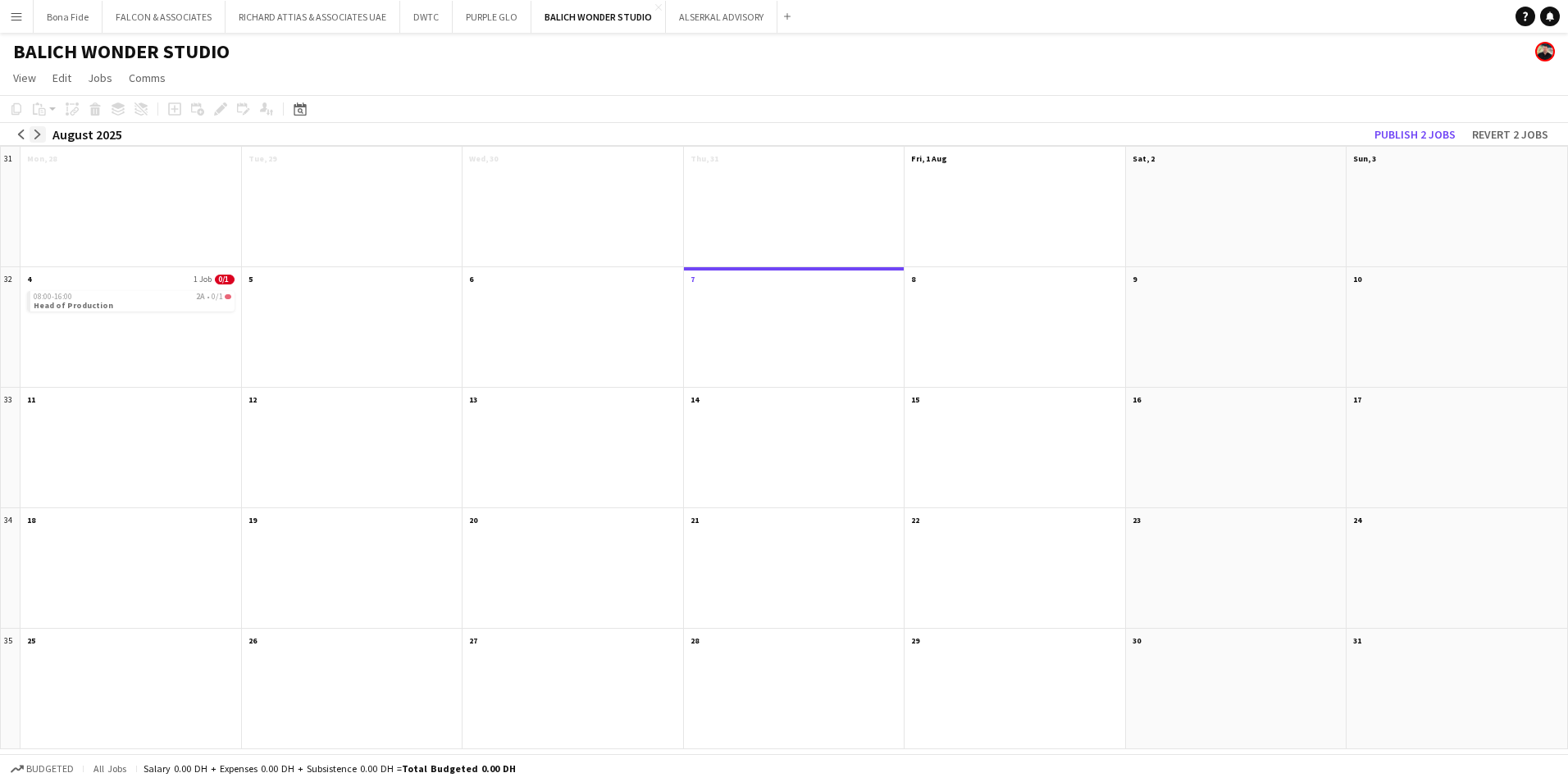 click on "arrow-right" 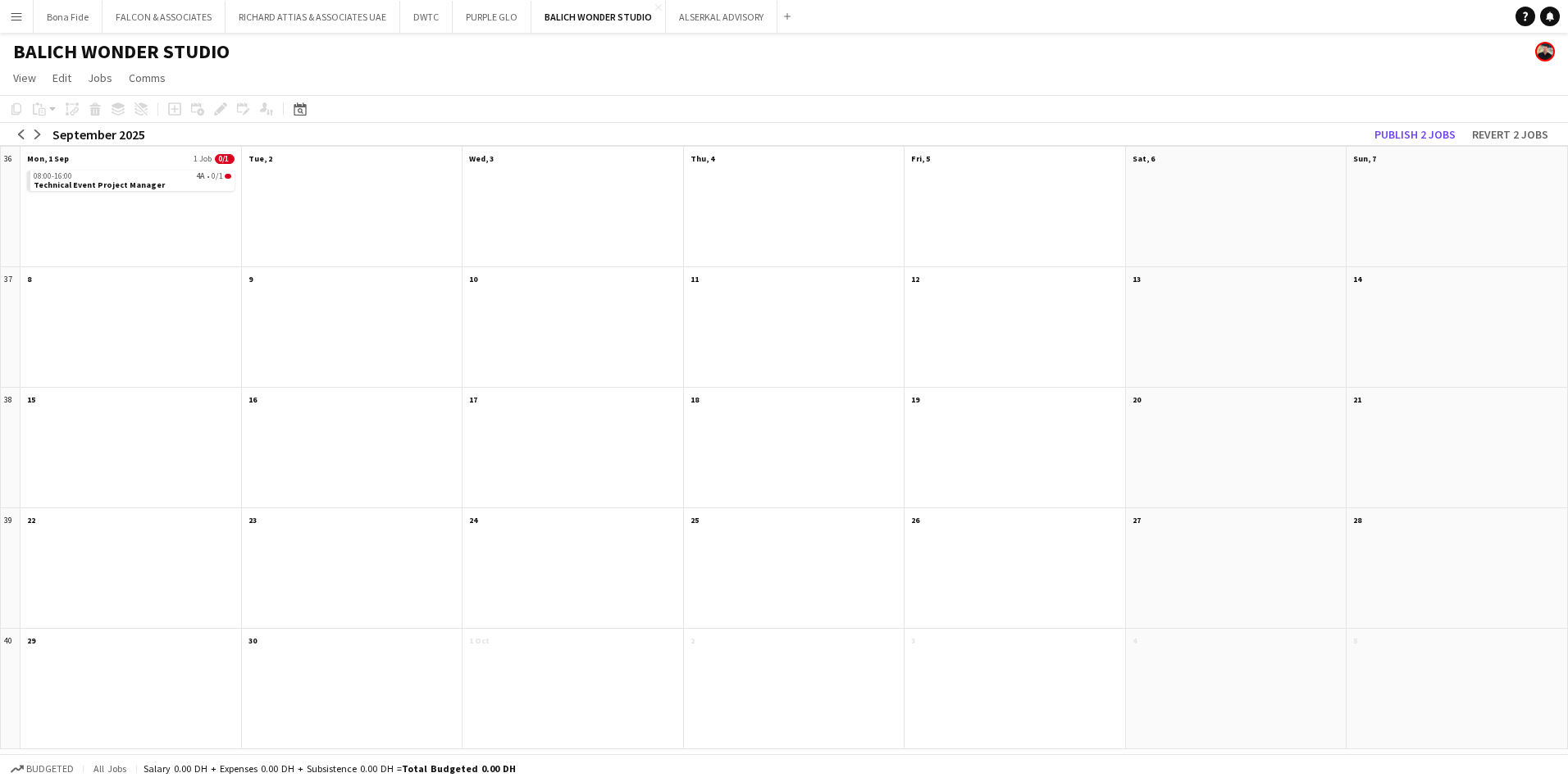click on "View  Day view expanded Day view collapsed Month view Date picker Jump to today Expand Linked Jobs Collapse Linked Jobs  Edit  Copy Ctrl+C  Paste  Without Crew Ctrl+V With Crew Ctrl+Shift+V Paste as linked job  Group  Group Ungroup  Jobs  New Job Edit Job Delete Job New Linked Job Edit Linked Jobs Job fulfilment Promote Role Copy Role URL  Comms  Notify confirmed crew Create chat" 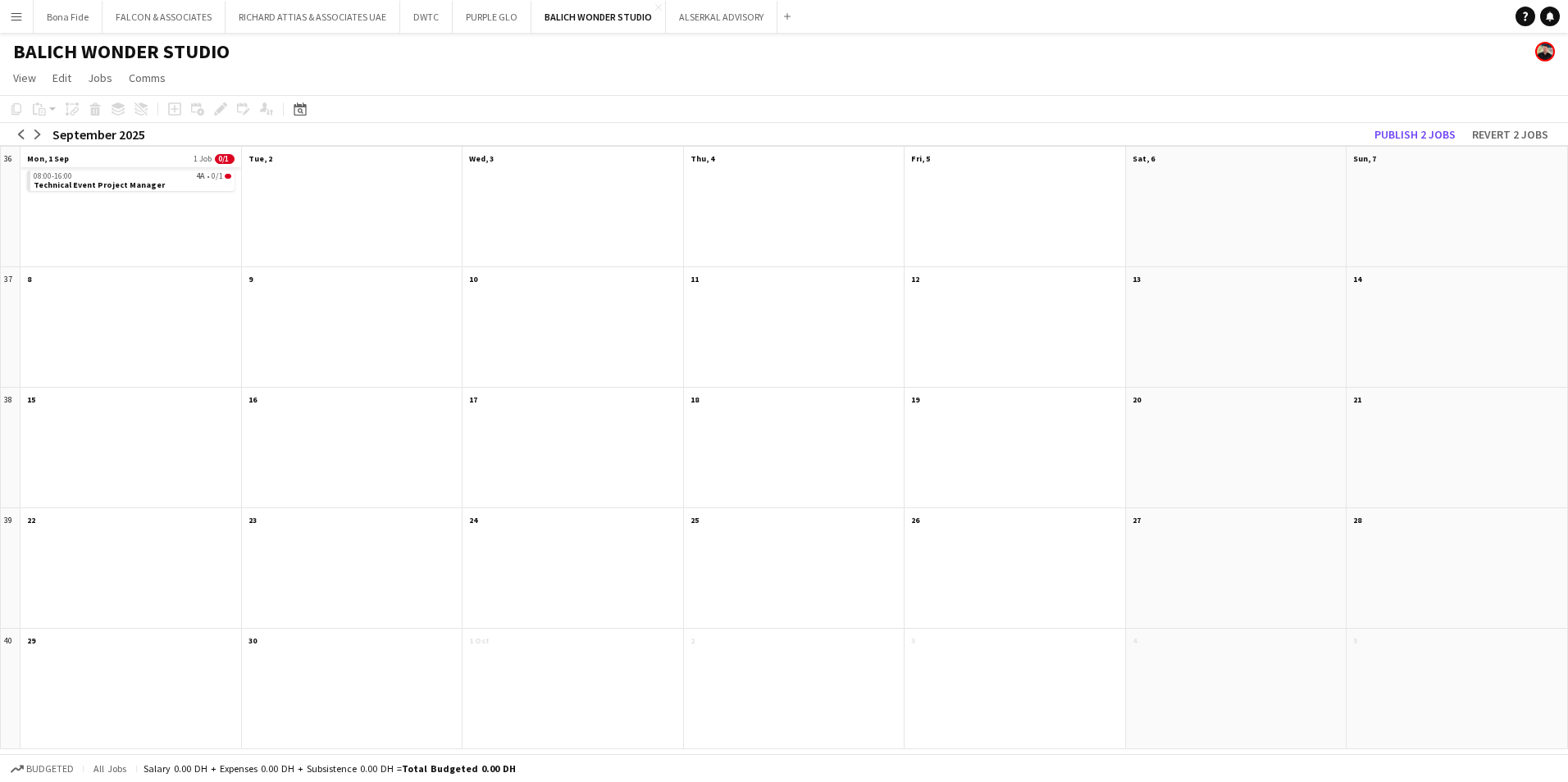 click on "Mon, 1 Sep
1 Job
0/1" 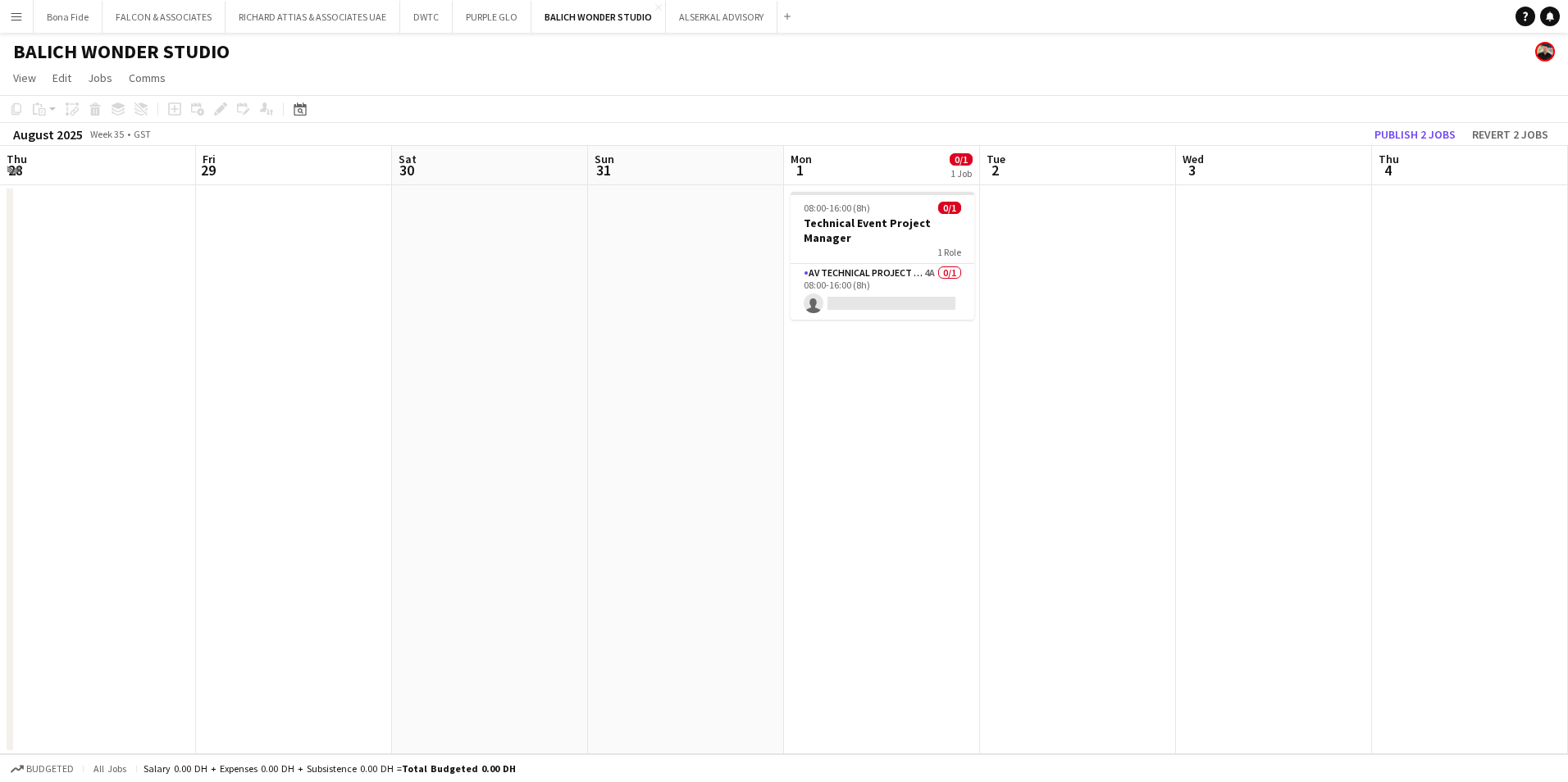 scroll, scrollTop: 0, scrollLeft: 564, axis: horizontal 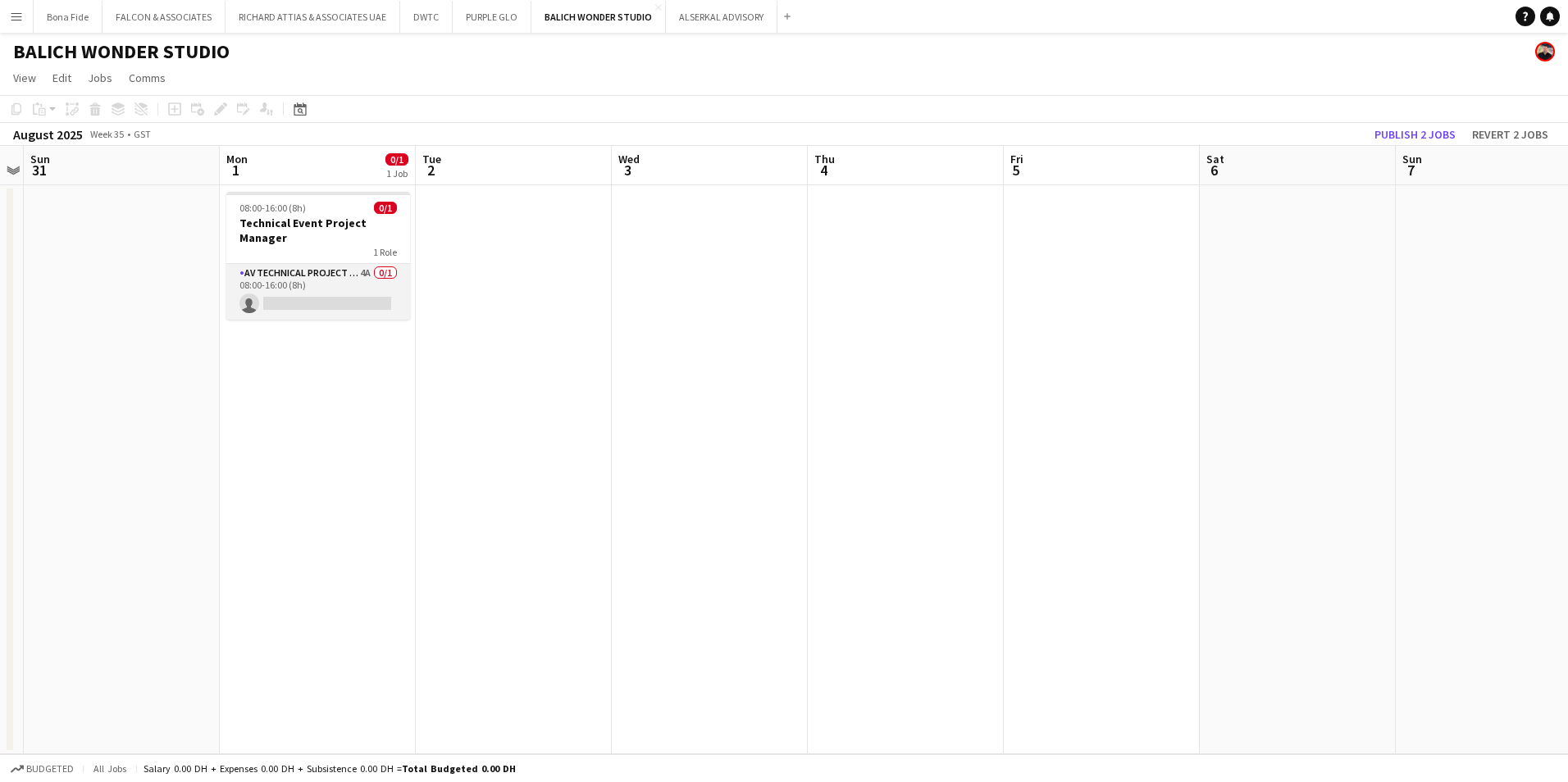 click on "AV Technical Project Manager   4A   0/1   08:00-16:00 (8h)
single-neutral-actions" at bounding box center [318, 292] 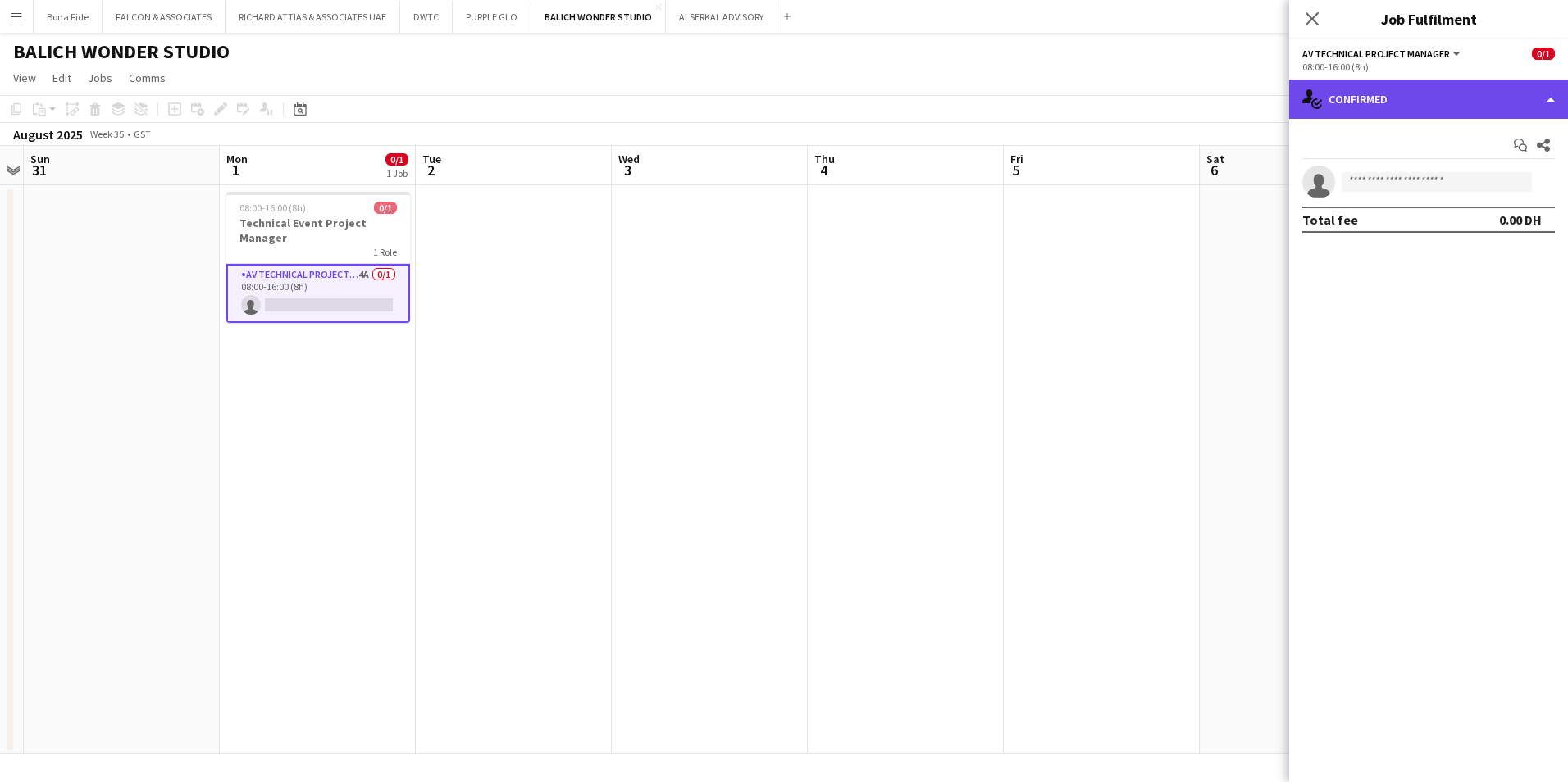 click on "single-neutral-actions-check-2
Confirmed" 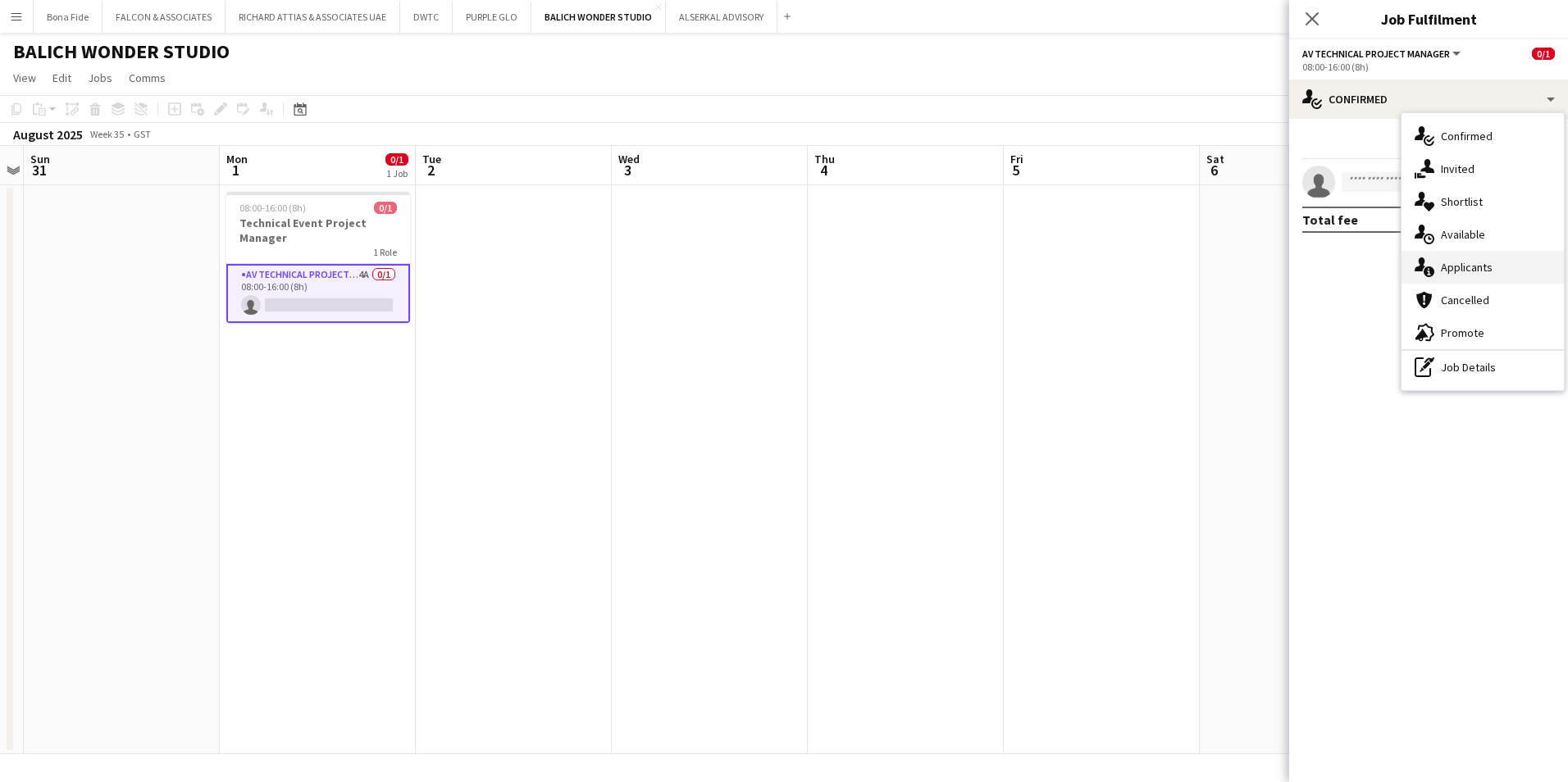 click on "single-neutral-actions-information
Applicants" at bounding box center [1483, 267] 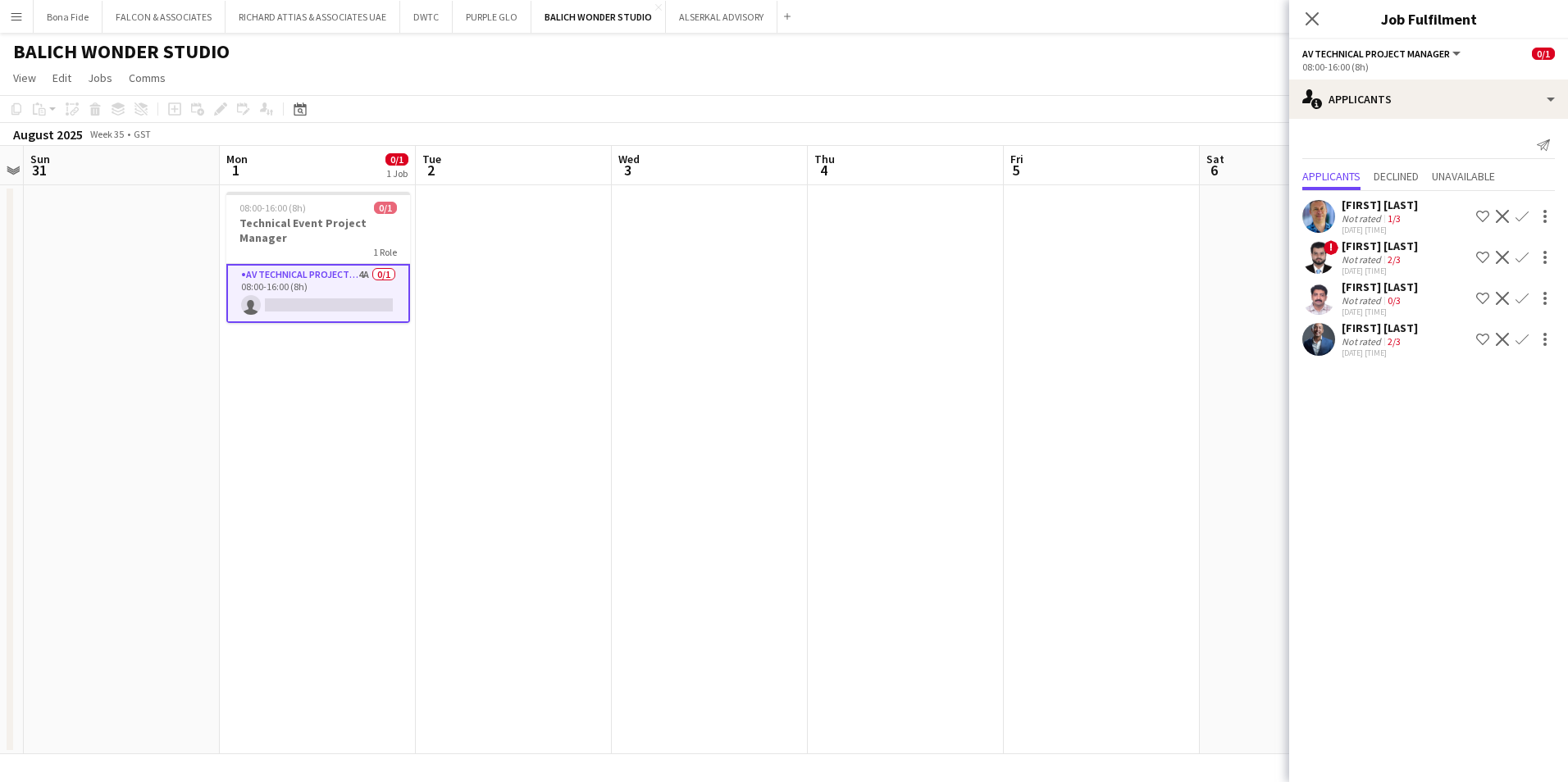 click on "[FIRST] [LAST]" at bounding box center (1379, 287) 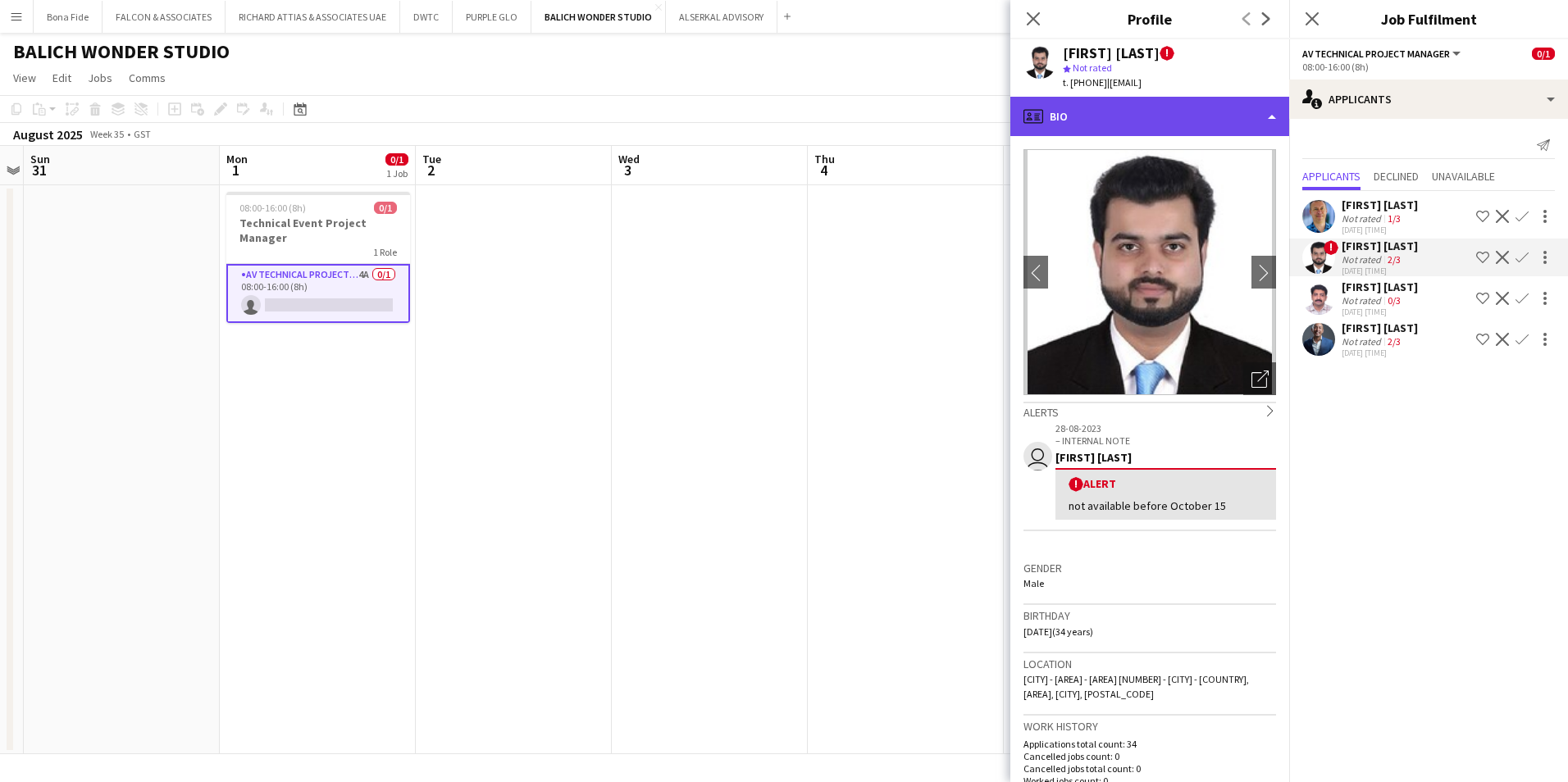 click on "profile
Bio" 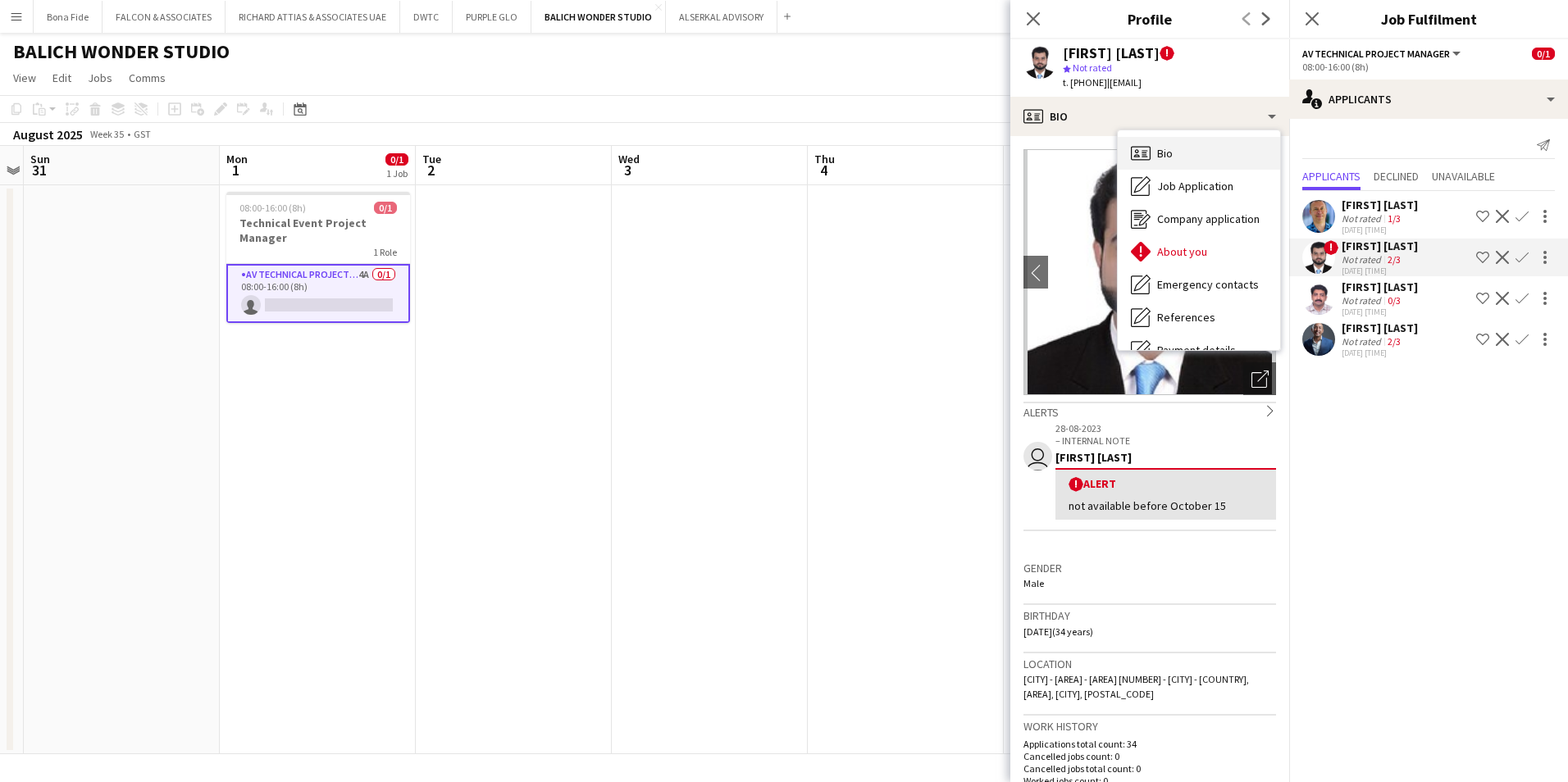 click on "Bio
Bio" at bounding box center [1199, 153] 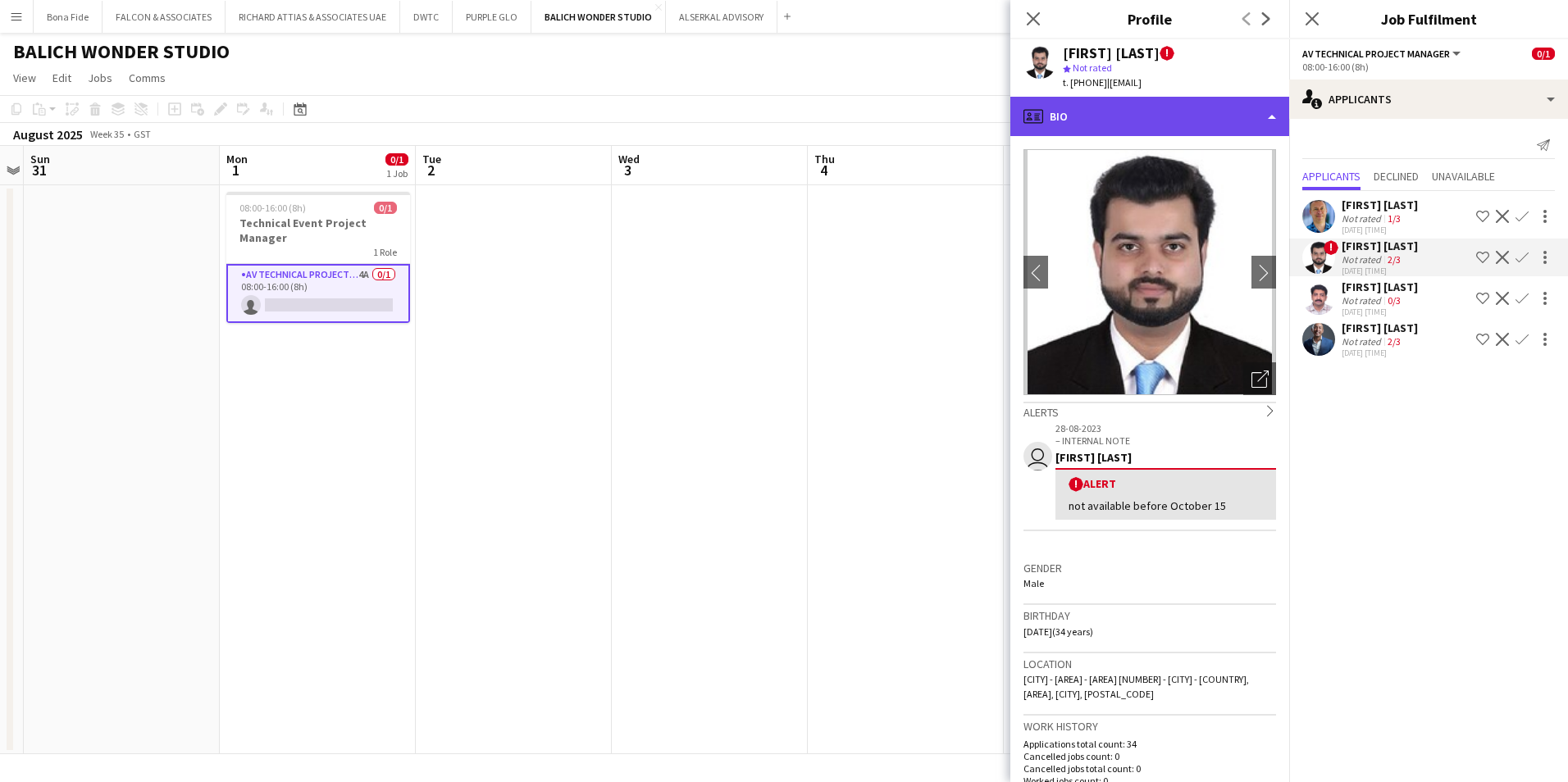 click on "profile
Bio" 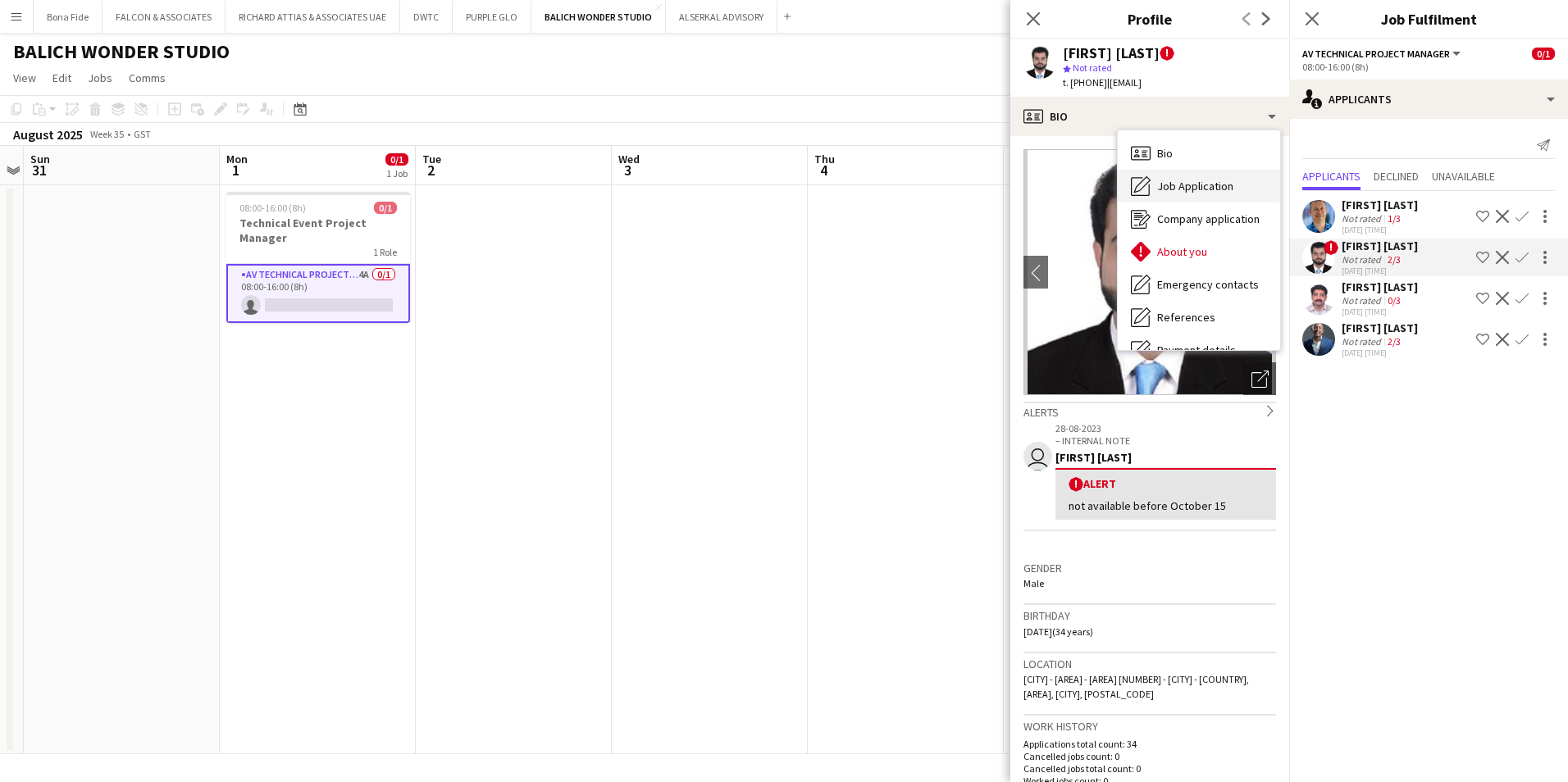 click on "Job Application
Job Application" at bounding box center (1199, 186) 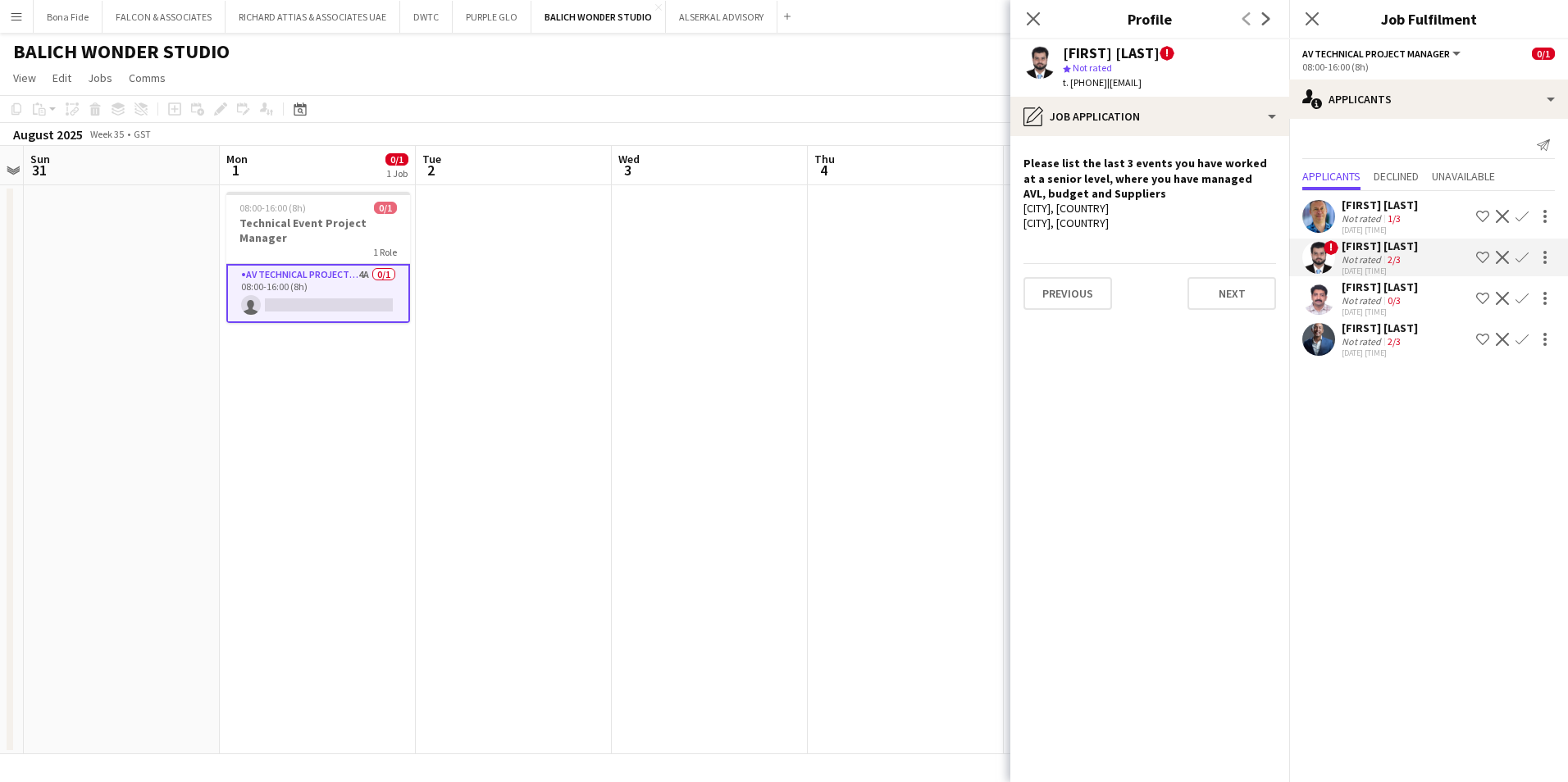 click on "[FIRST] [LAST]  !
star
Not rated   t. [PHONE]   |   [FIRSTNAME][LASTNAME]@example.com" 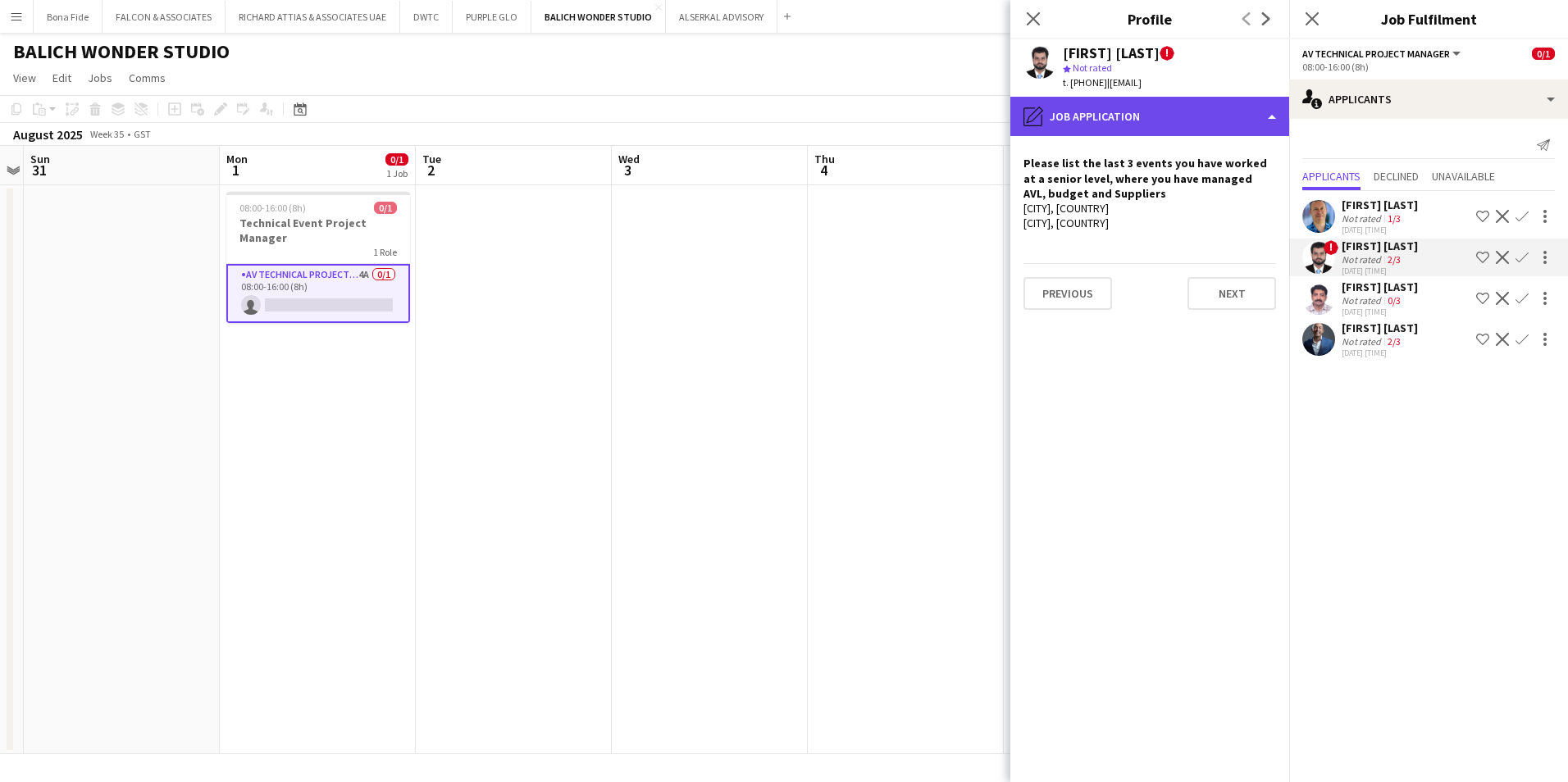 click on "pencil4
Job Application" 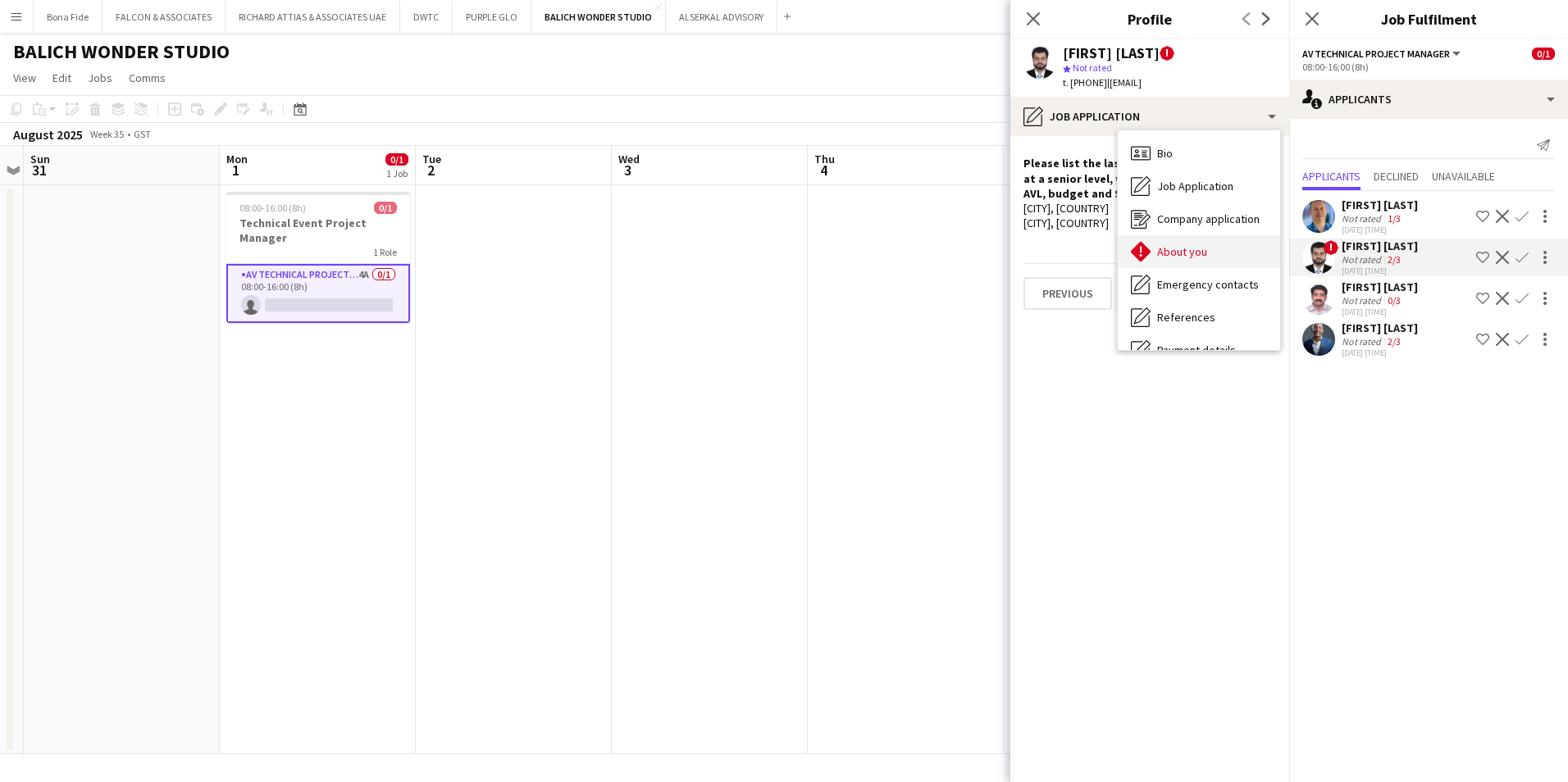 click on "About you" at bounding box center [1182, 252] 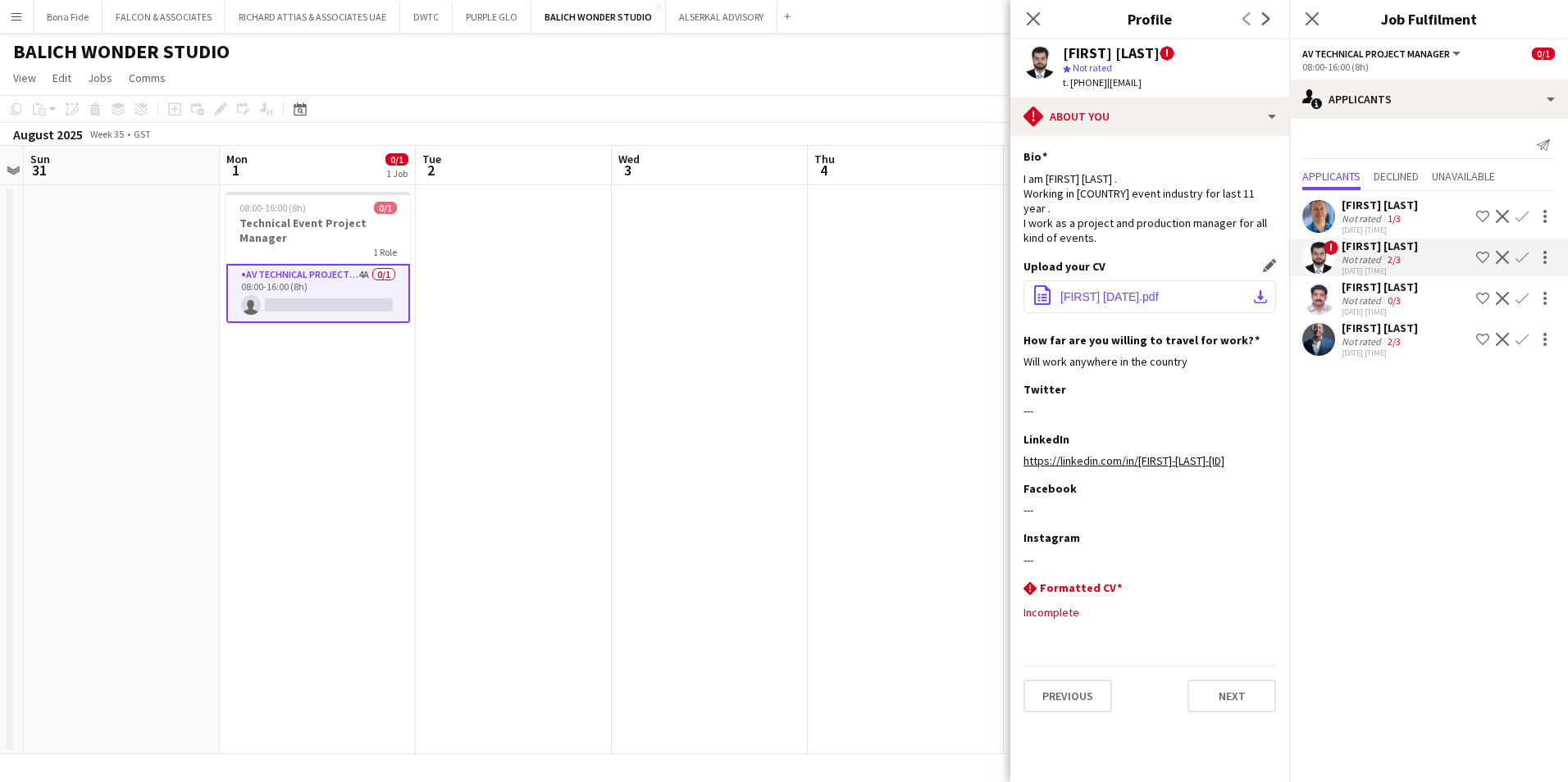 click on "[FIRST] [DATE].pdf" 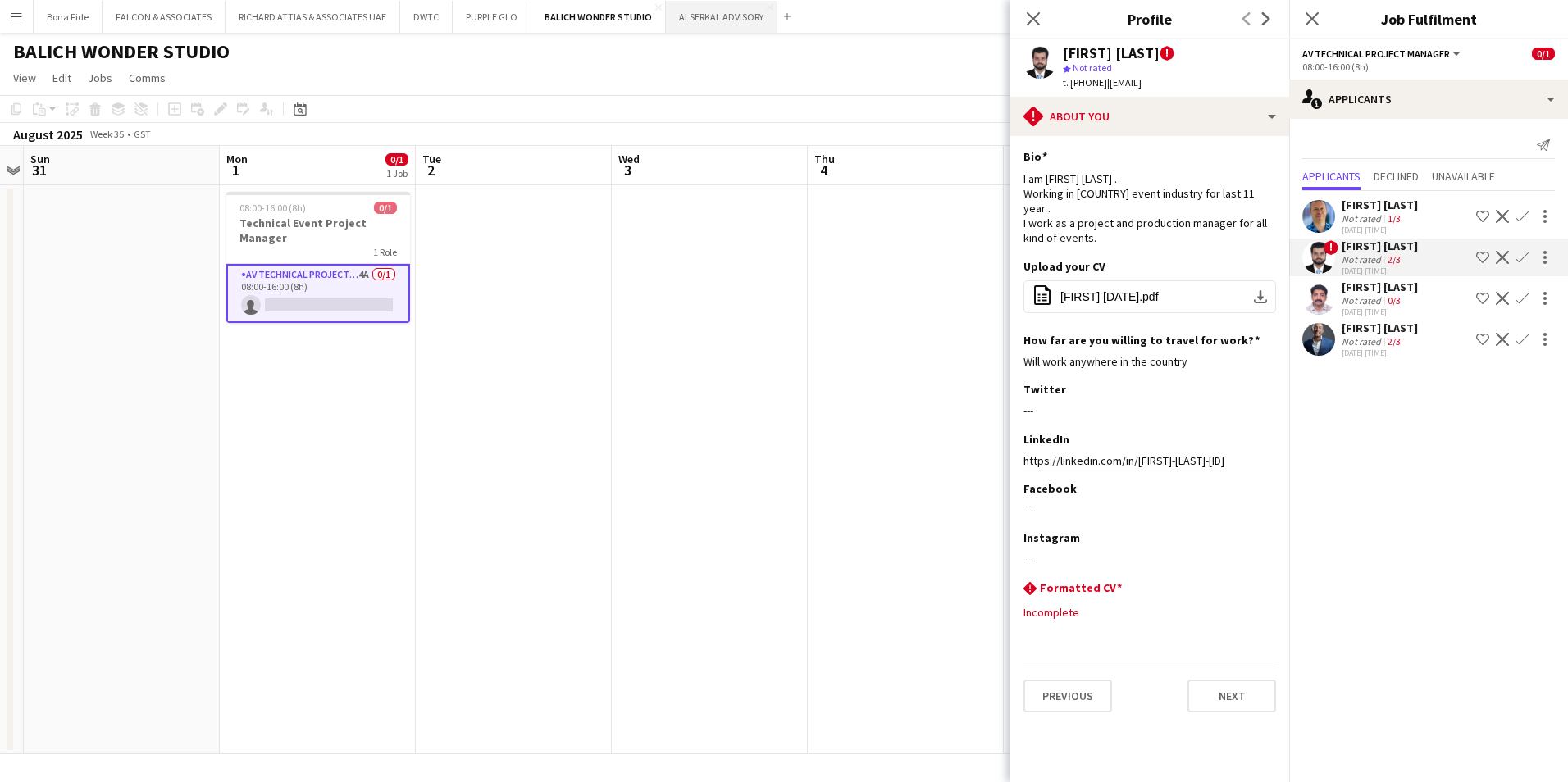 click on "ALSERKAL ADVISORY
Close" at bounding box center [722, 16] 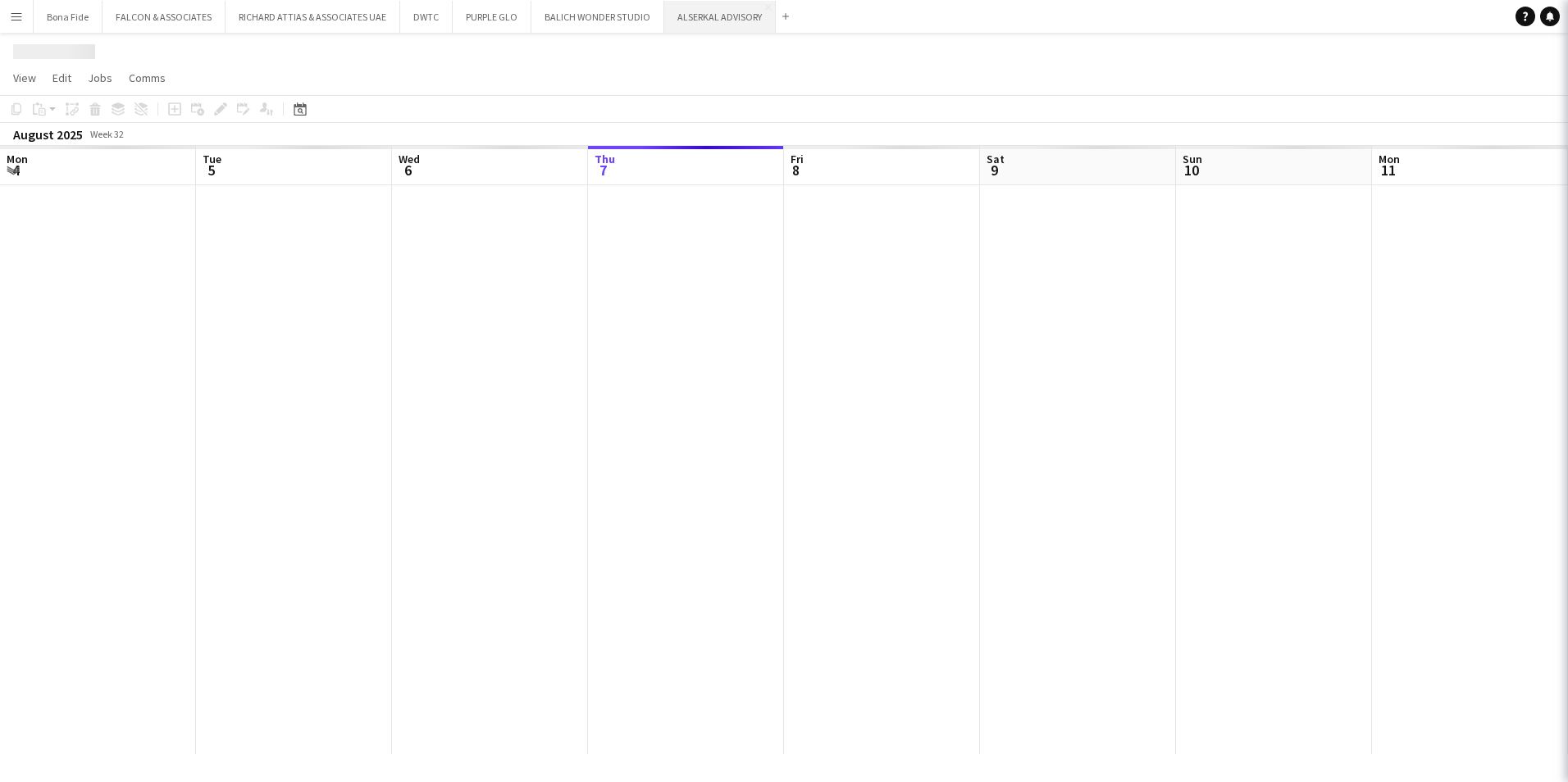 scroll, scrollTop: 0, scrollLeft: 392, axis: horizontal 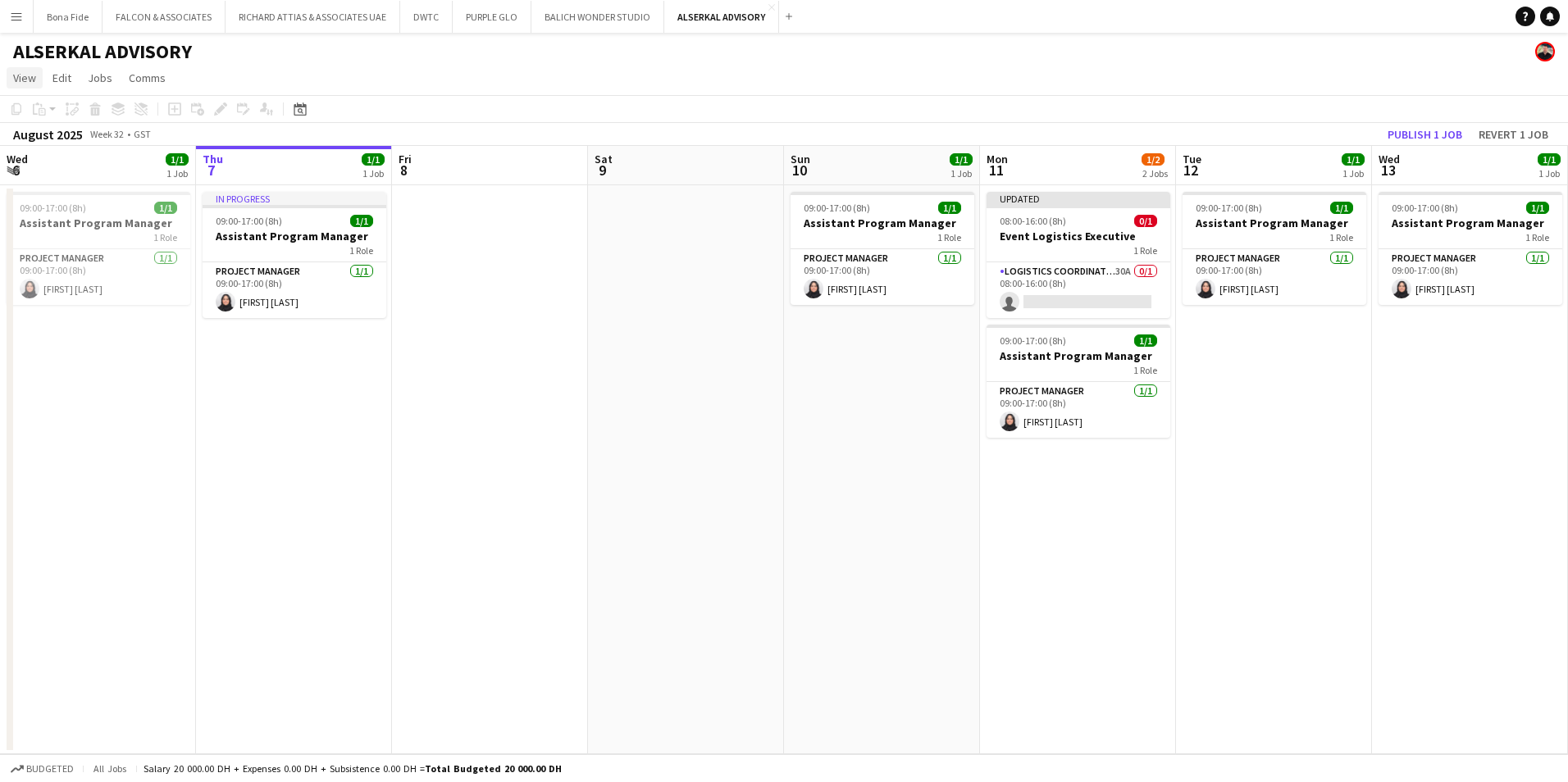 click on "View" 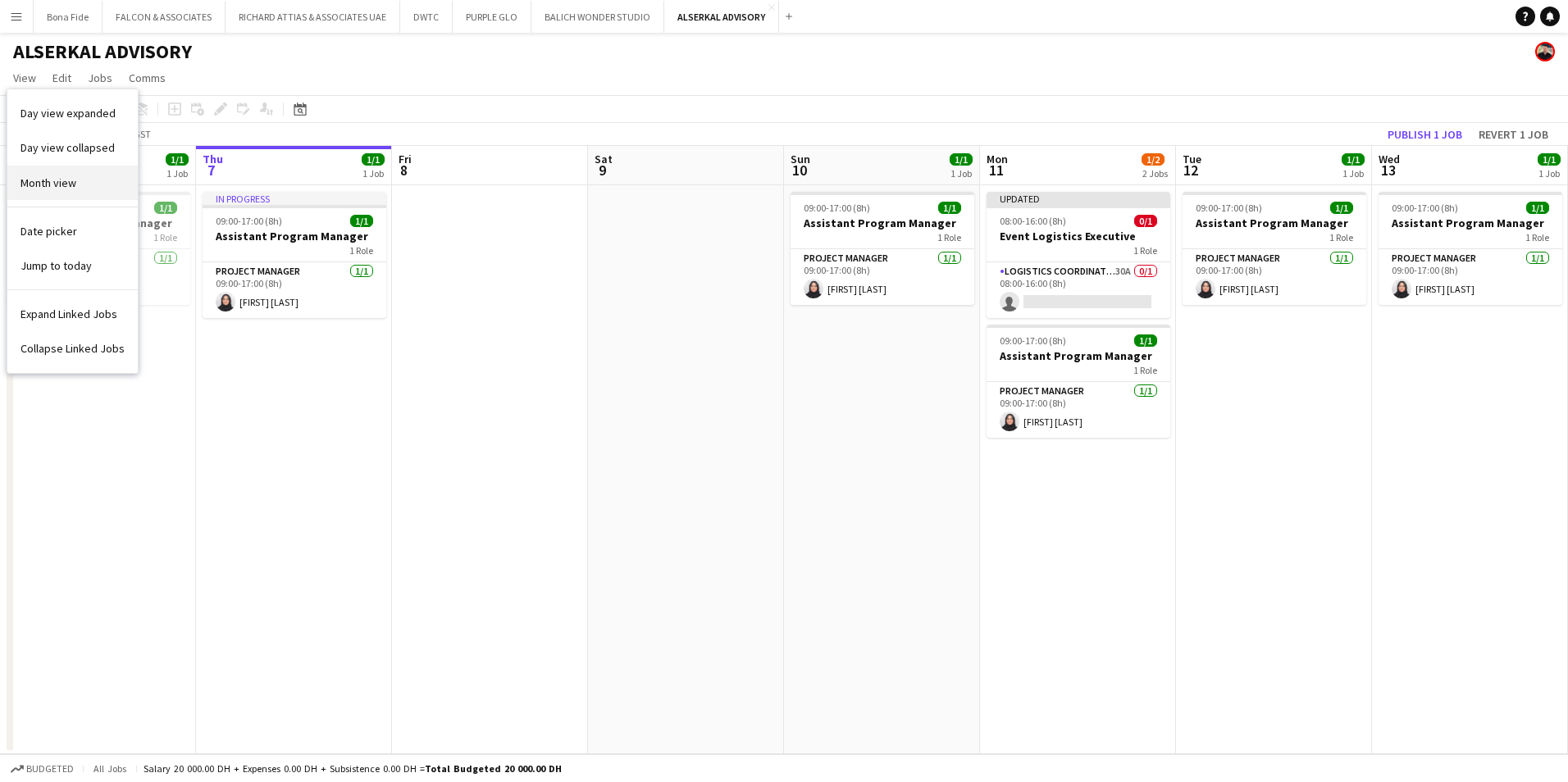click on "Month view" at bounding box center [72, 183] 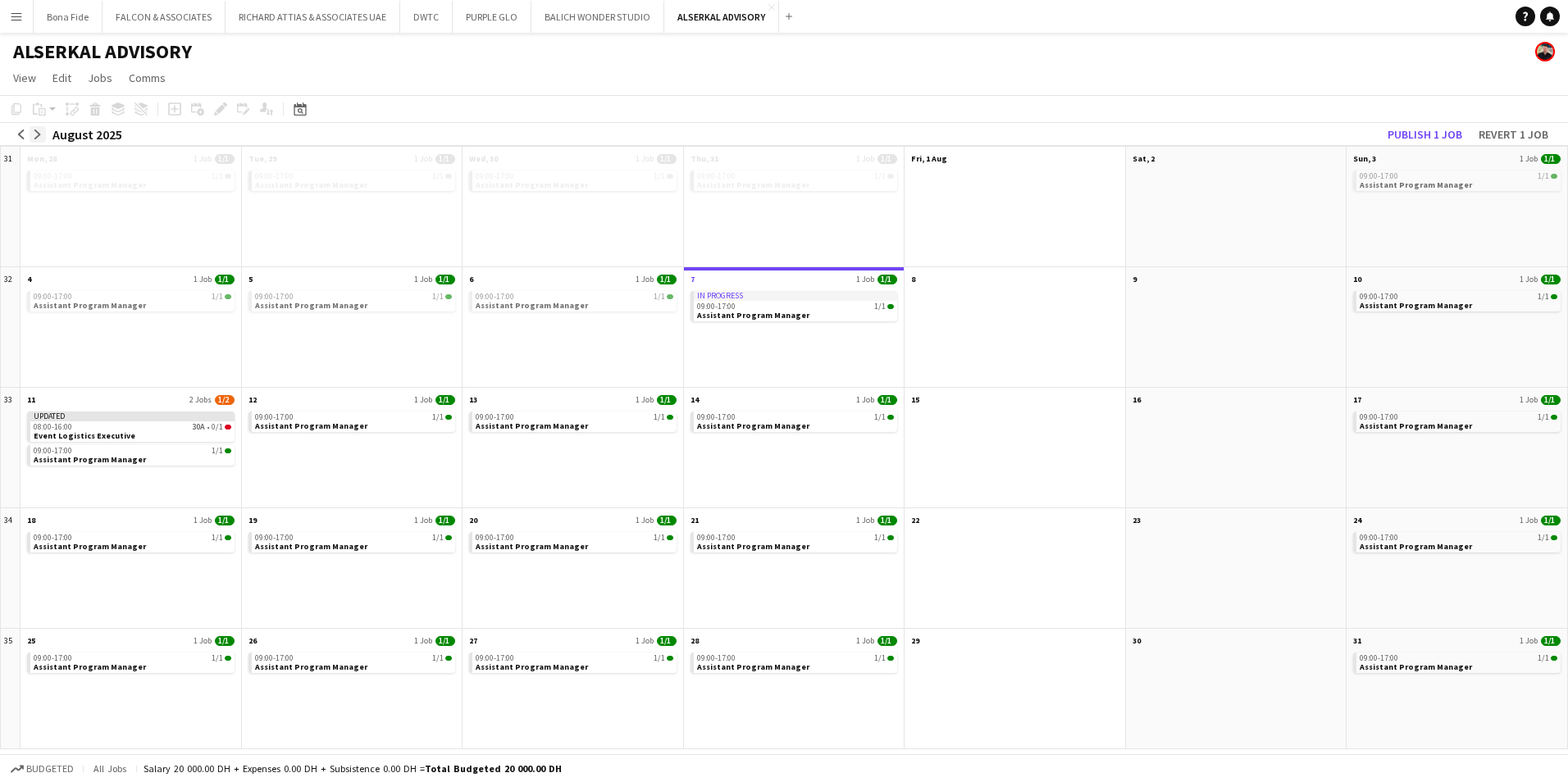 click on "arrow-right" 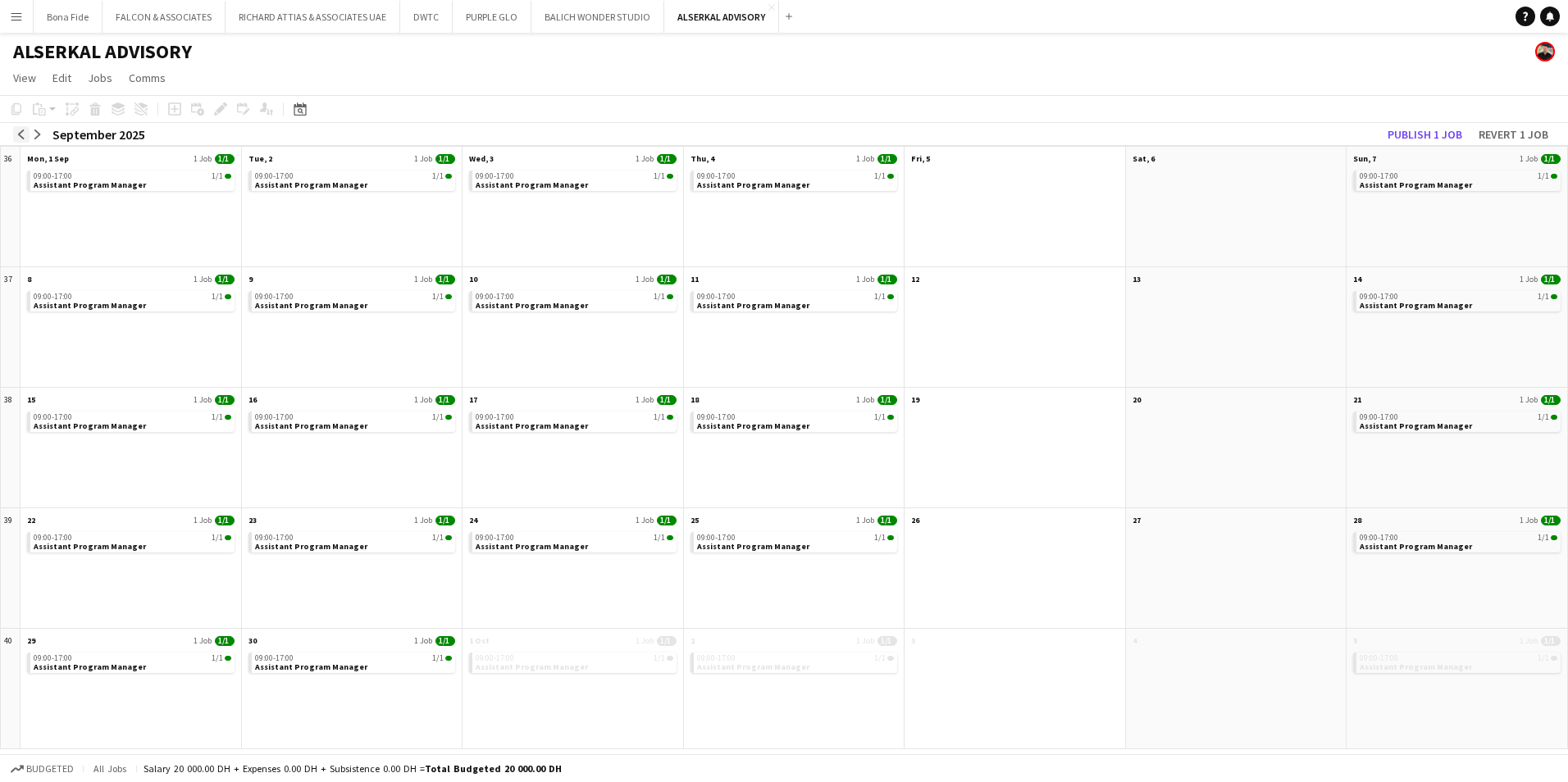 click on "arrow-left" 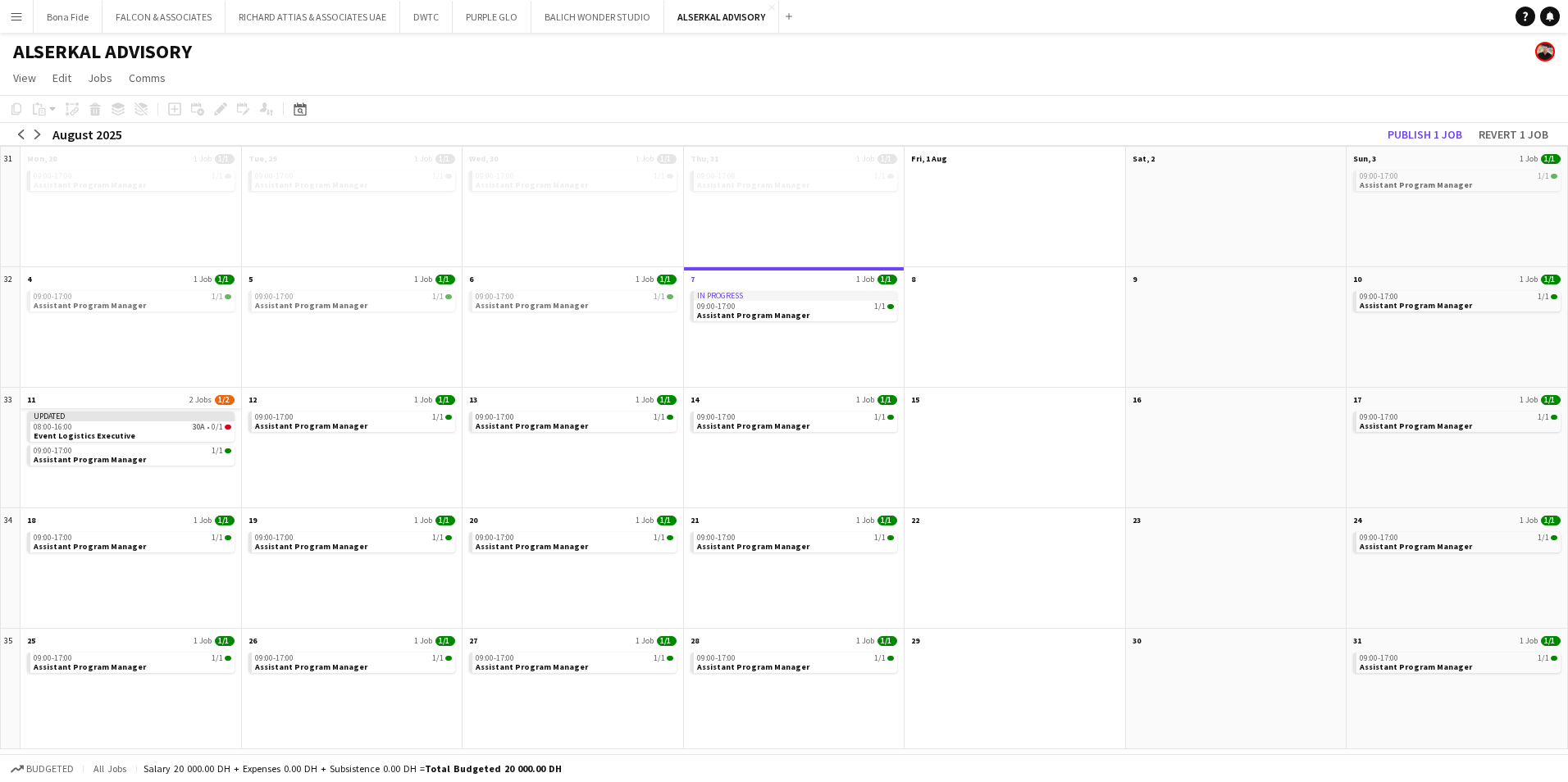 click on "11
2 Jobs
1/2" 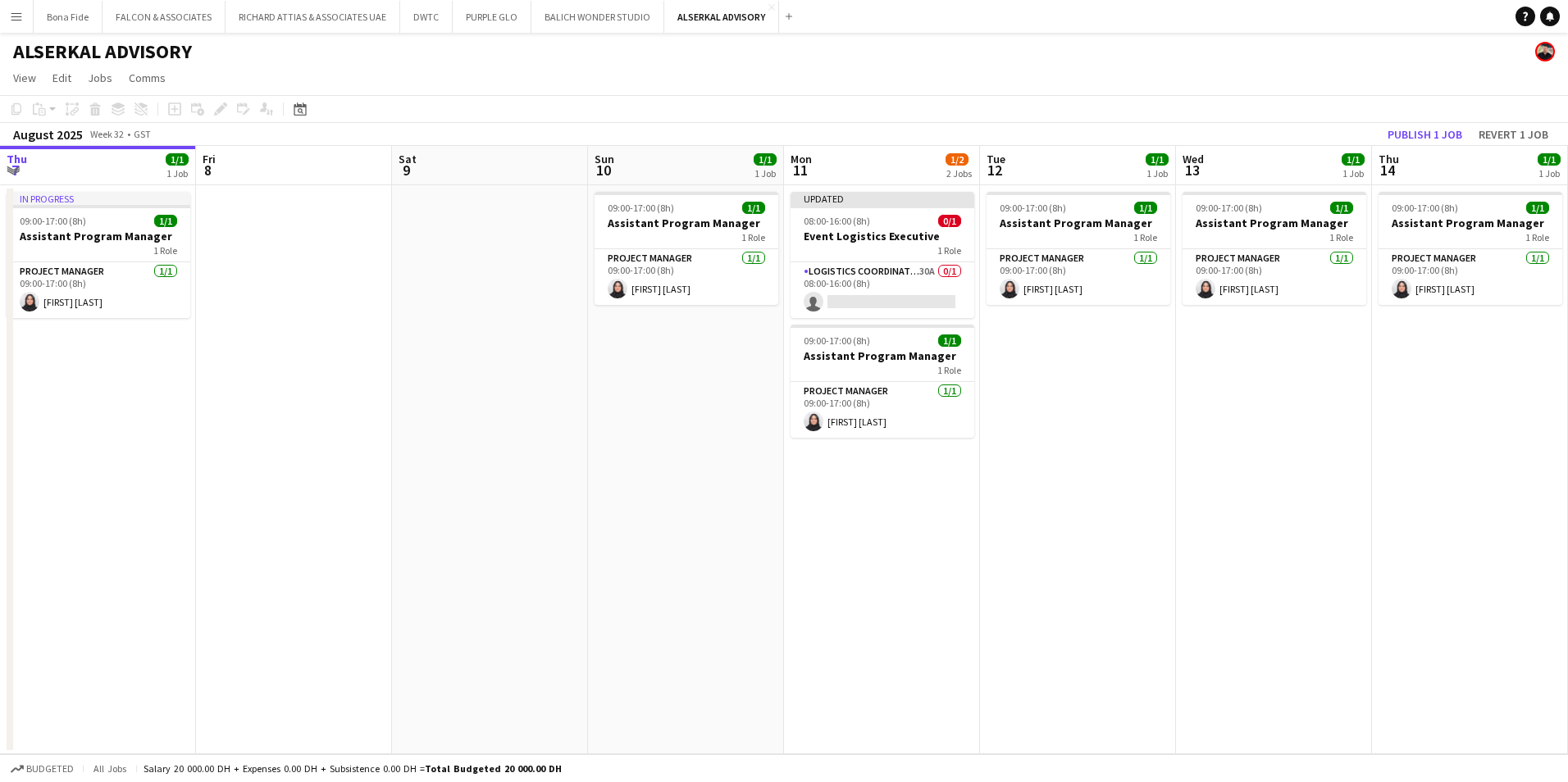 scroll, scrollTop: 0, scrollLeft: 564, axis: horizontal 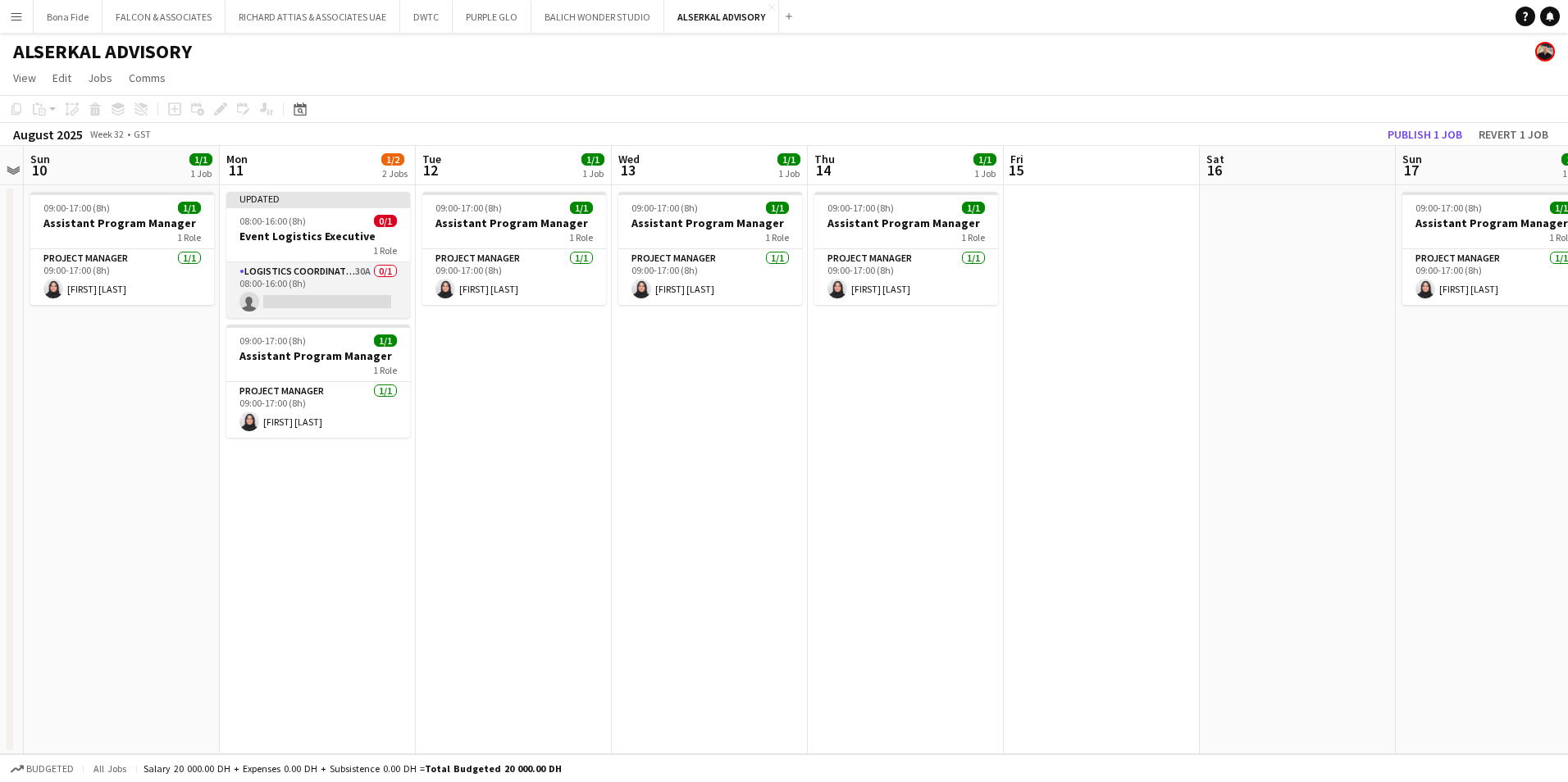 click on "Logistics Coordinator   [NUMBER]  [NUMBER]/[NUMBER]   [TIME]-[TIME] ([DURATION])
single-neutral-actions" at bounding box center [318, 290] 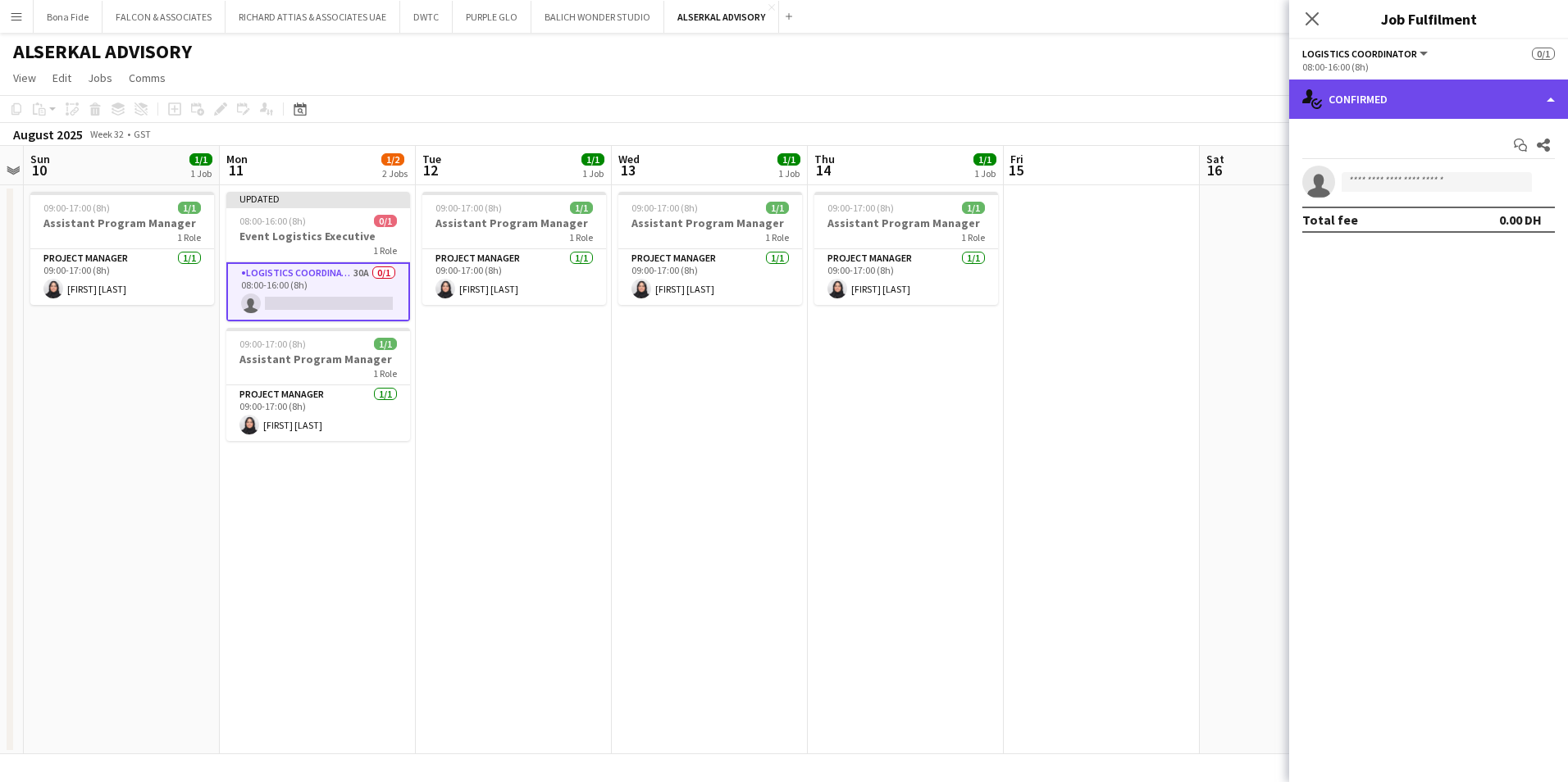 click on "single-neutral-actions-check-2
Confirmed" 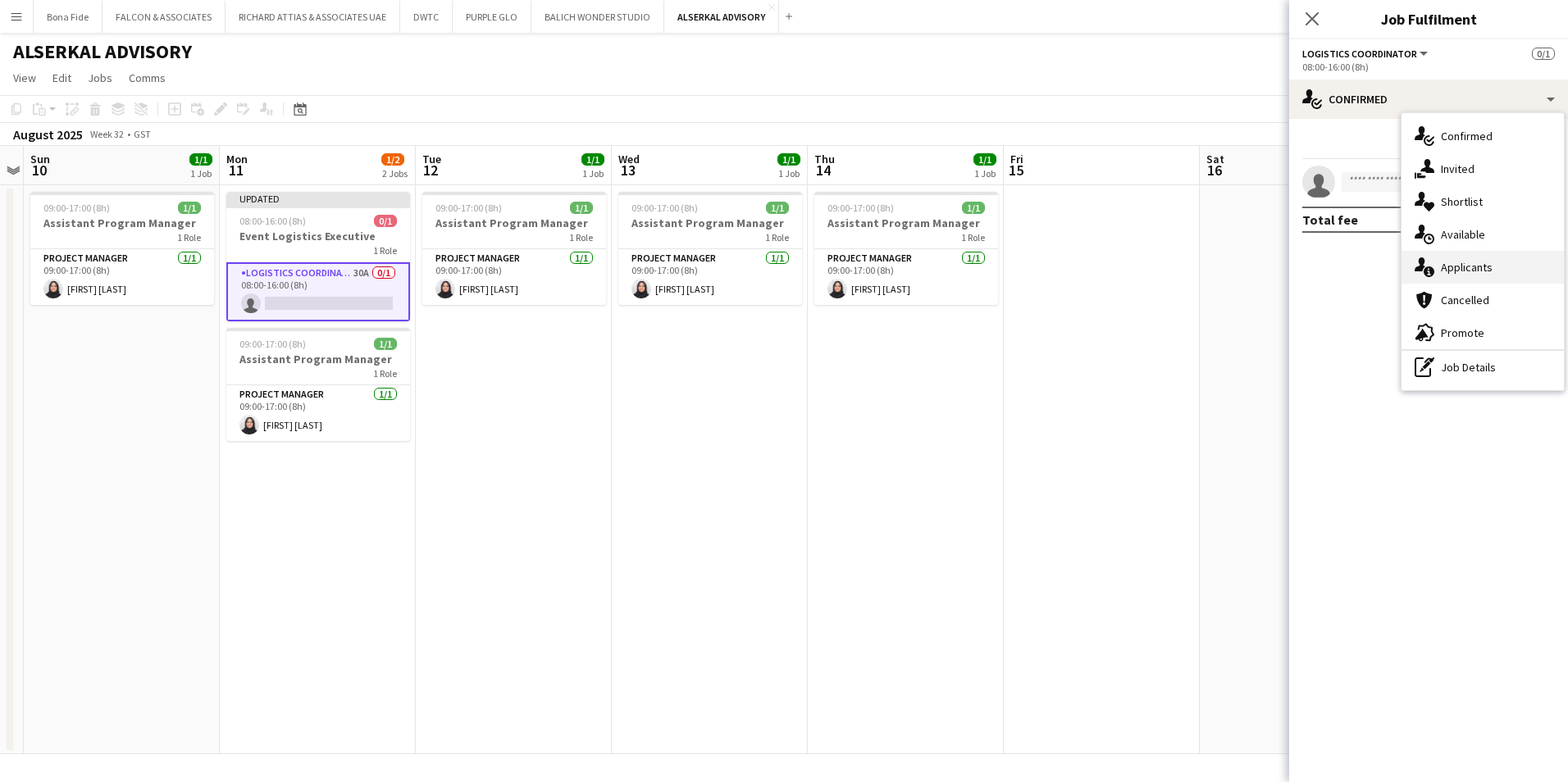 click on "single-neutral-actions-information
Applicants" at bounding box center [1483, 267] 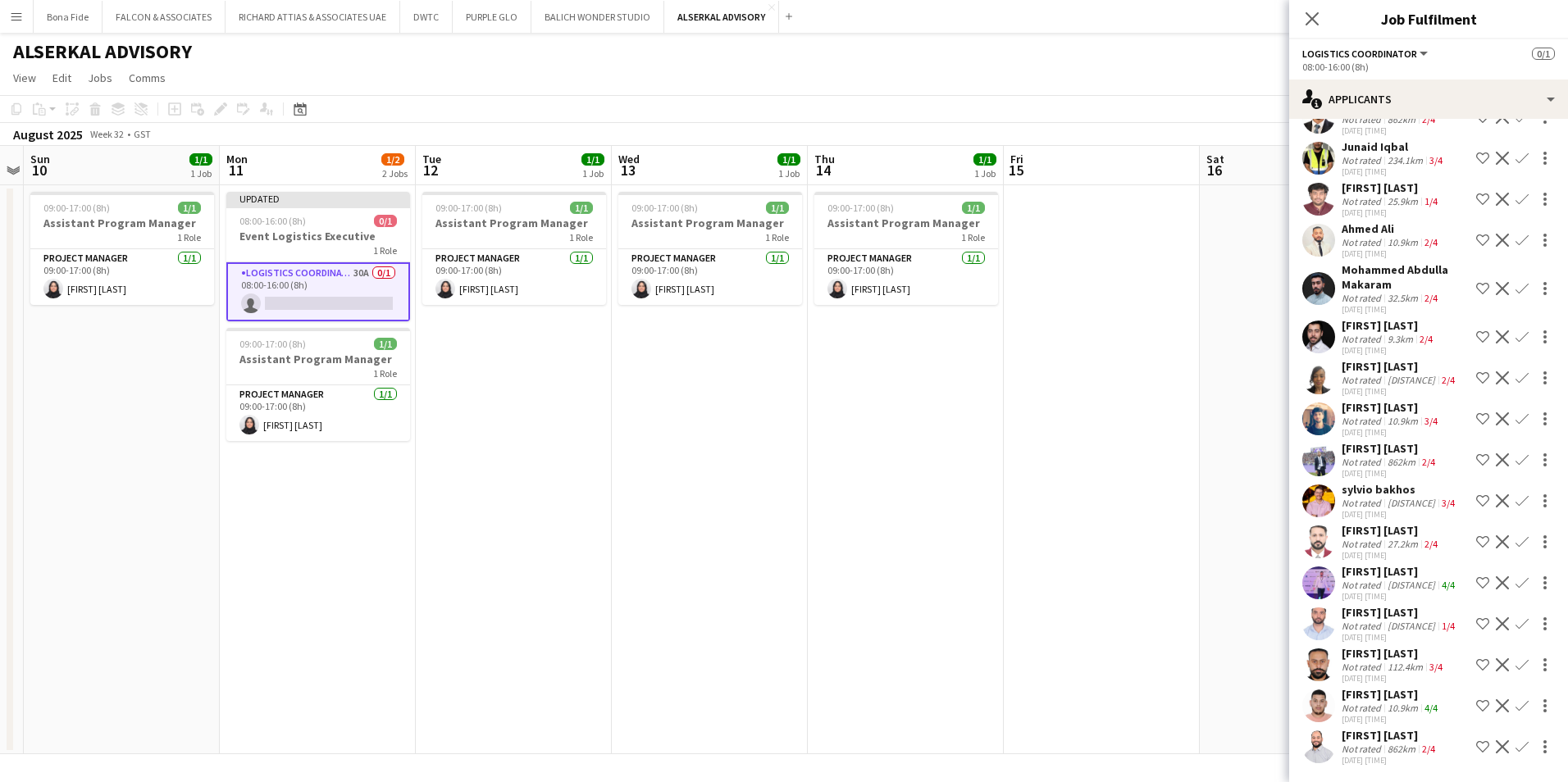 scroll, scrollTop: 776, scrollLeft: 0, axis: vertical 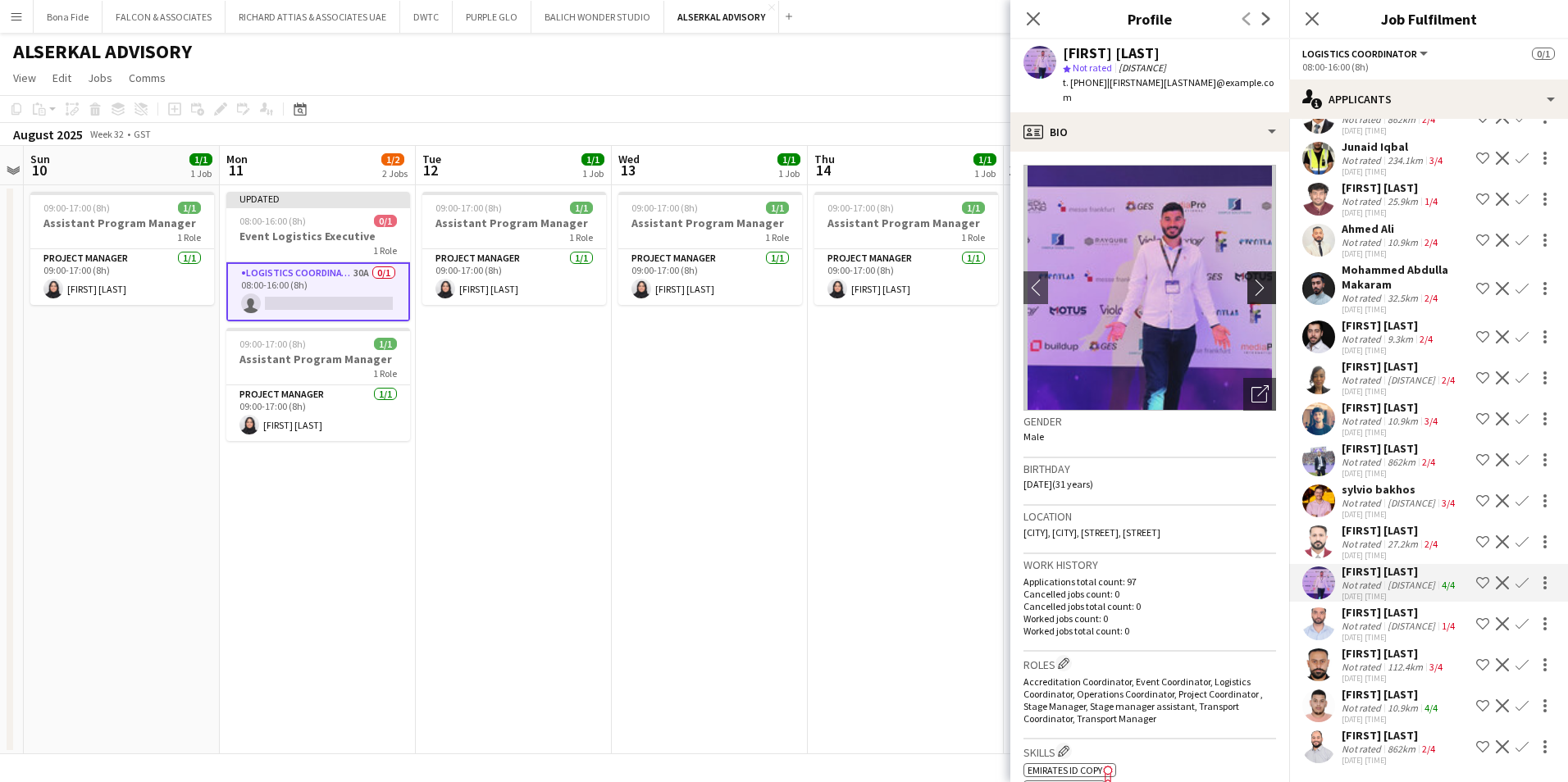 click on "chevron-right" 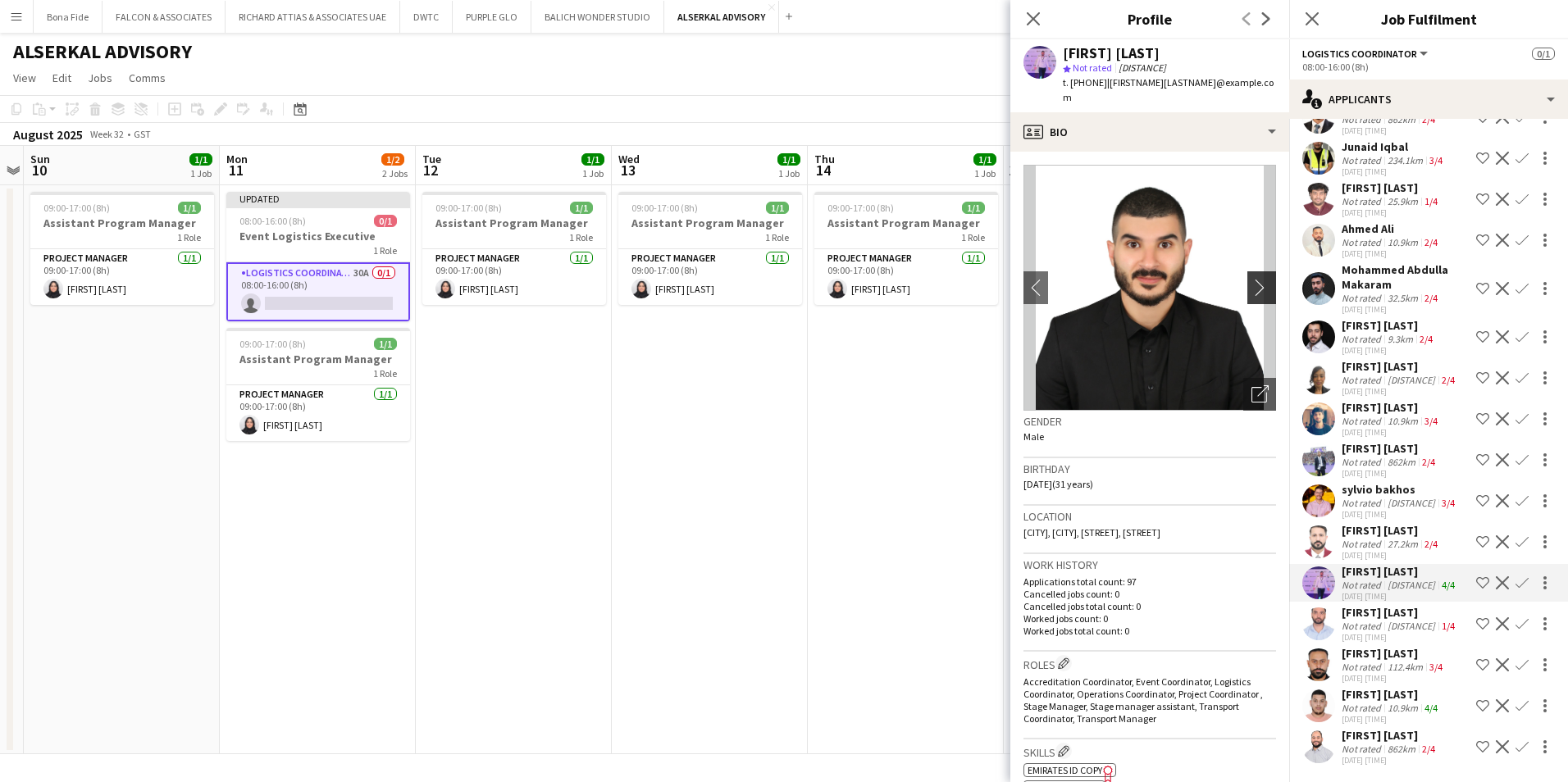 click on "chevron-right" 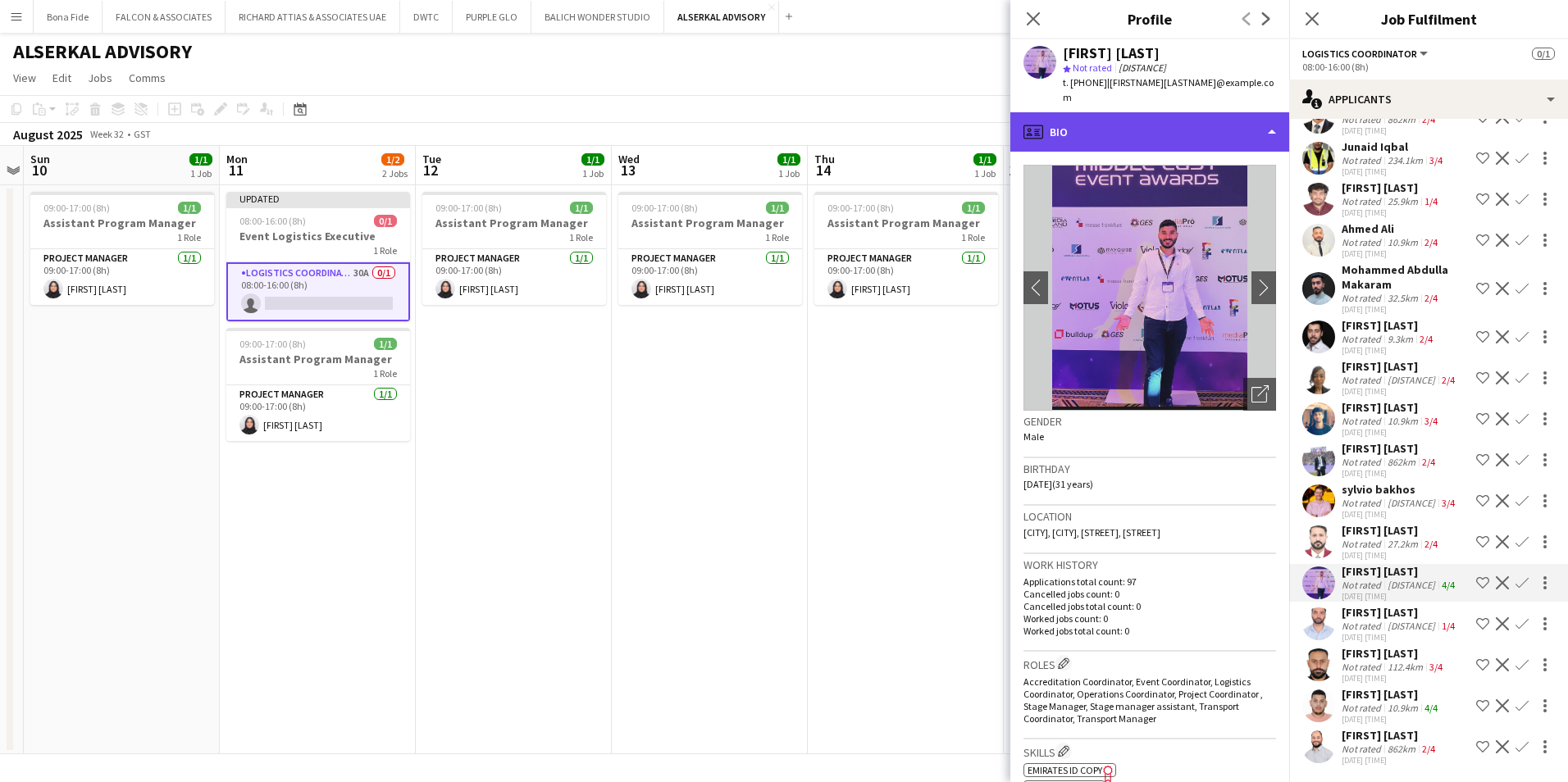 click on "profile
Bio" 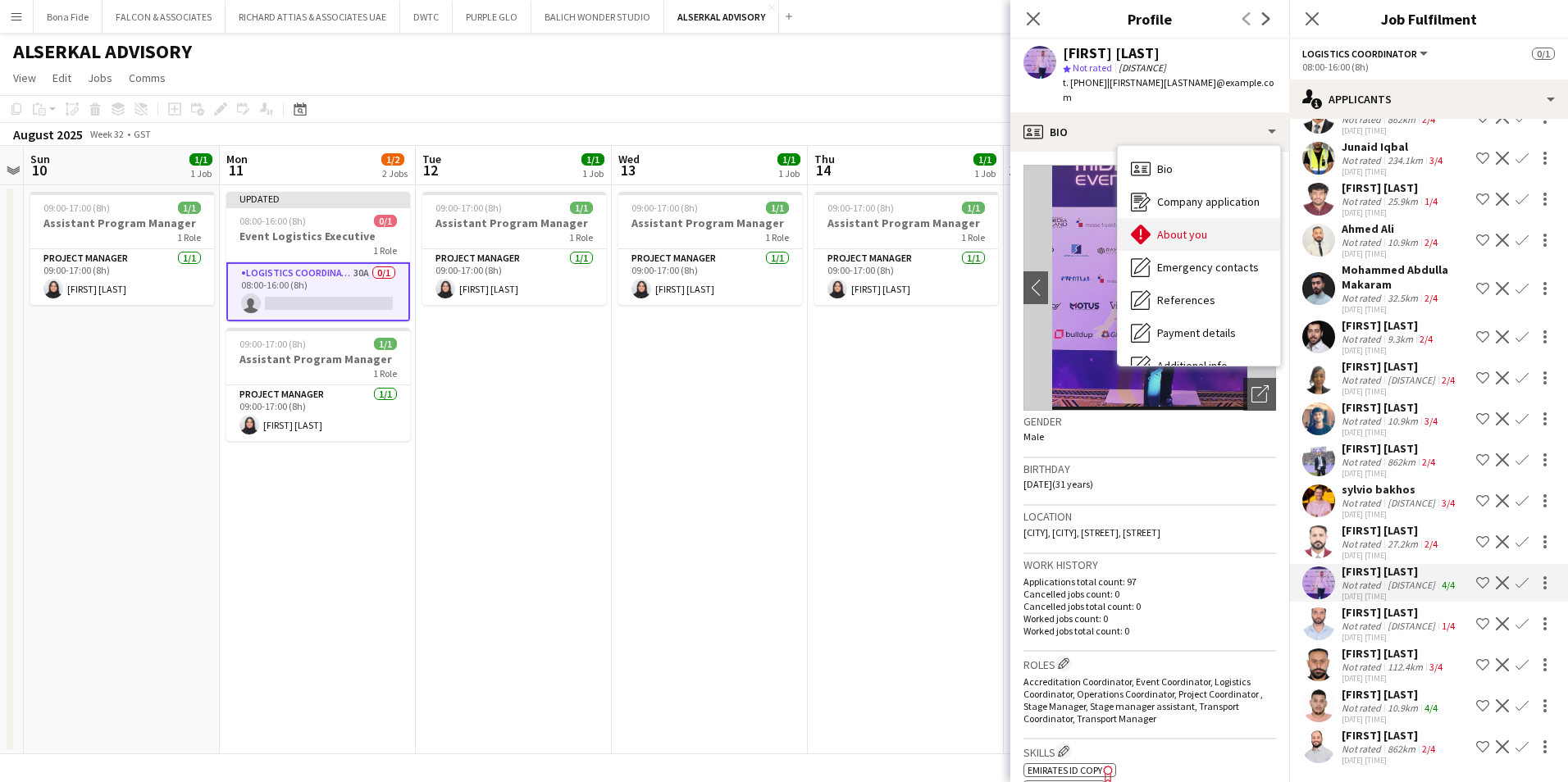click on "About you" at bounding box center (1182, 234) 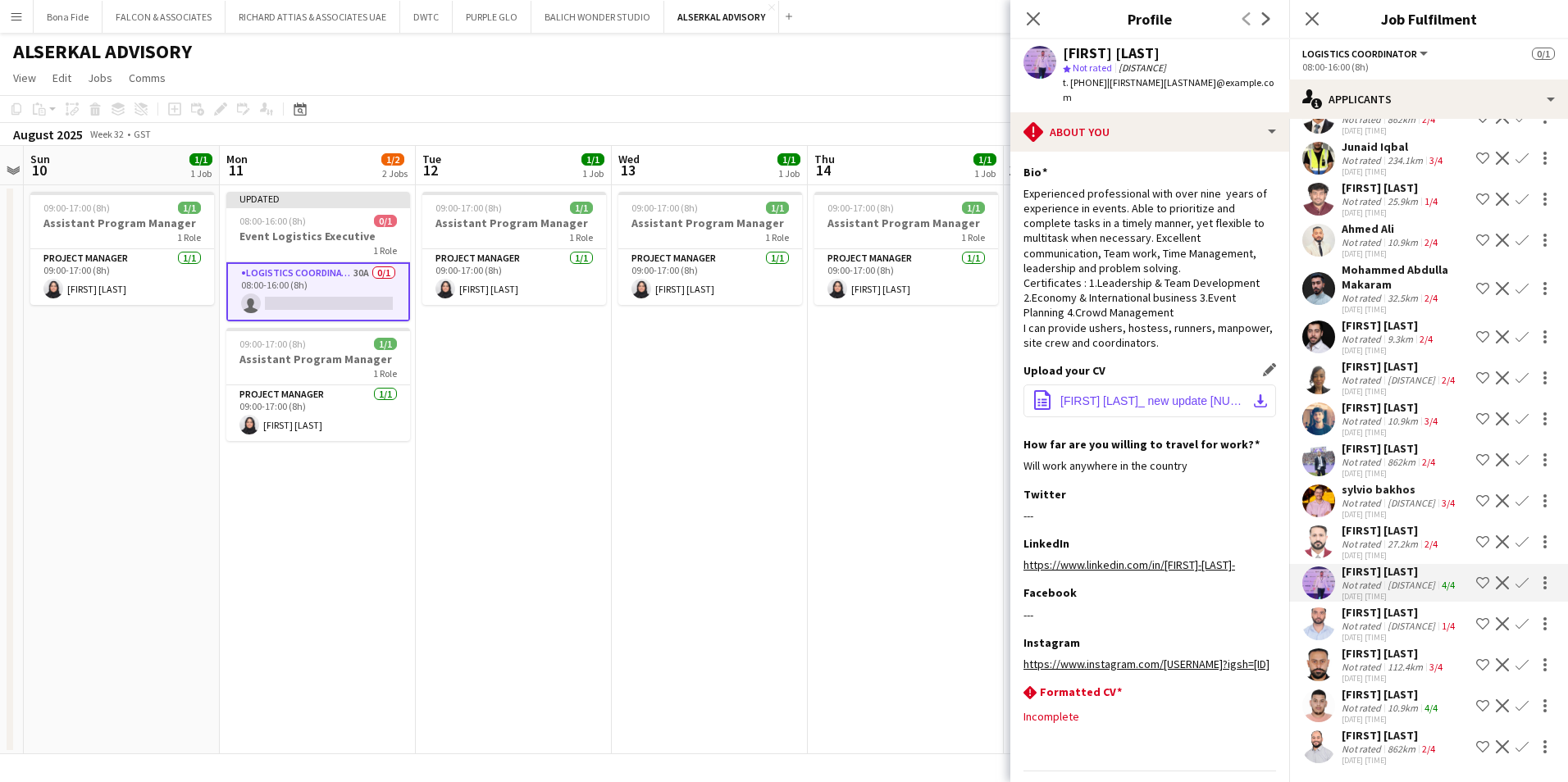 click on "[FIRST] [LAST]_ new update  [NUMBER].pdf" 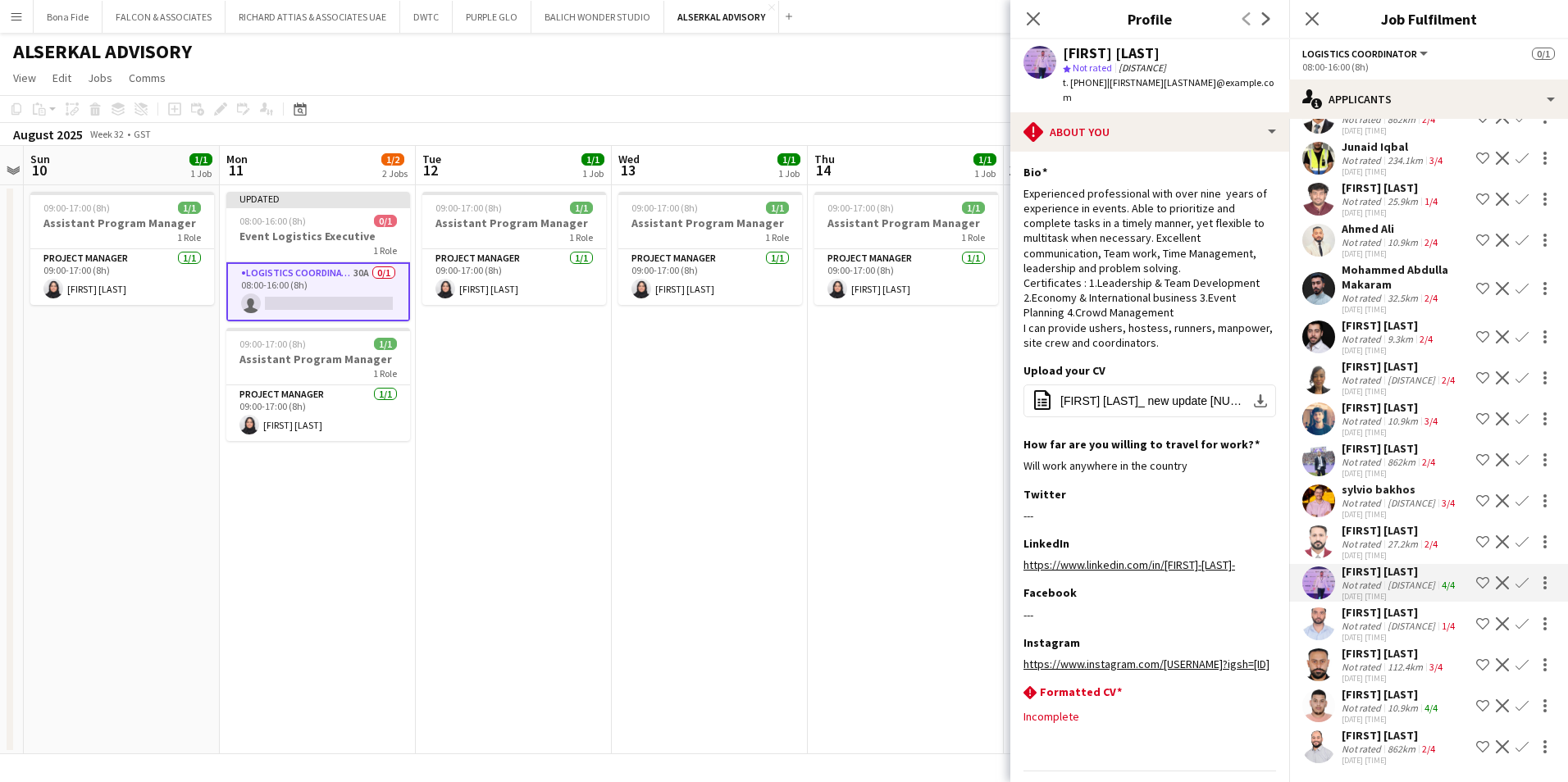 click on "4/4" 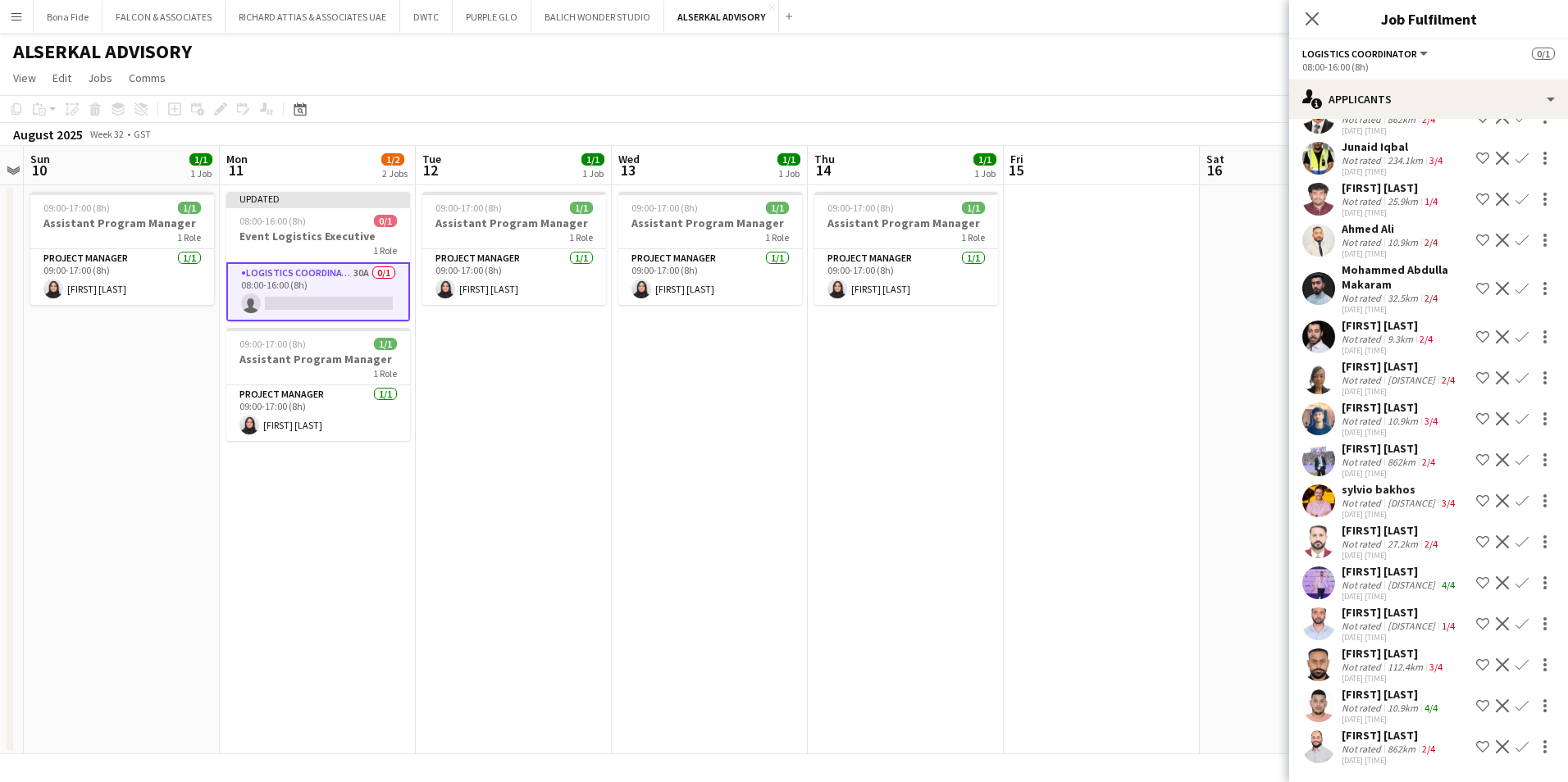 click on "4/4" 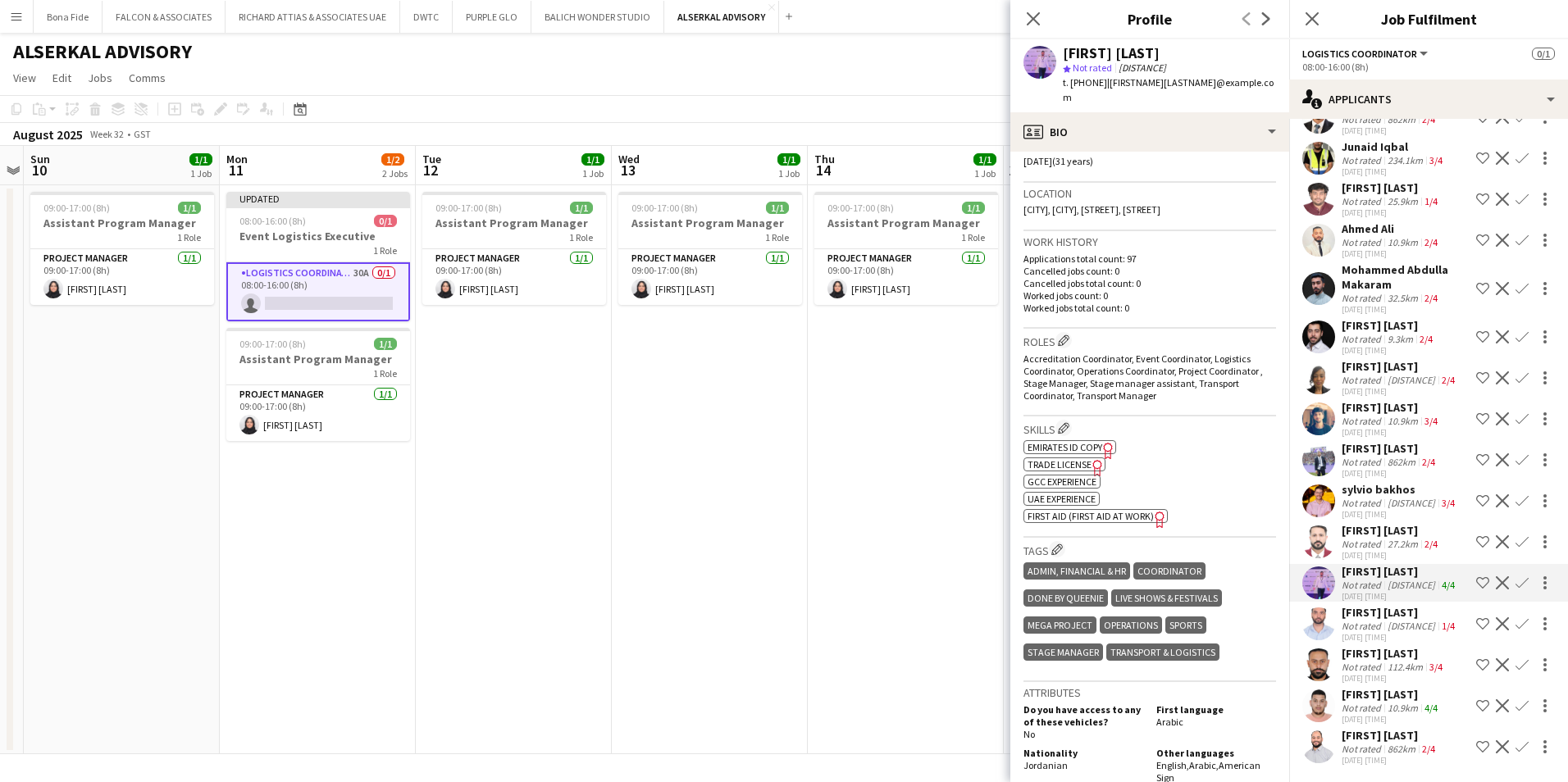 scroll, scrollTop: 328, scrollLeft: 0, axis: vertical 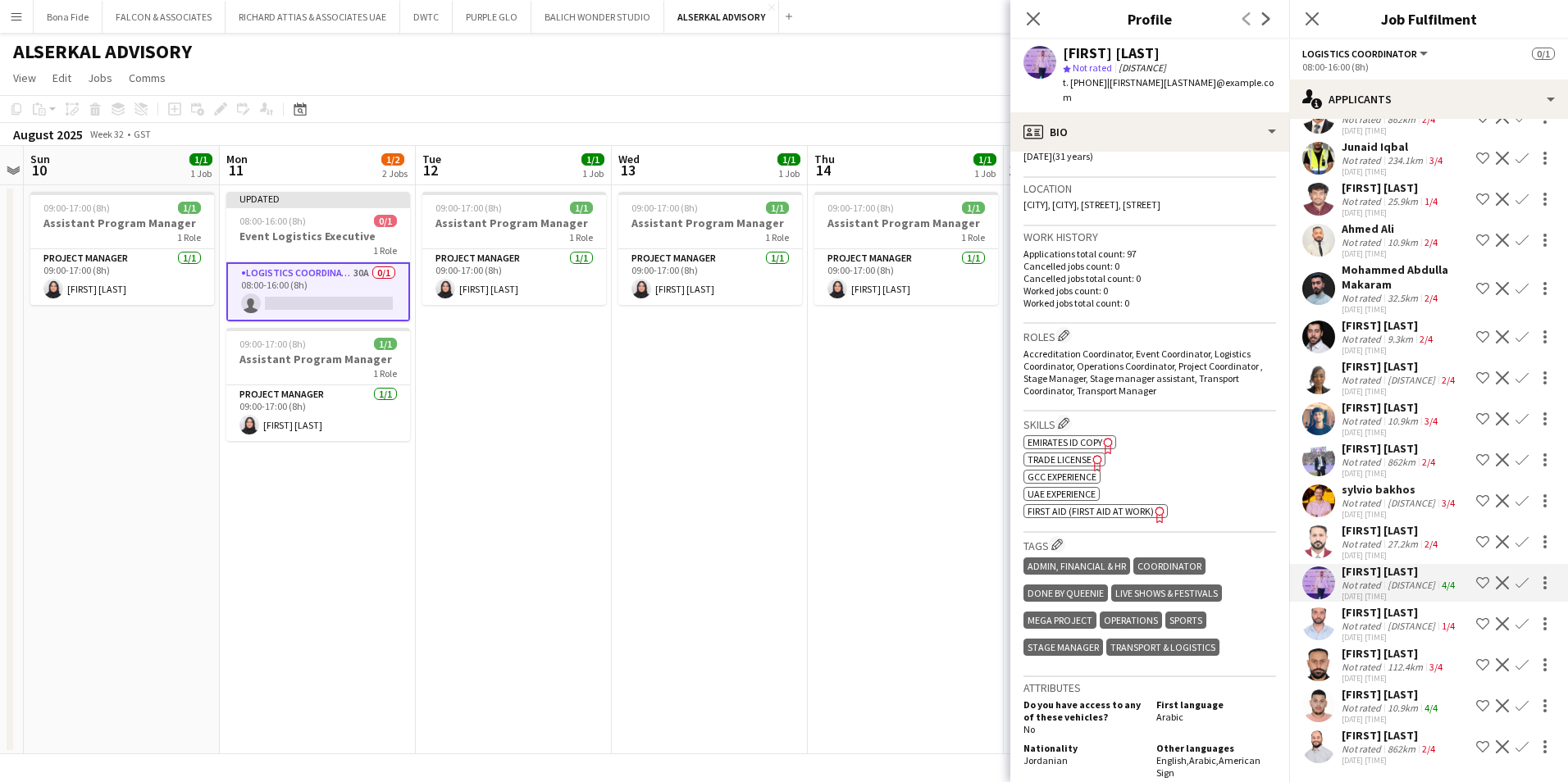 click on "[FIRST] [LAST]" at bounding box center (1390, 735) 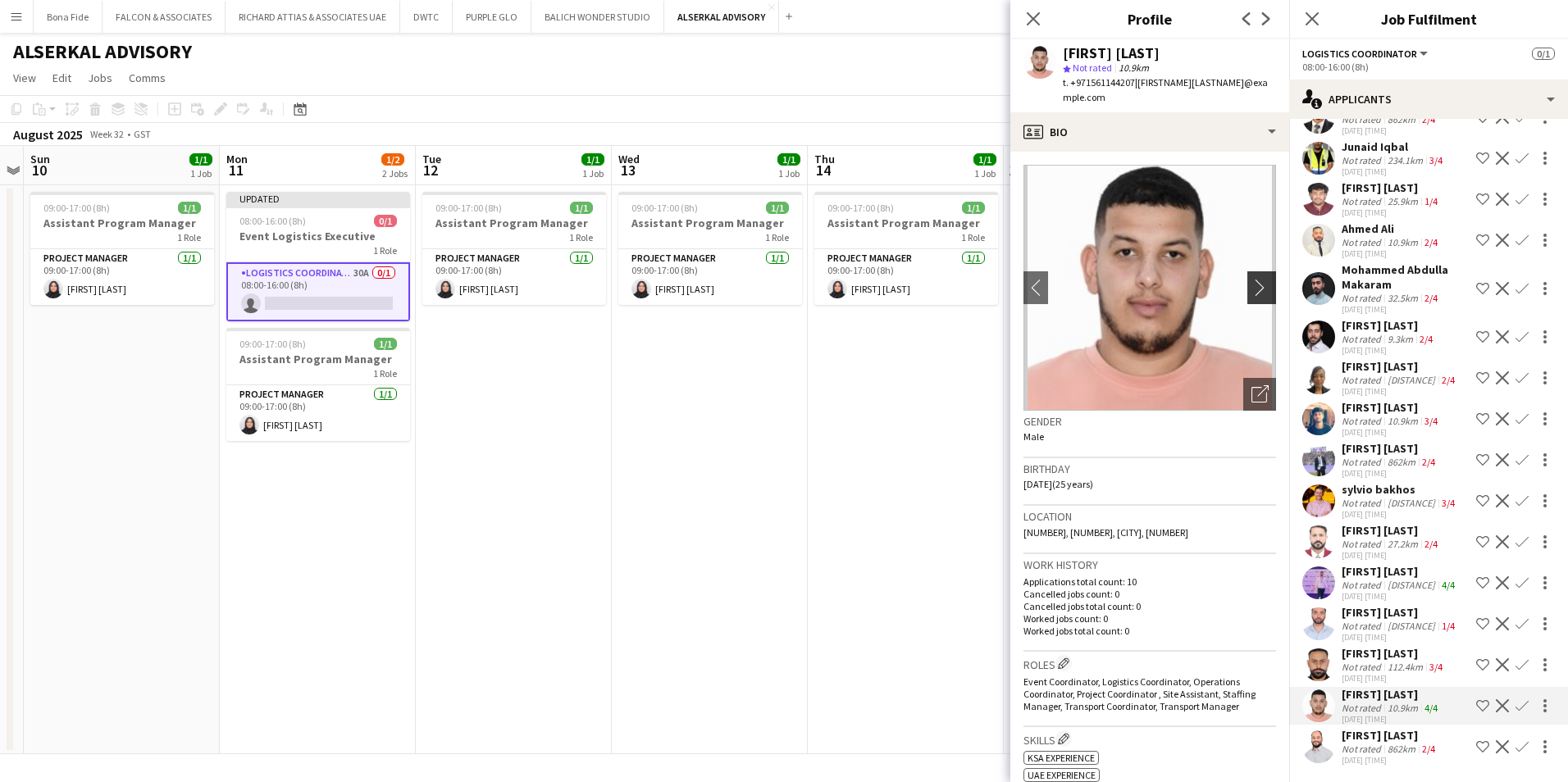 click on "chevron-right" 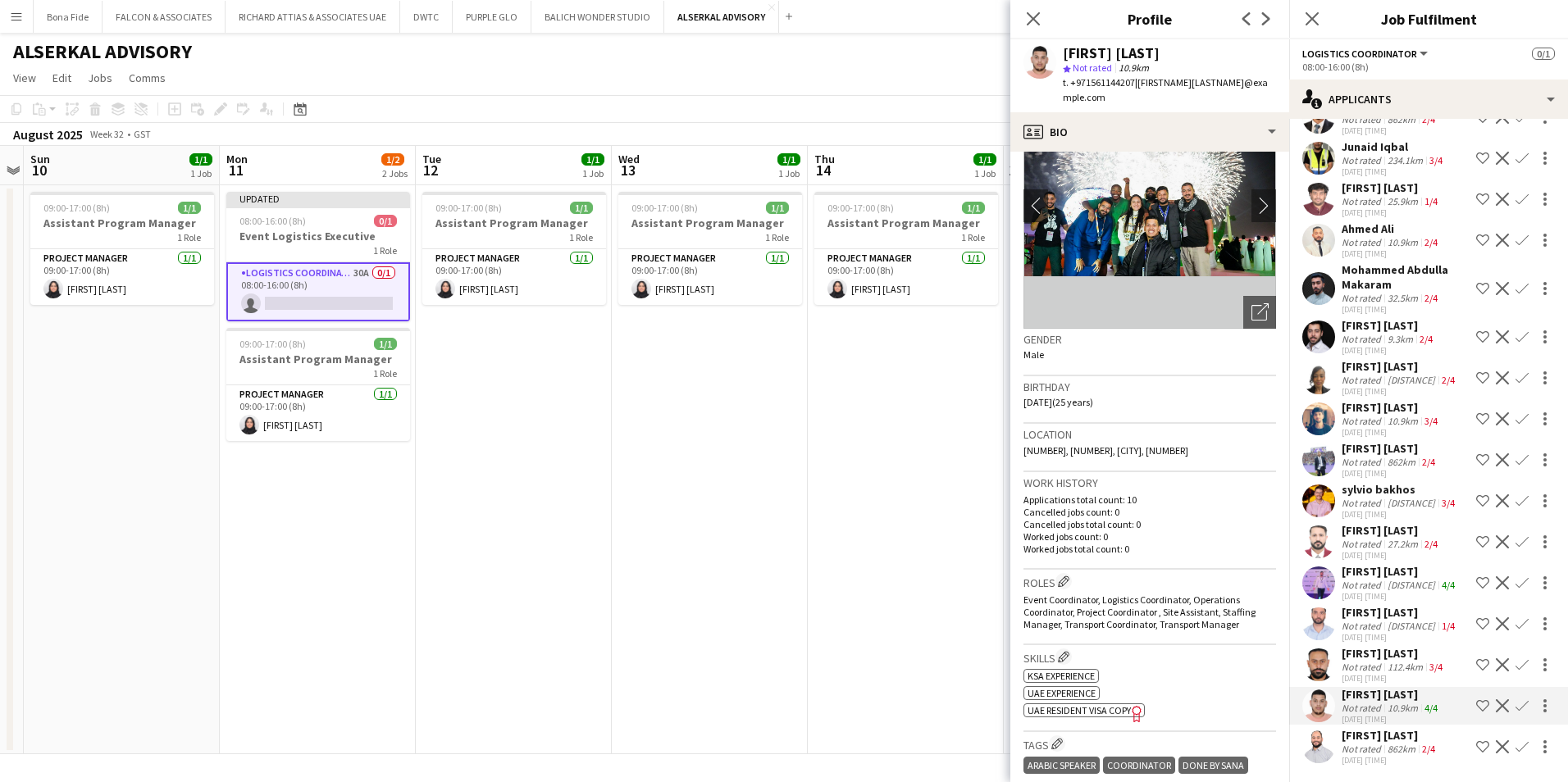 scroll, scrollTop: 0, scrollLeft: 0, axis: both 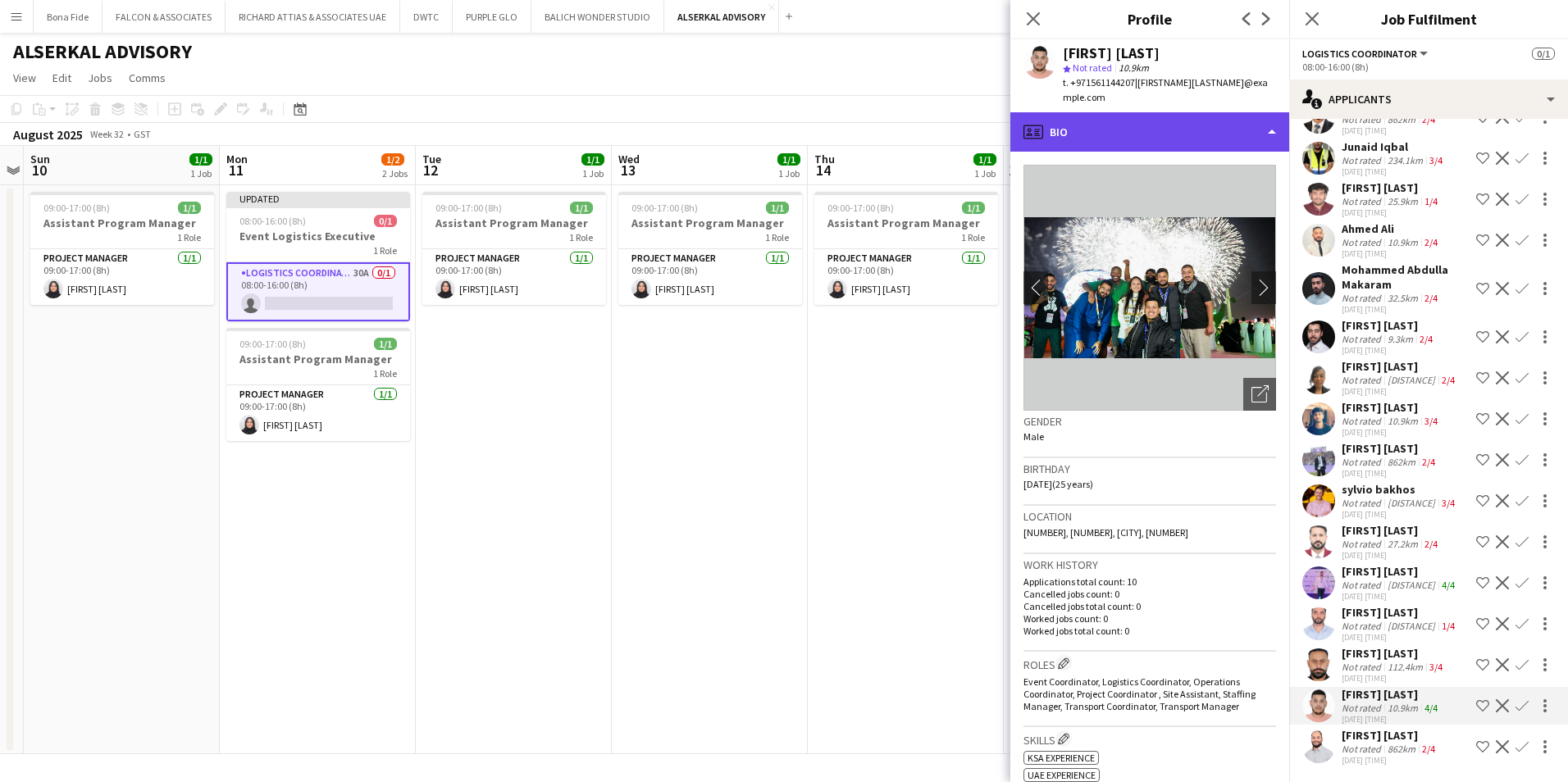 click on "profile
Bio" 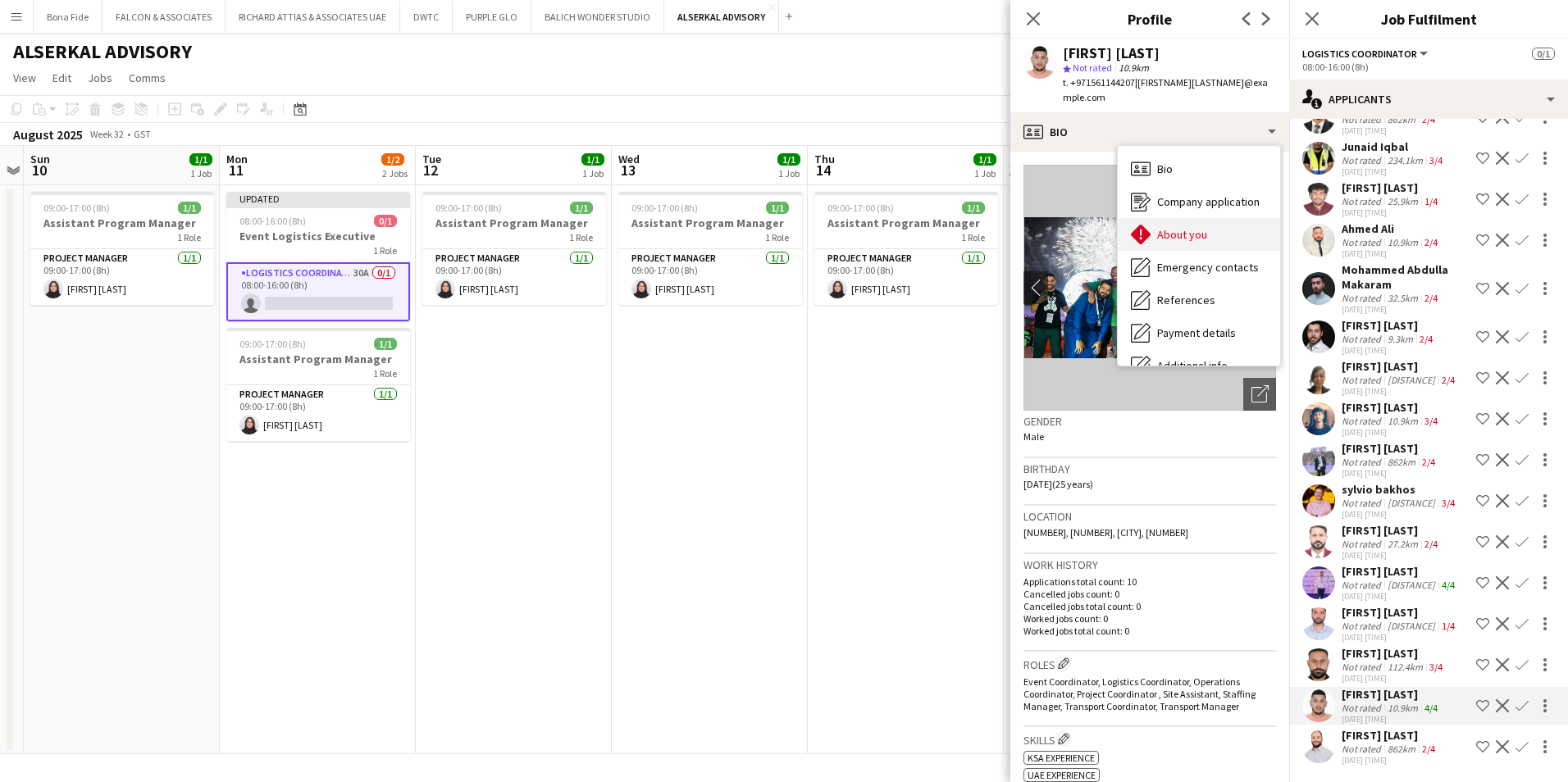 click on "About you" at bounding box center [1182, 234] 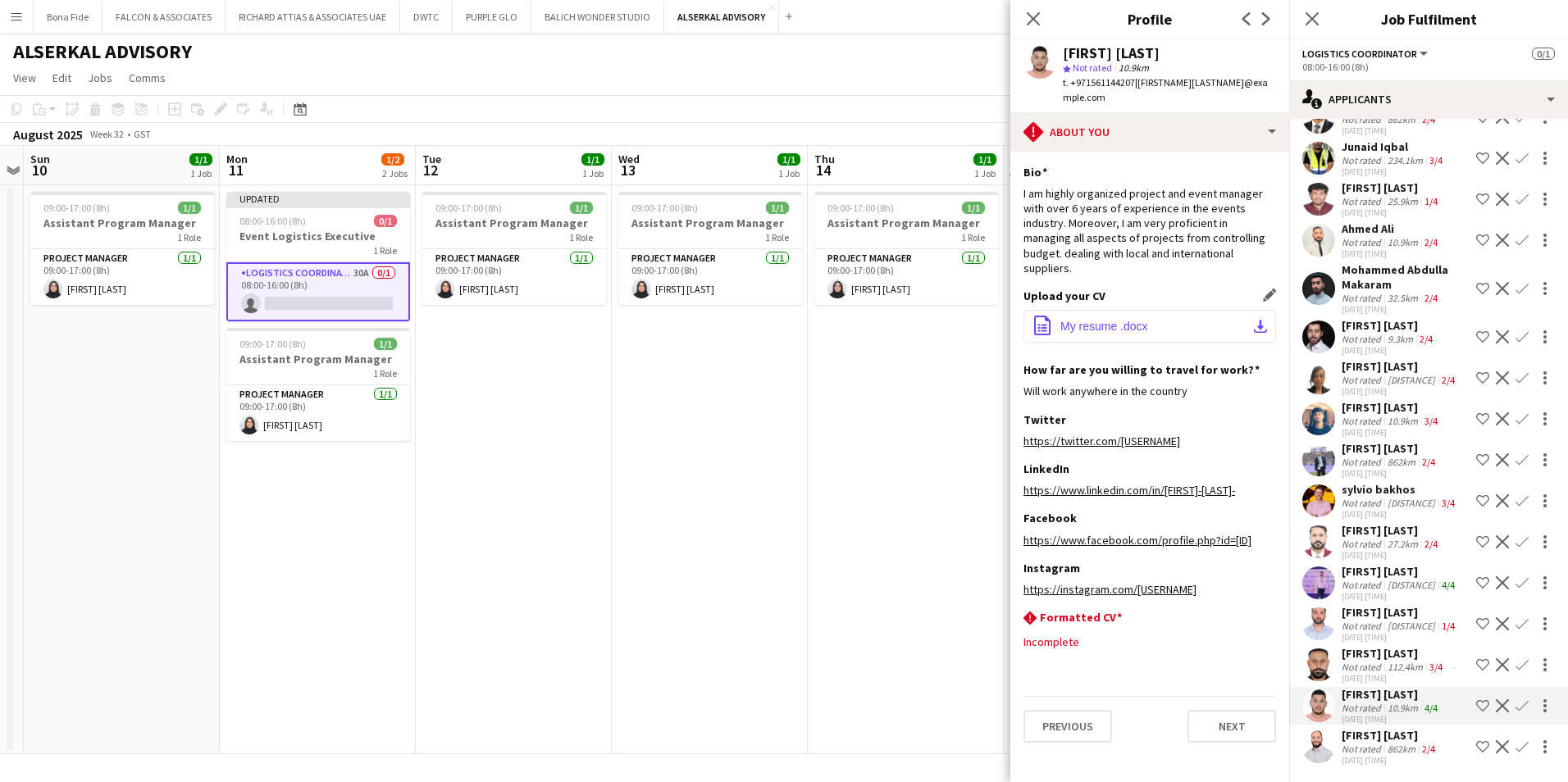 click on "My resume .docx" 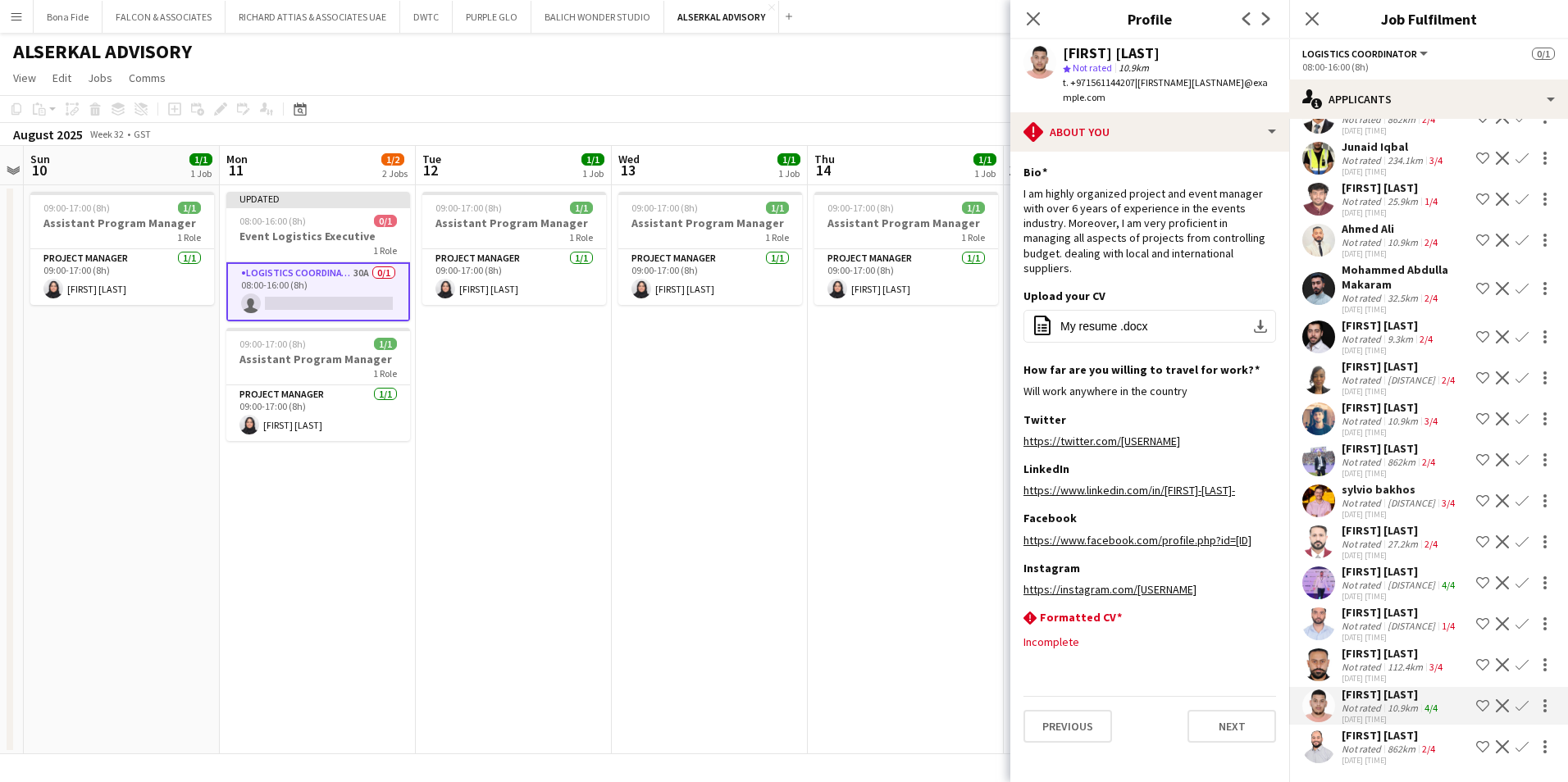 click on "Decline" 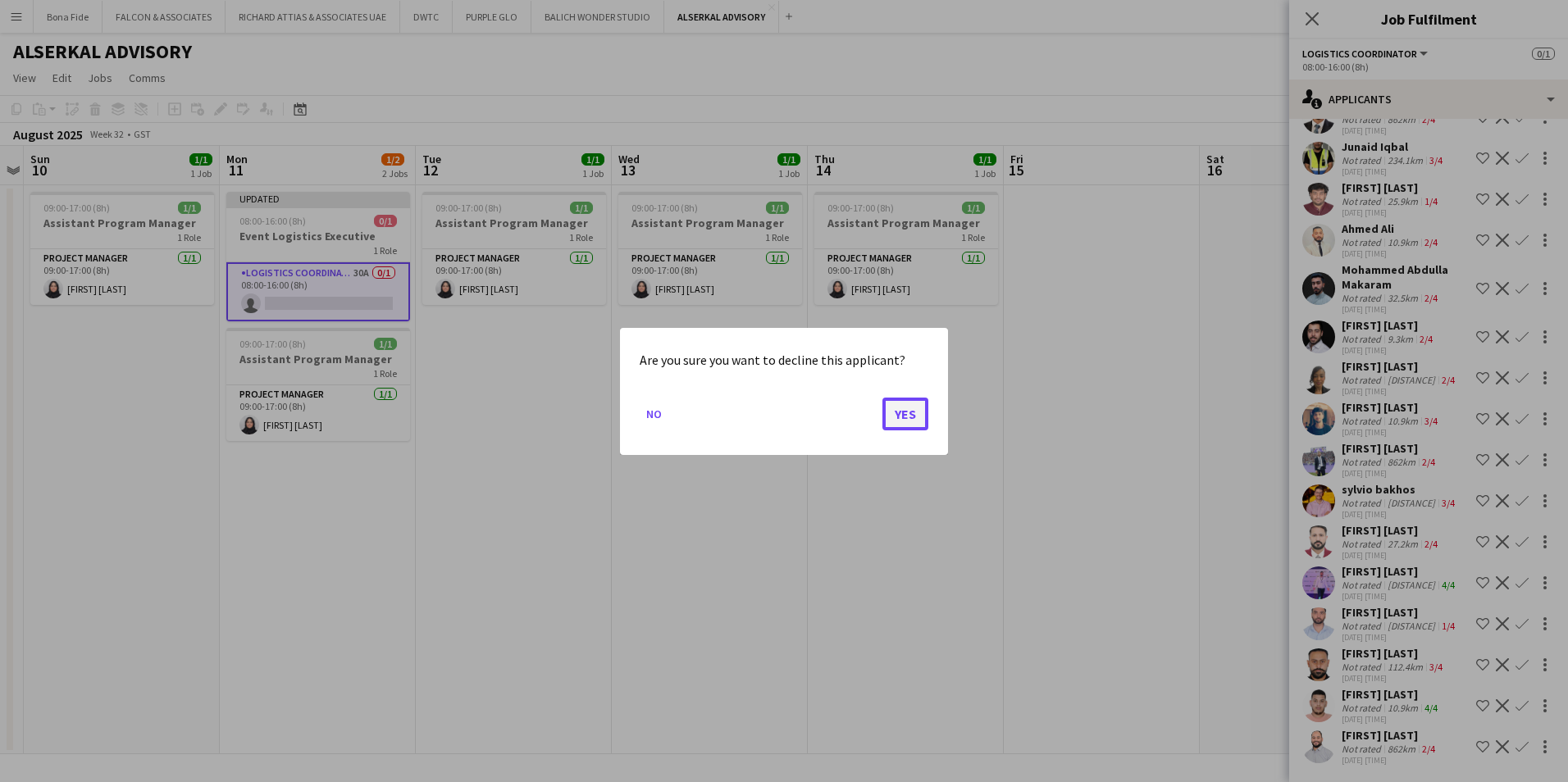 click on "Yes" 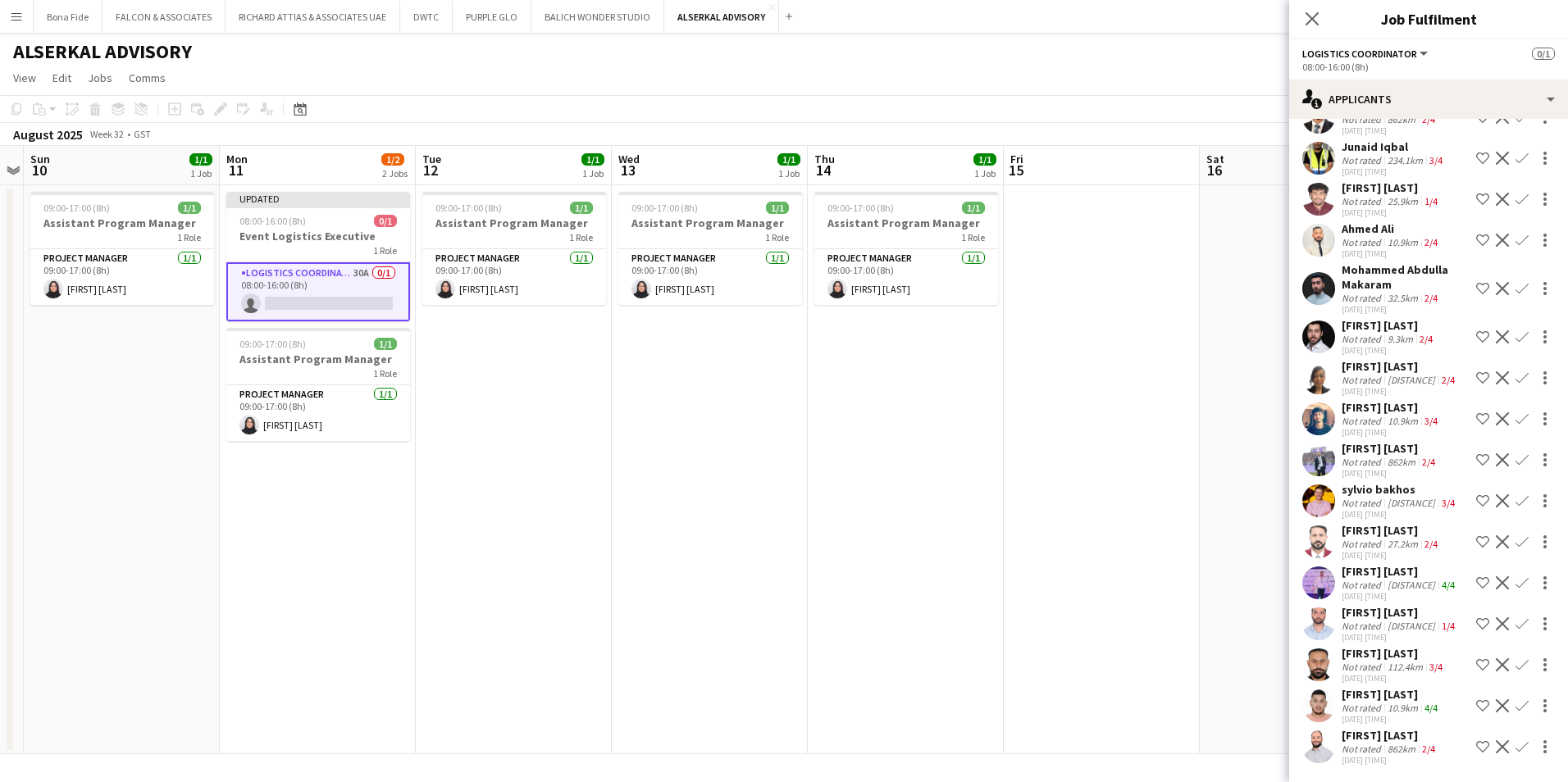 scroll, scrollTop: 721, scrollLeft: 0, axis: vertical 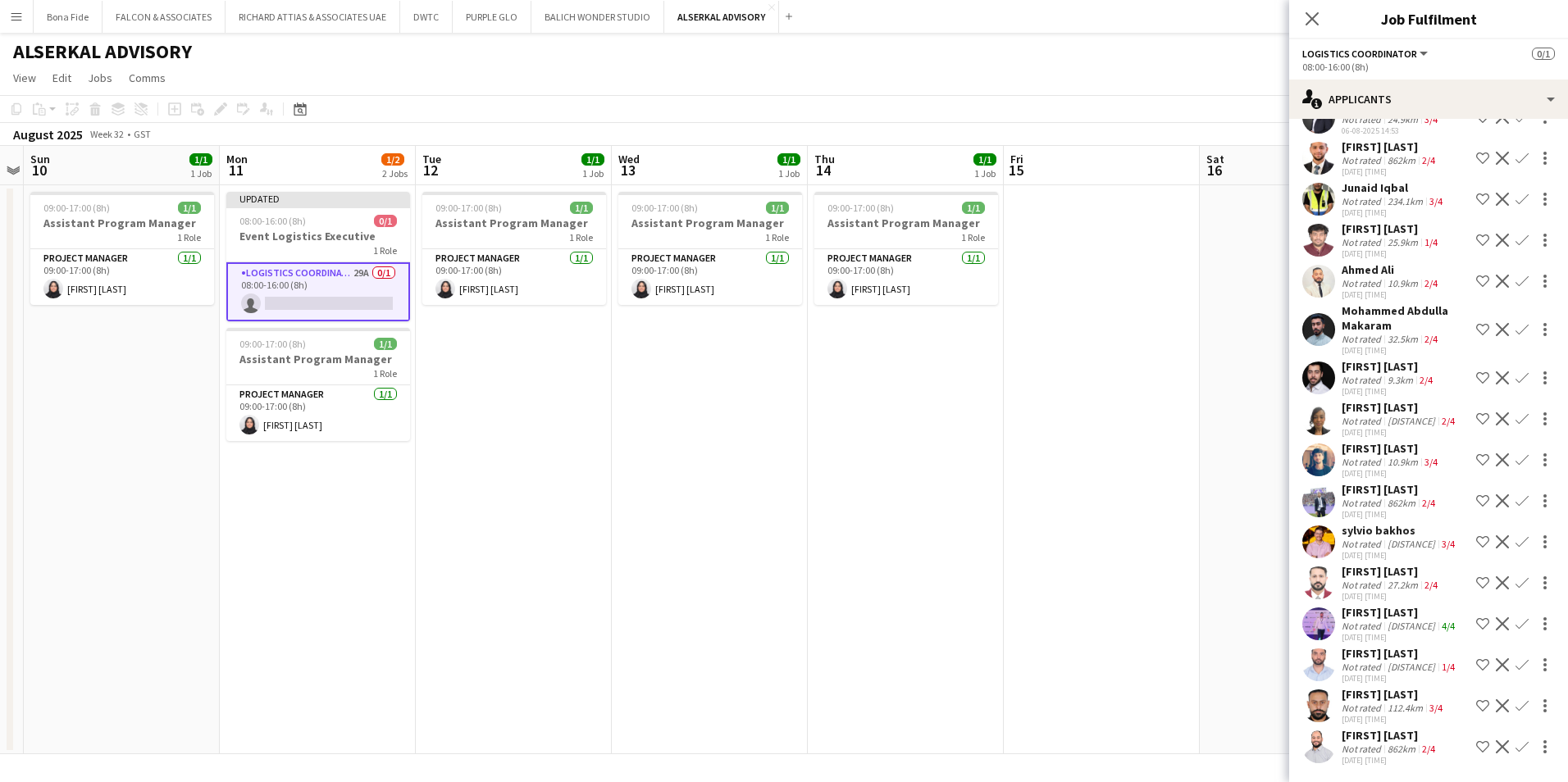 click on "sylvio bakhos" at bounding box center (1391, 571) 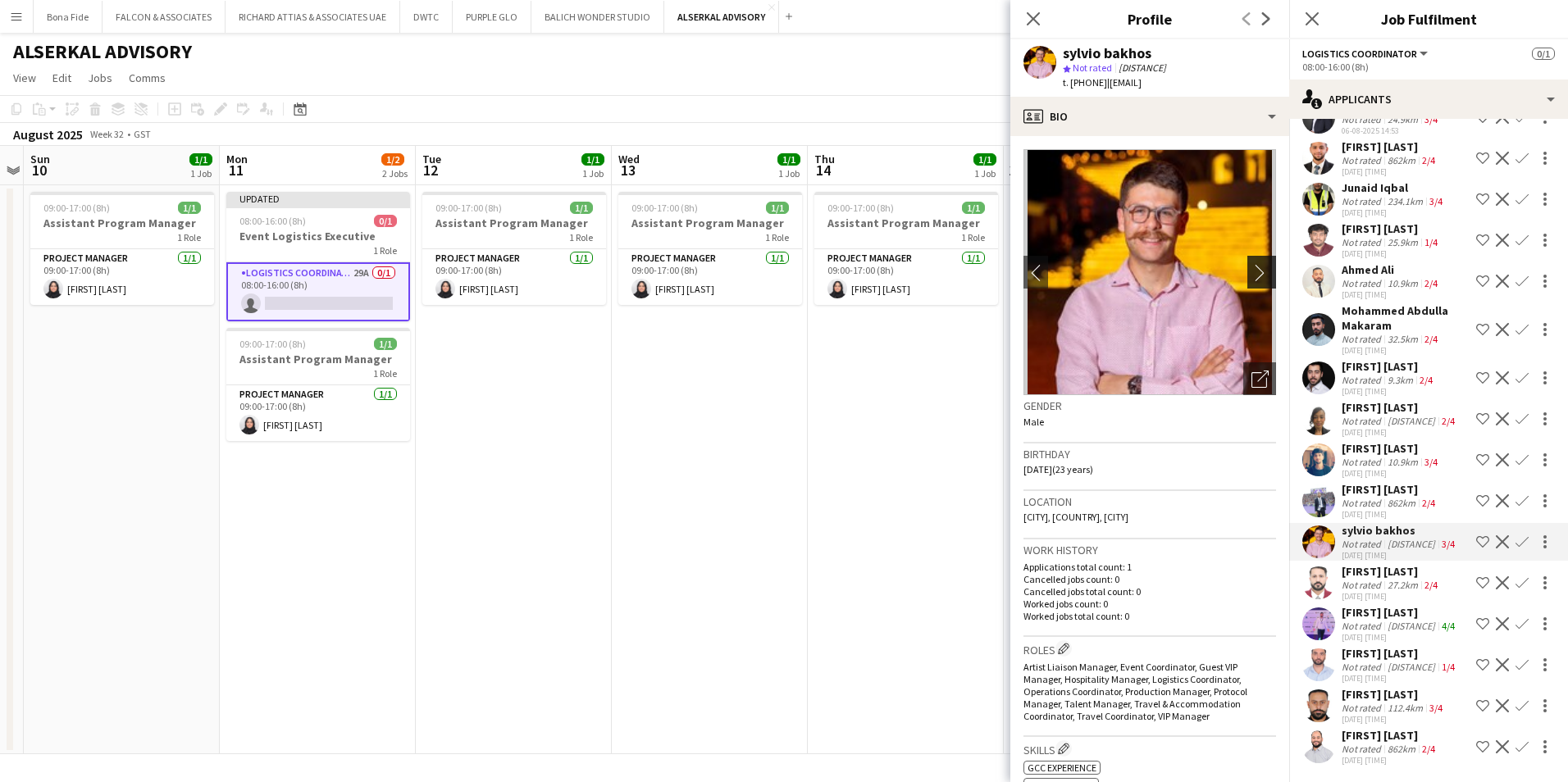 click on "chevron-right" 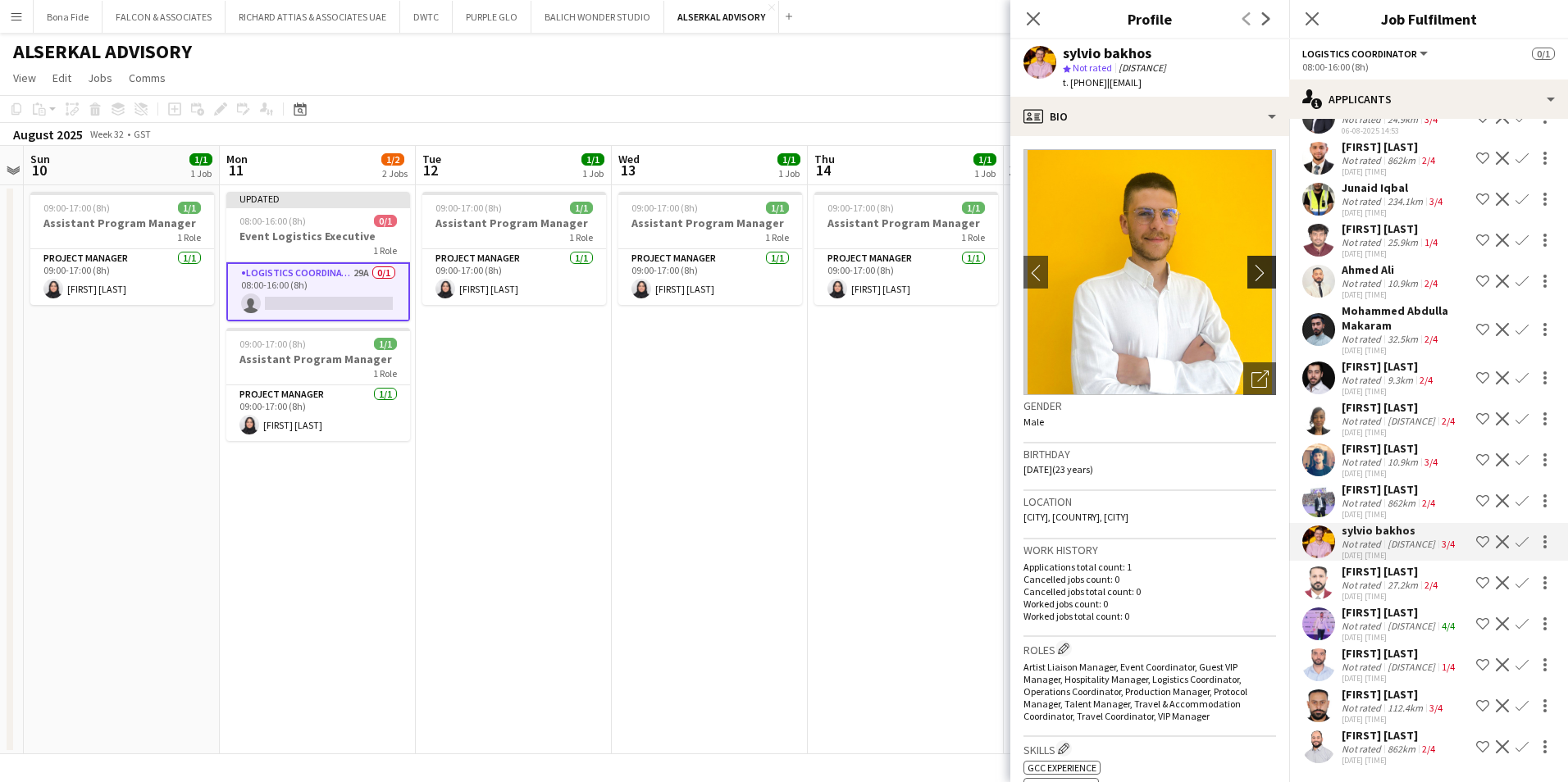 click on "chevron-right" 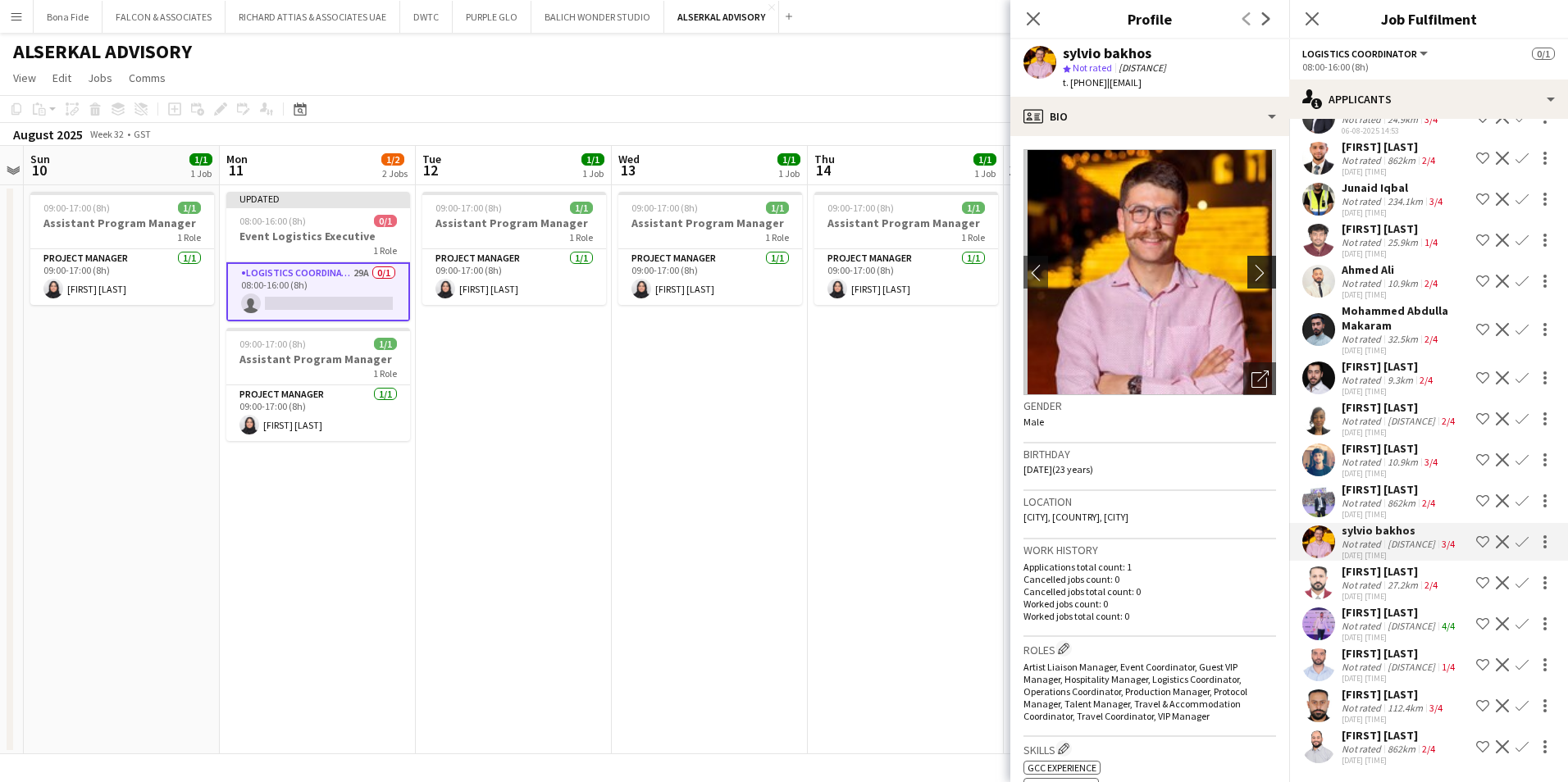 click on "chevron-right" 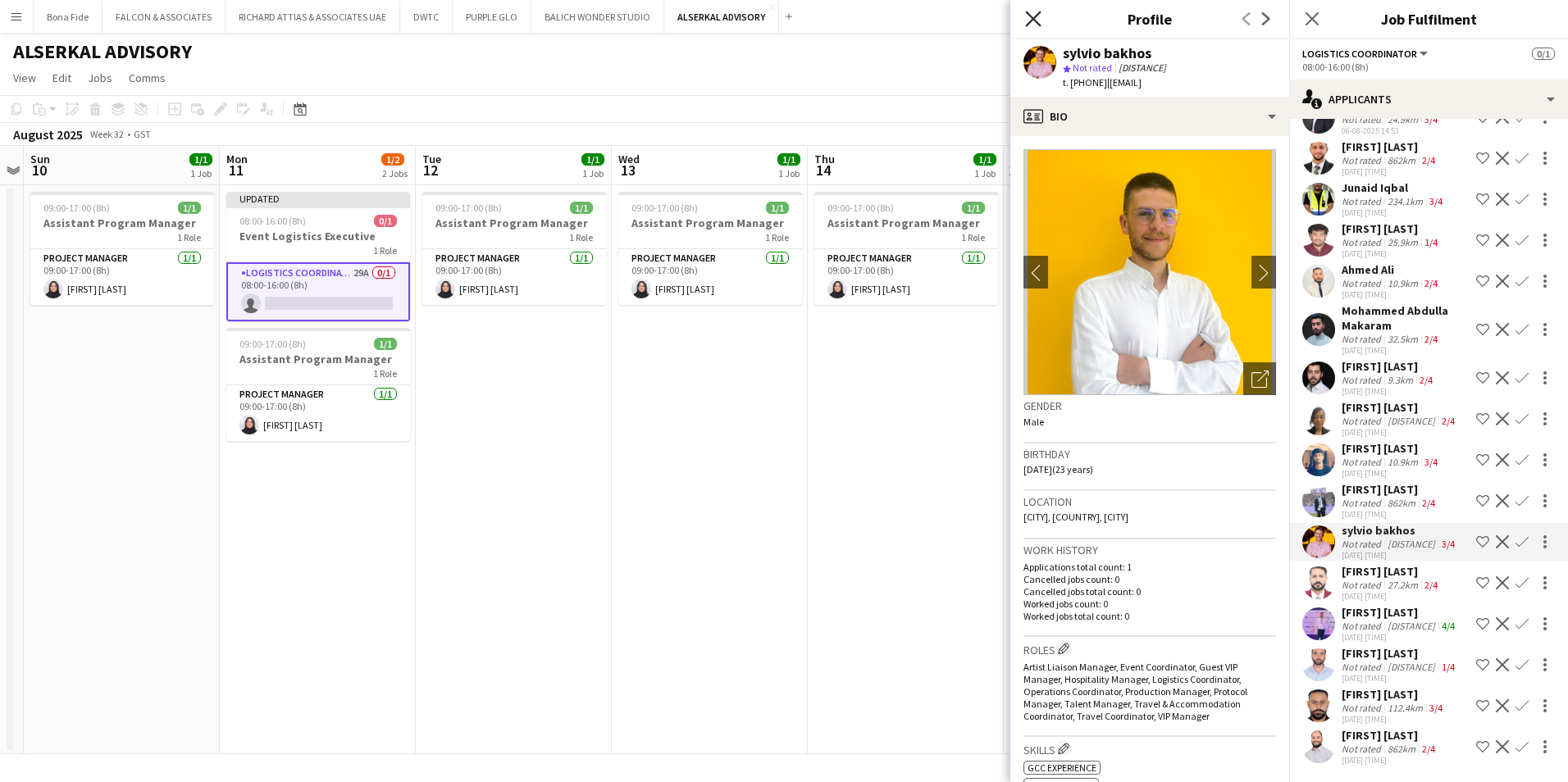 click 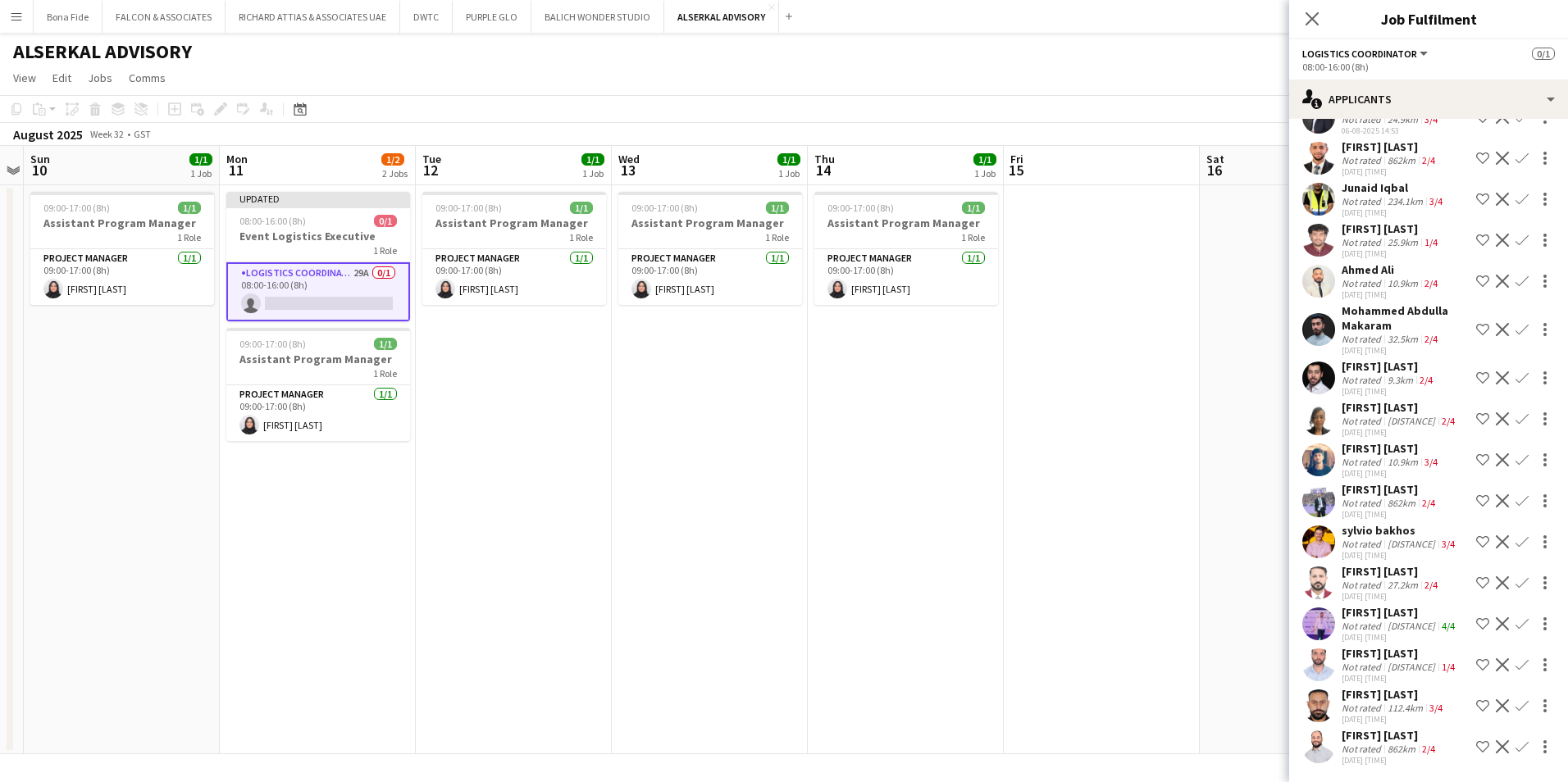 scroll, scrollTop: 721, scrollLeft: 0, axis: vertical 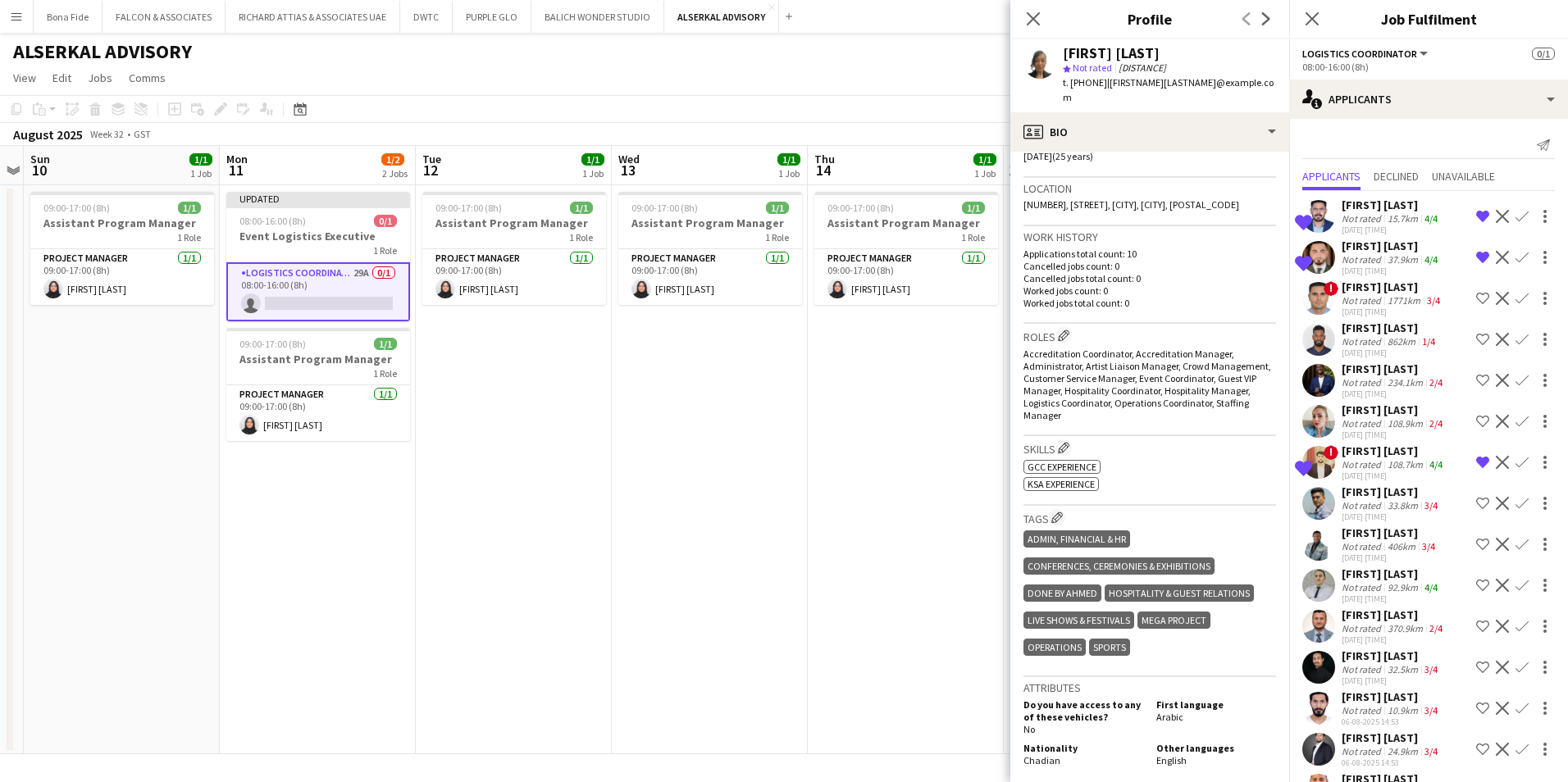 click on "[FIRST] [LAST]" at bounding box center (1393, 369) 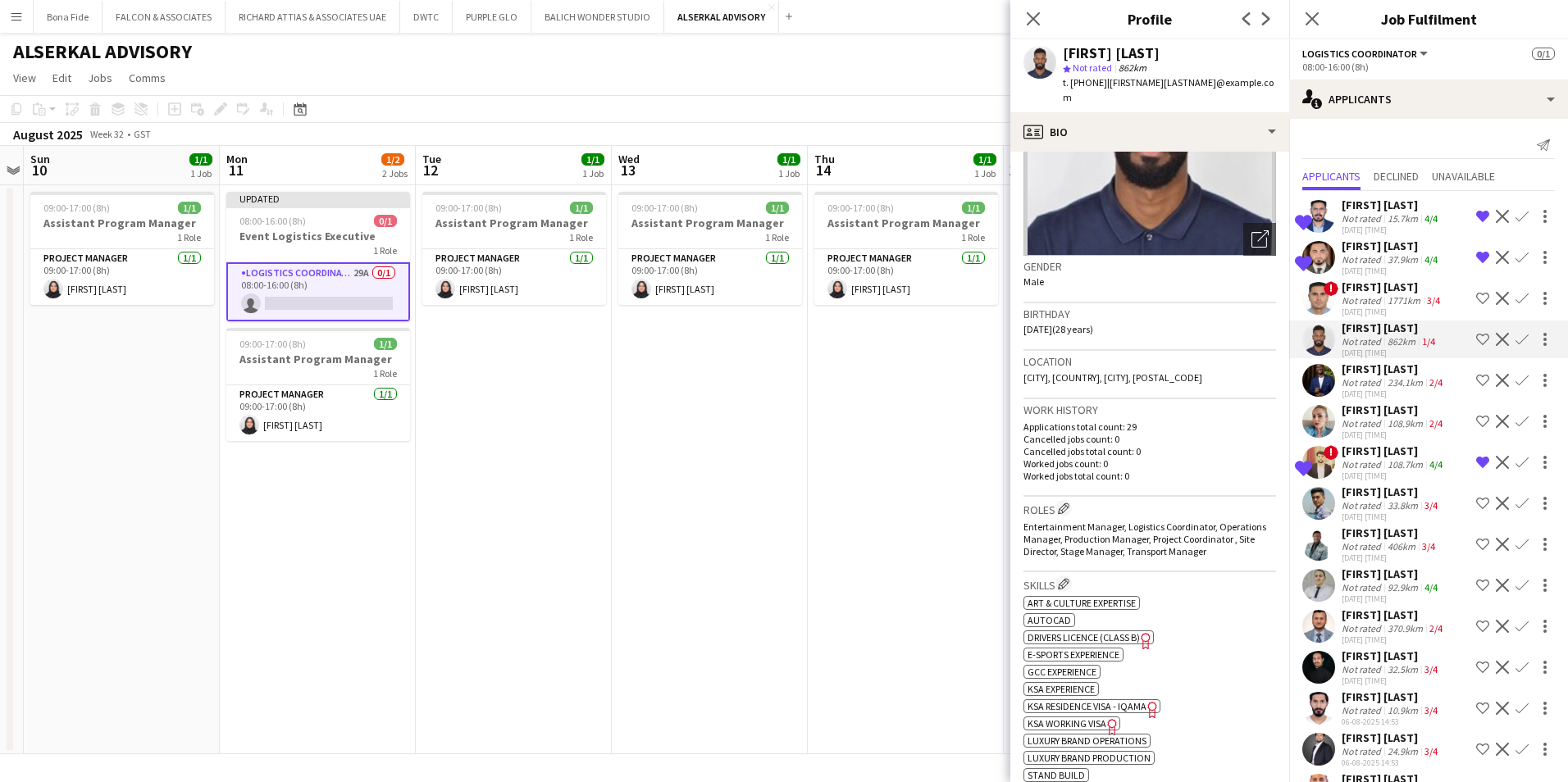 scroll, scrollTop: 0, scrollLeft: 0, axis: both 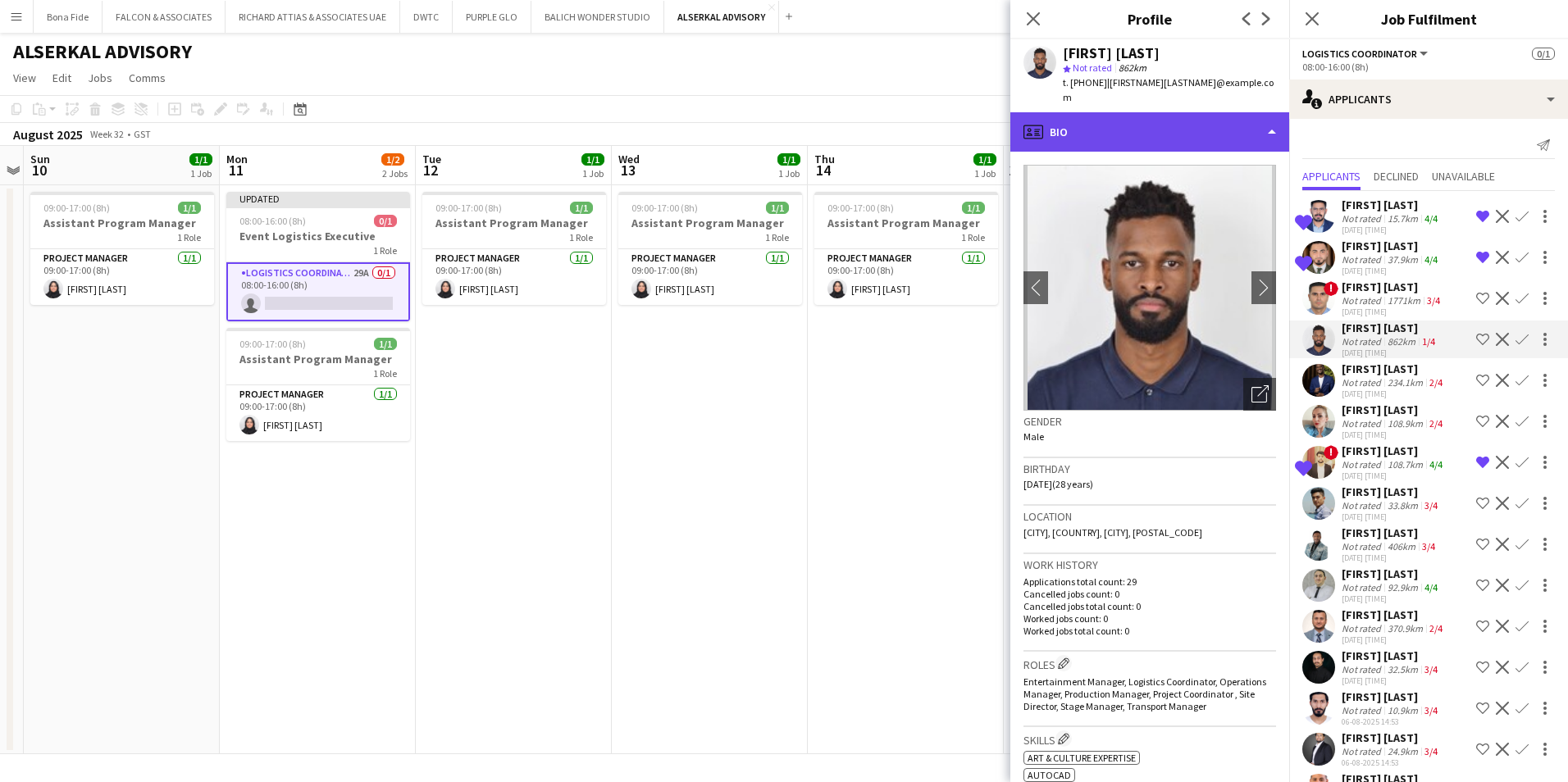click on "profile
Bio" 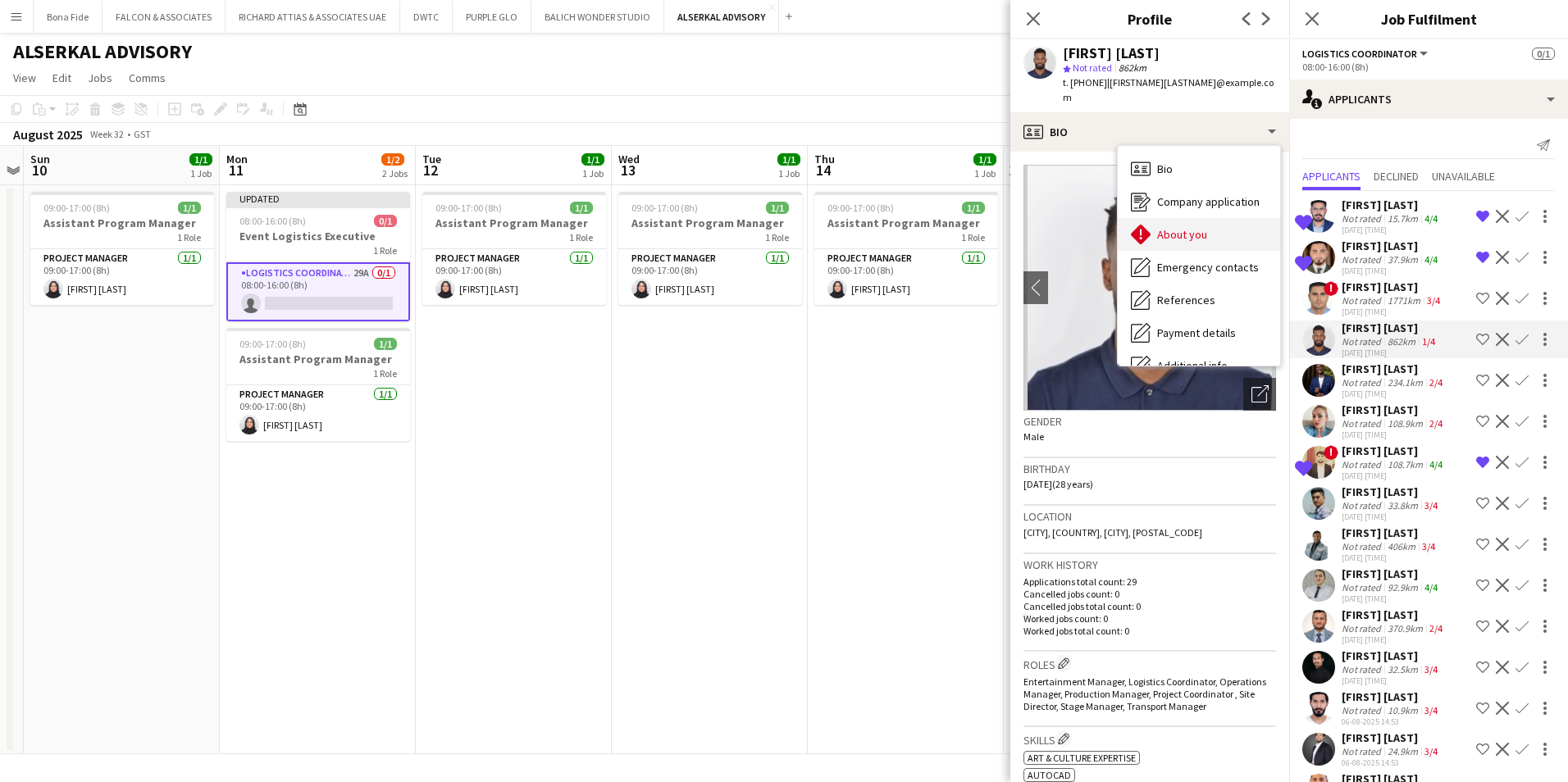 click on "About you" at bounding box center (1182, 234) 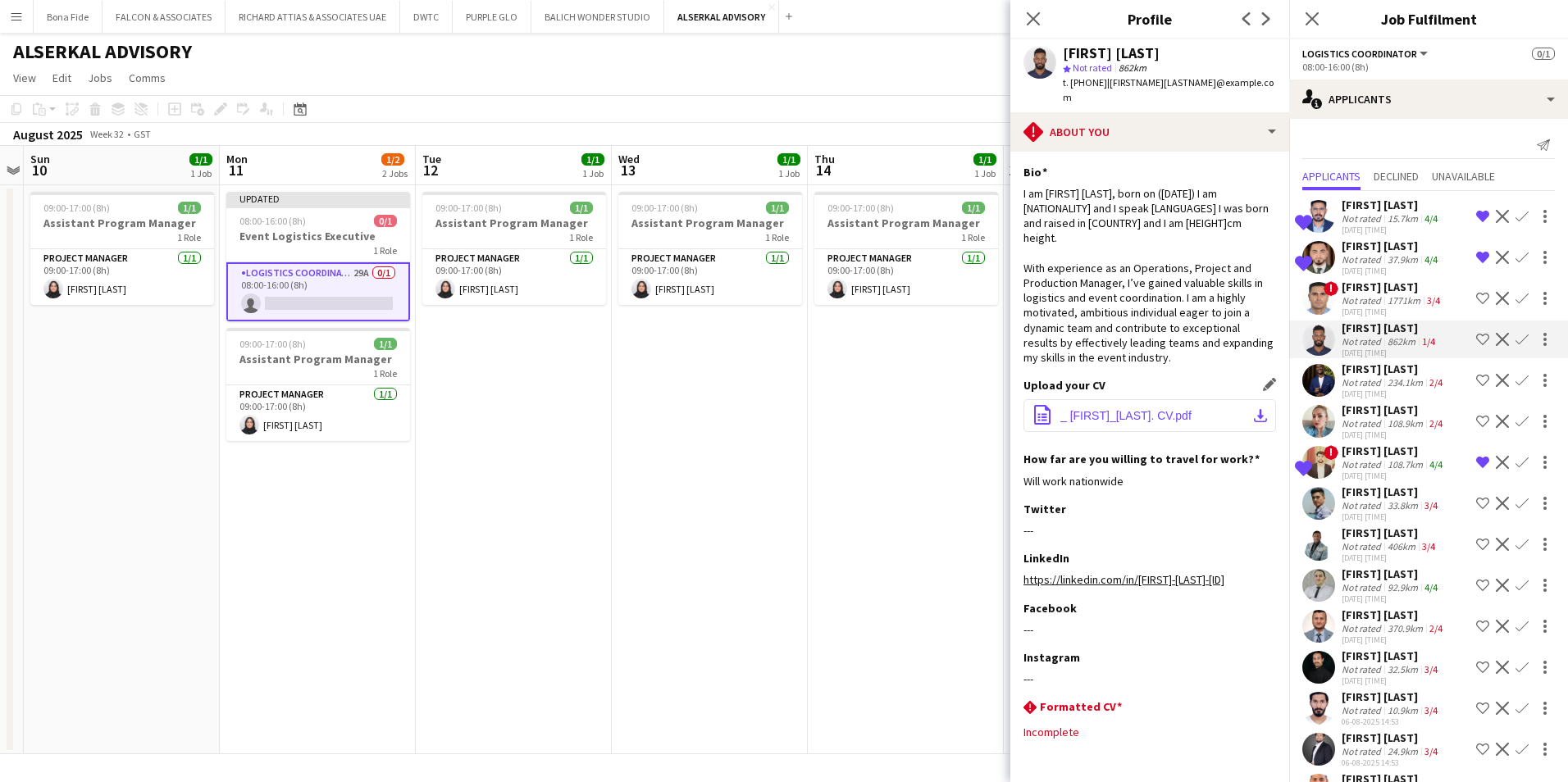 click on "_ [FIRST] [LAST]. CV.pdf" 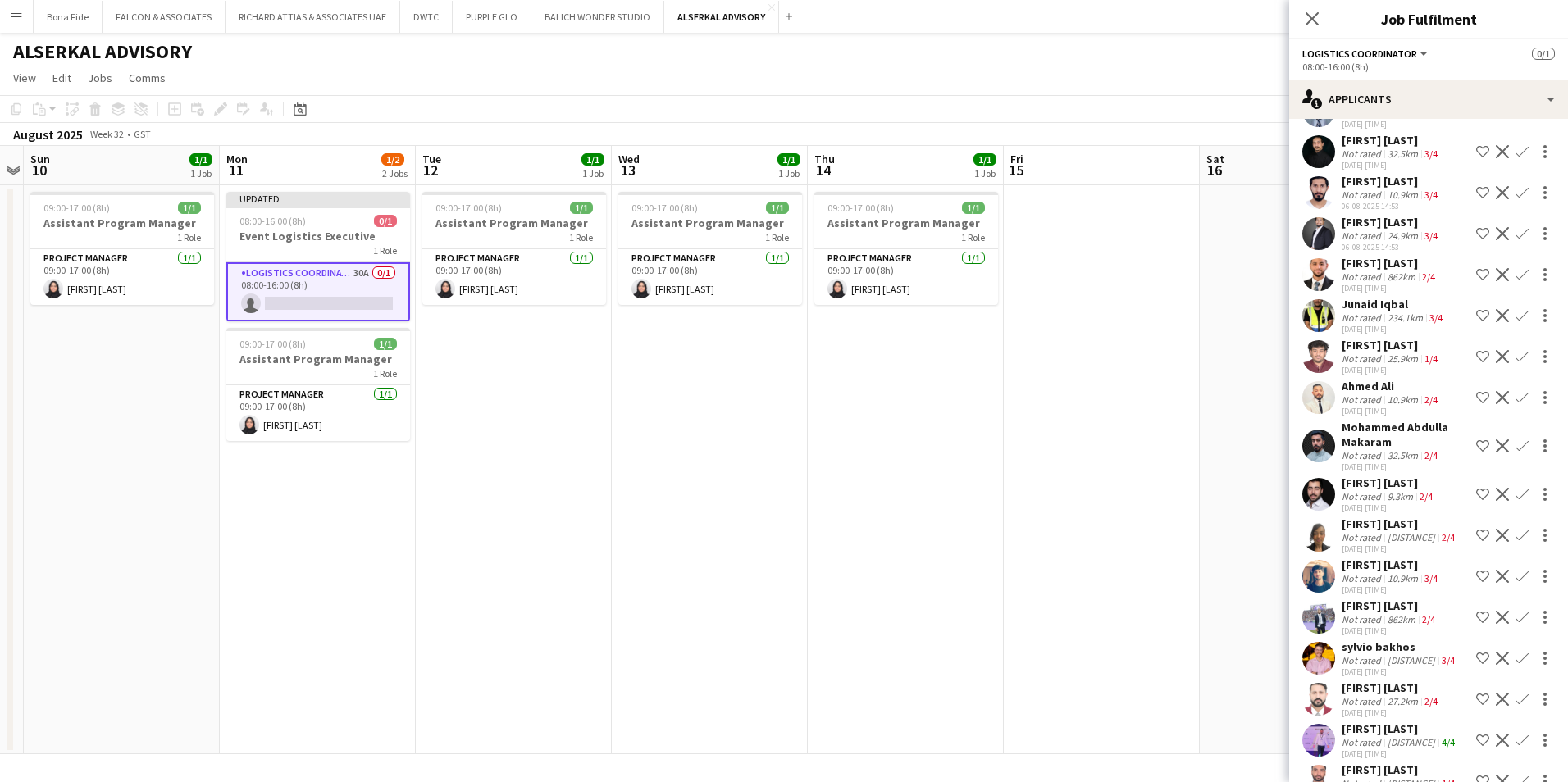 scroll, scrollTop: 762, scrollLeft: 0, axis: vertical 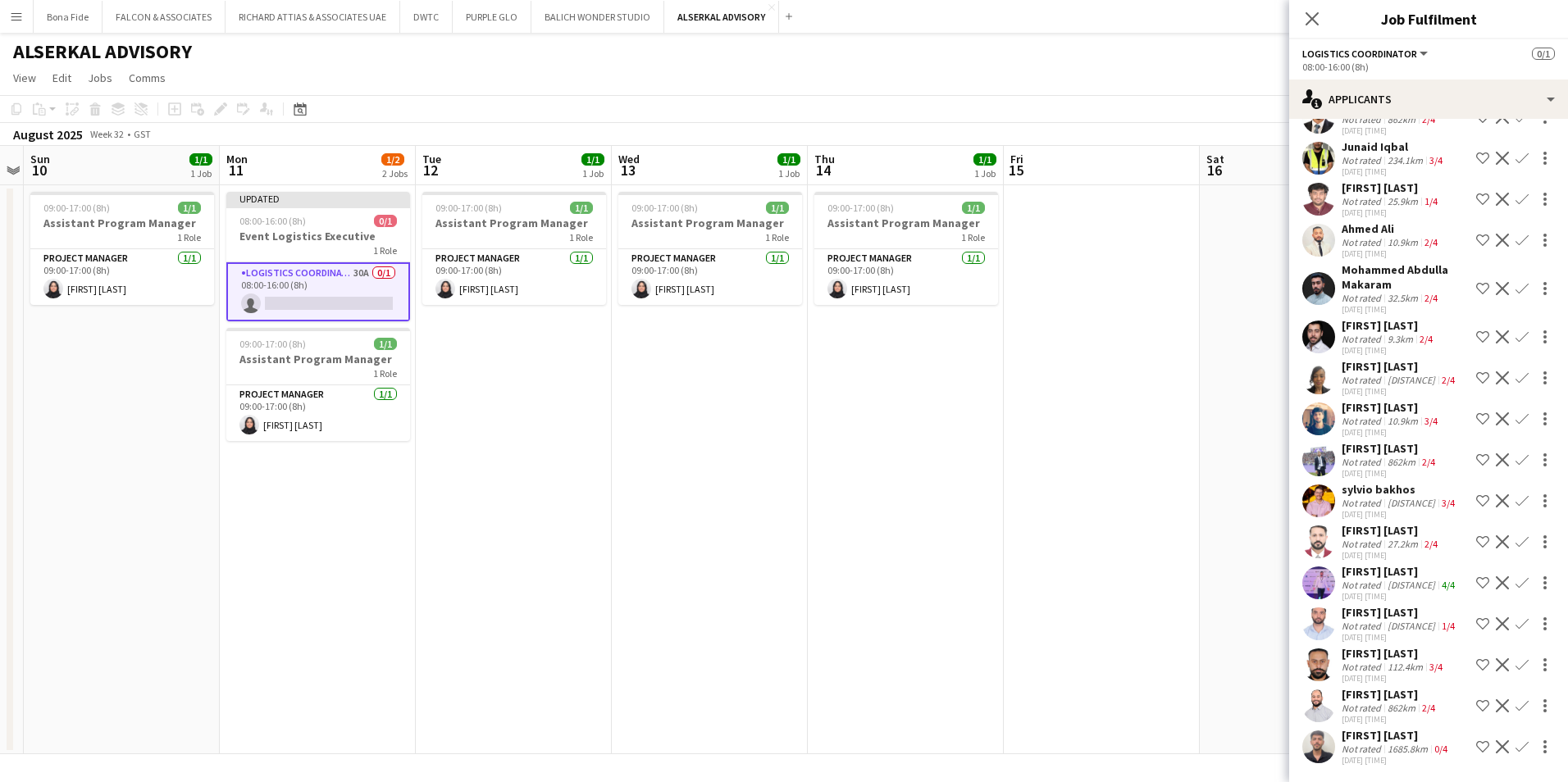 click on "[FIRST] [LAST]" at bounding box center (1400, 612) 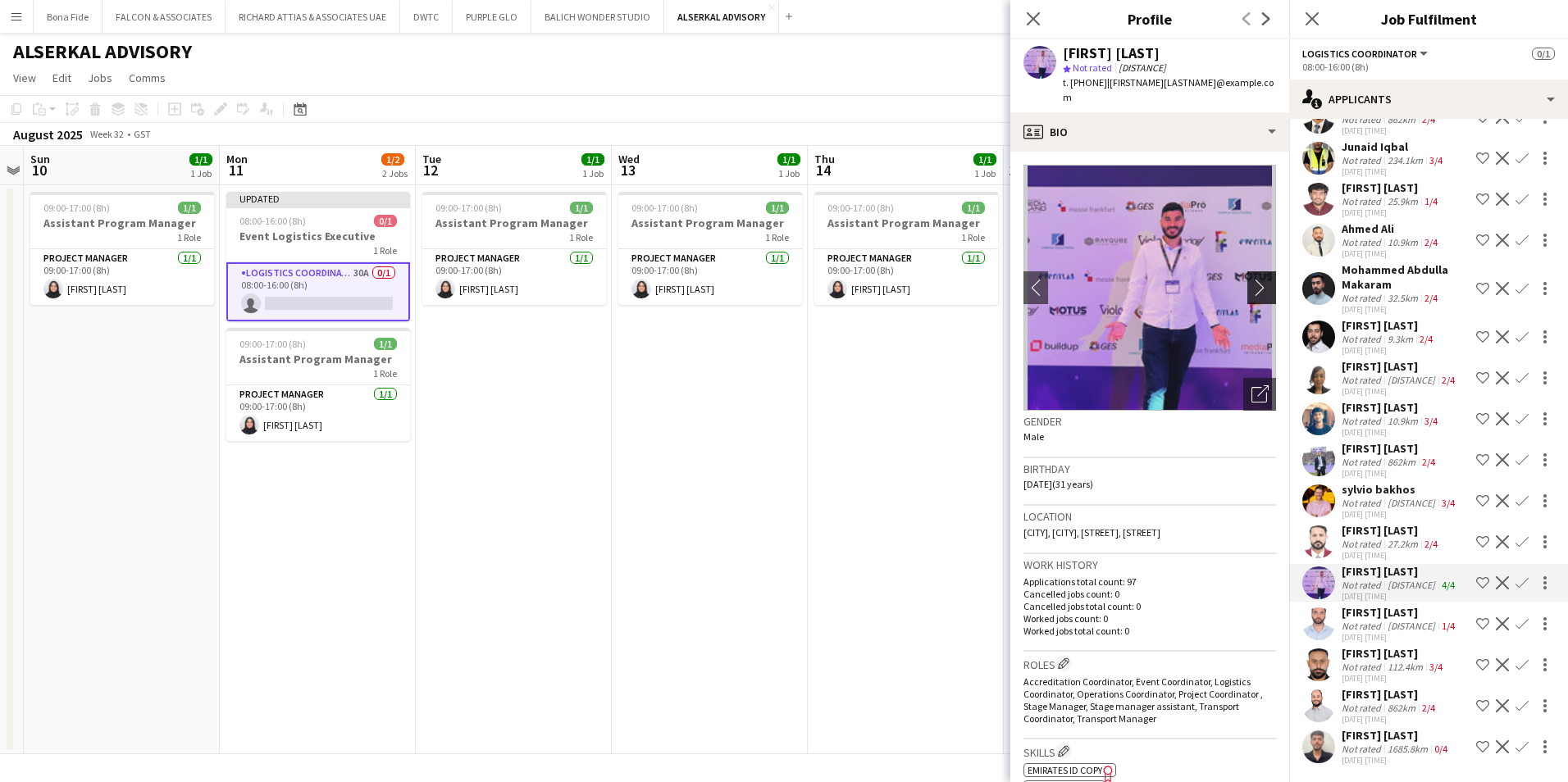 click on "chevron-right" 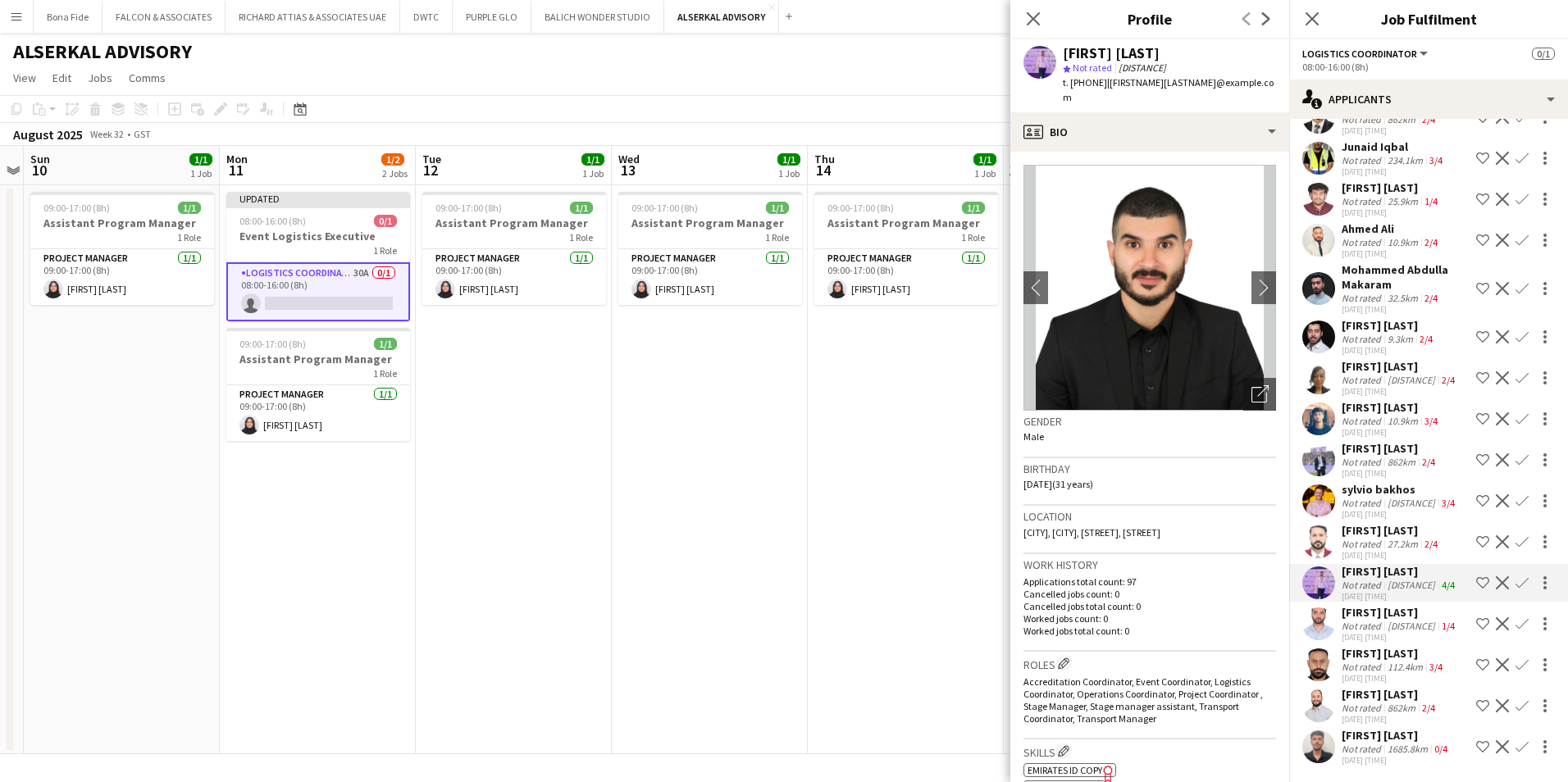 click on "Job Fulfilment" 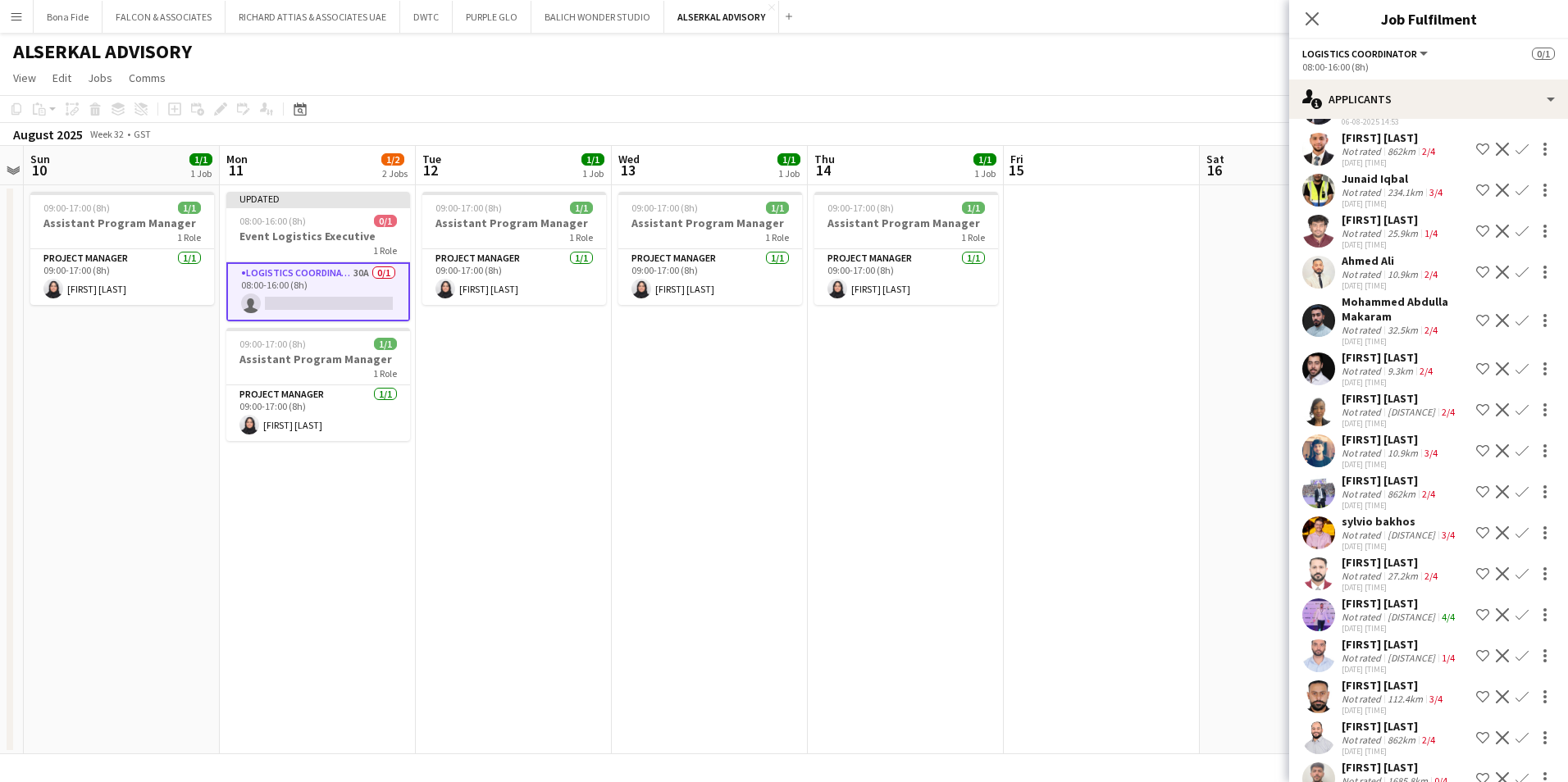 scroll, scrollTop: 656, scrollLeft: 0, axis: vertical 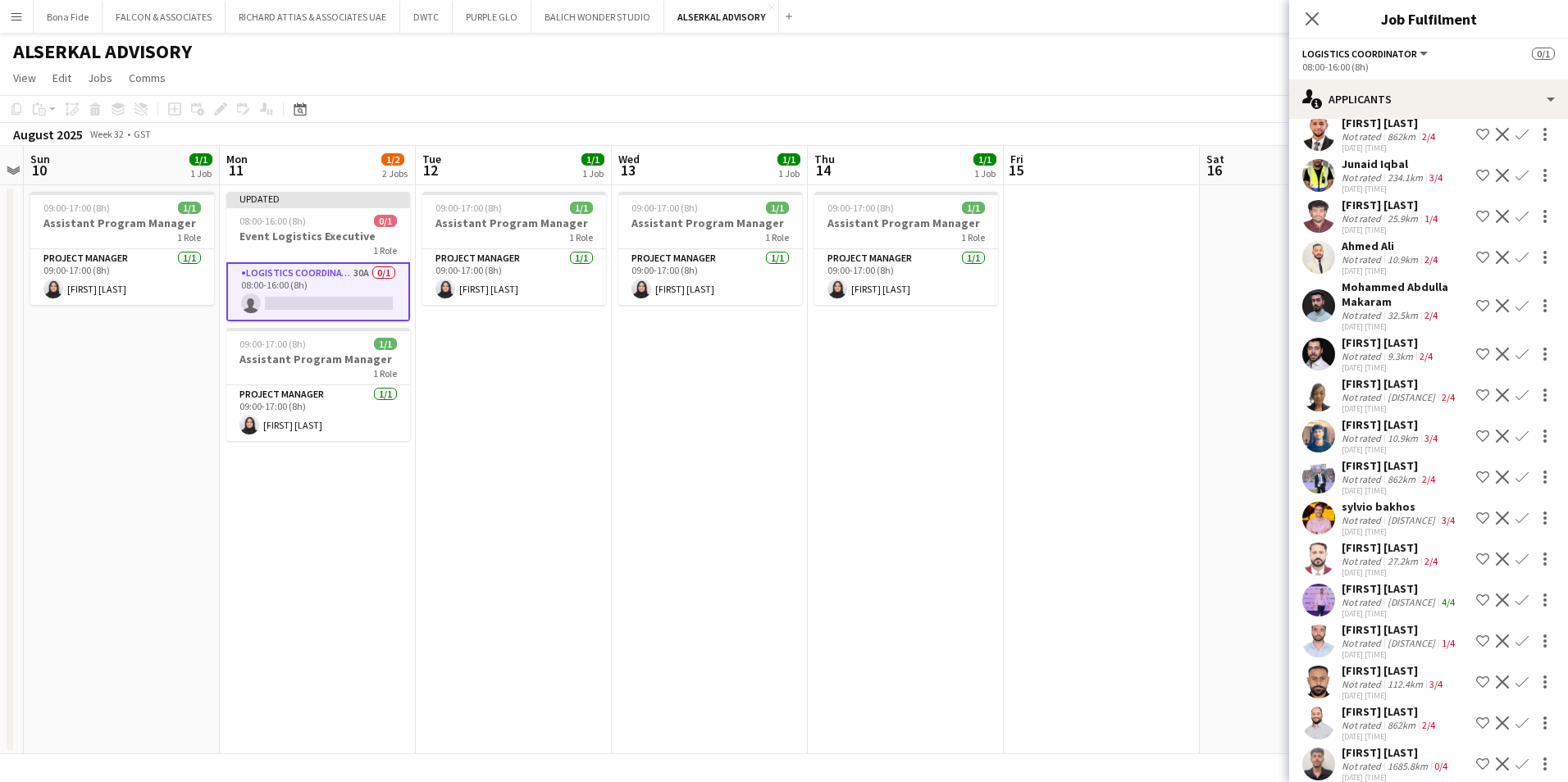 click on "ALSERKAL ADVISORY" 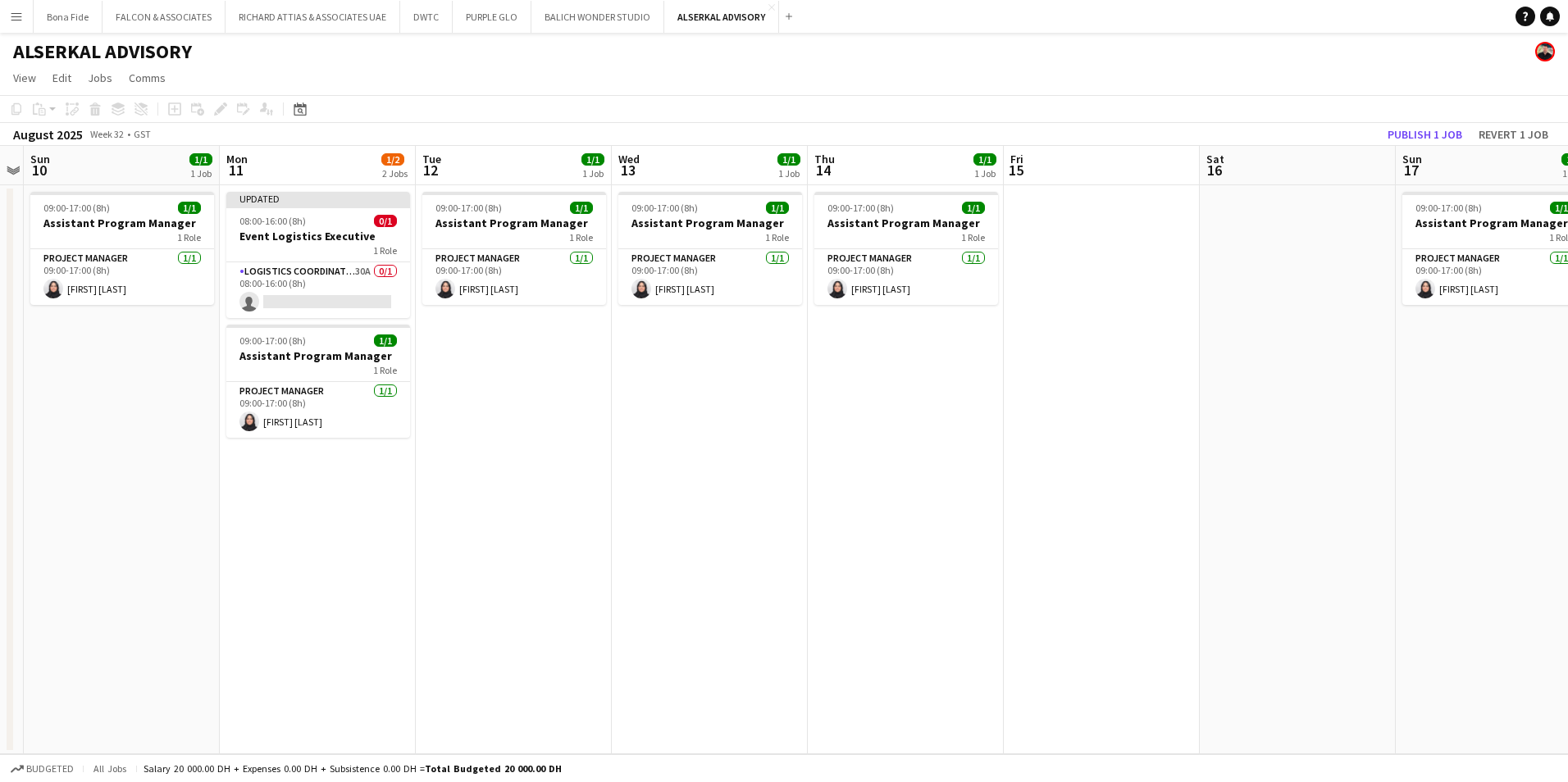 click on "View  Day view expanded Day view collapsed Month view Date picker Jump to today Expand Linked Jobs Collapse Linked Jobs  Edit  Copy Ctrl+C  Paste  Without Crew Ctrl+V With Crew Ctrl+Shift+V Paste as linked job  Group  Group Ungroup  Jobs  New Job Edit Job Delete Job New Linked Job Edit Linked Jobs Job fulfilment Promote Role Copy Role URL  Comms  Notify confirmed crew Create chat" 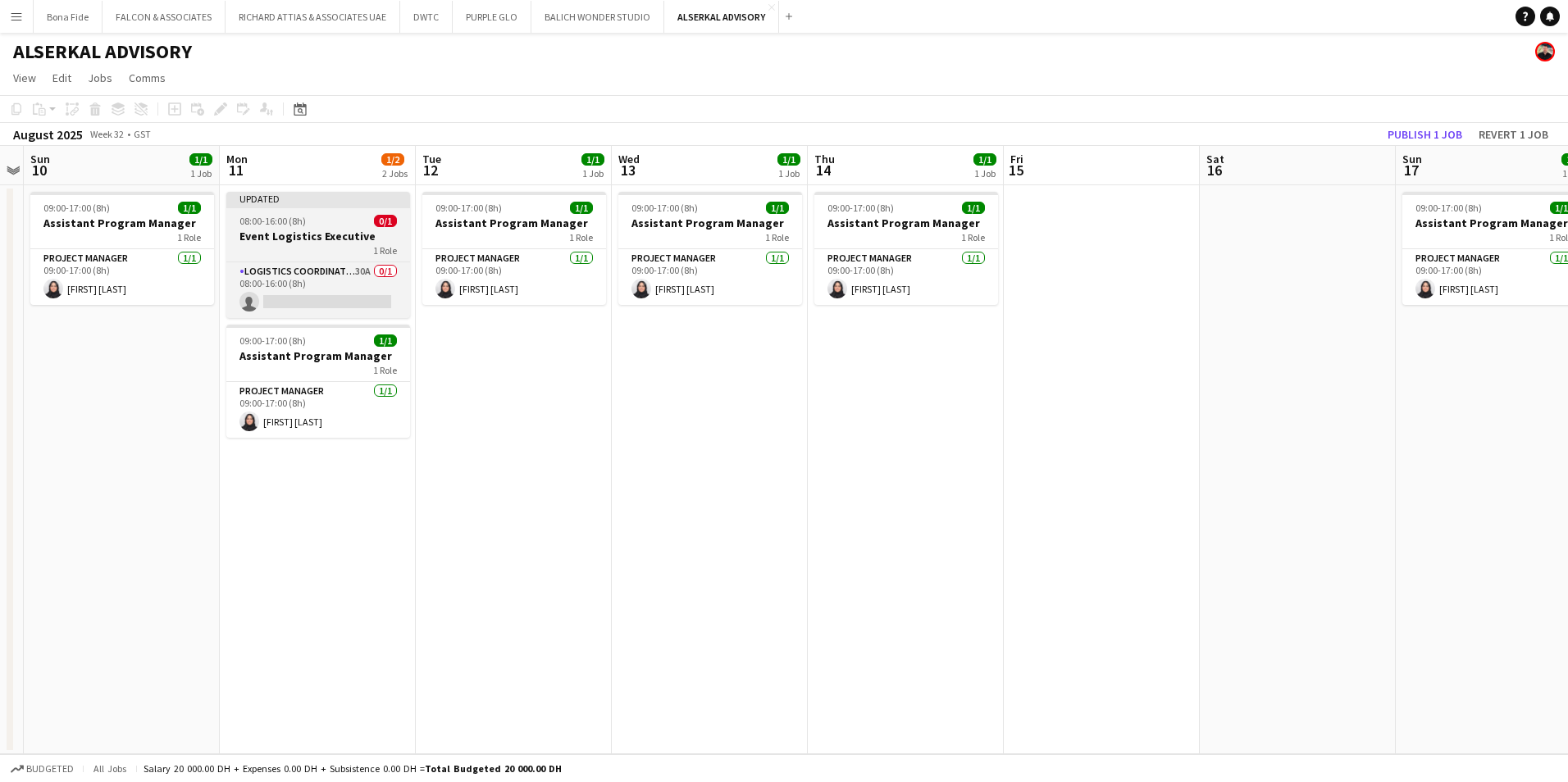 click on "Event Logistics Executive" at bounding box center [318, 236] 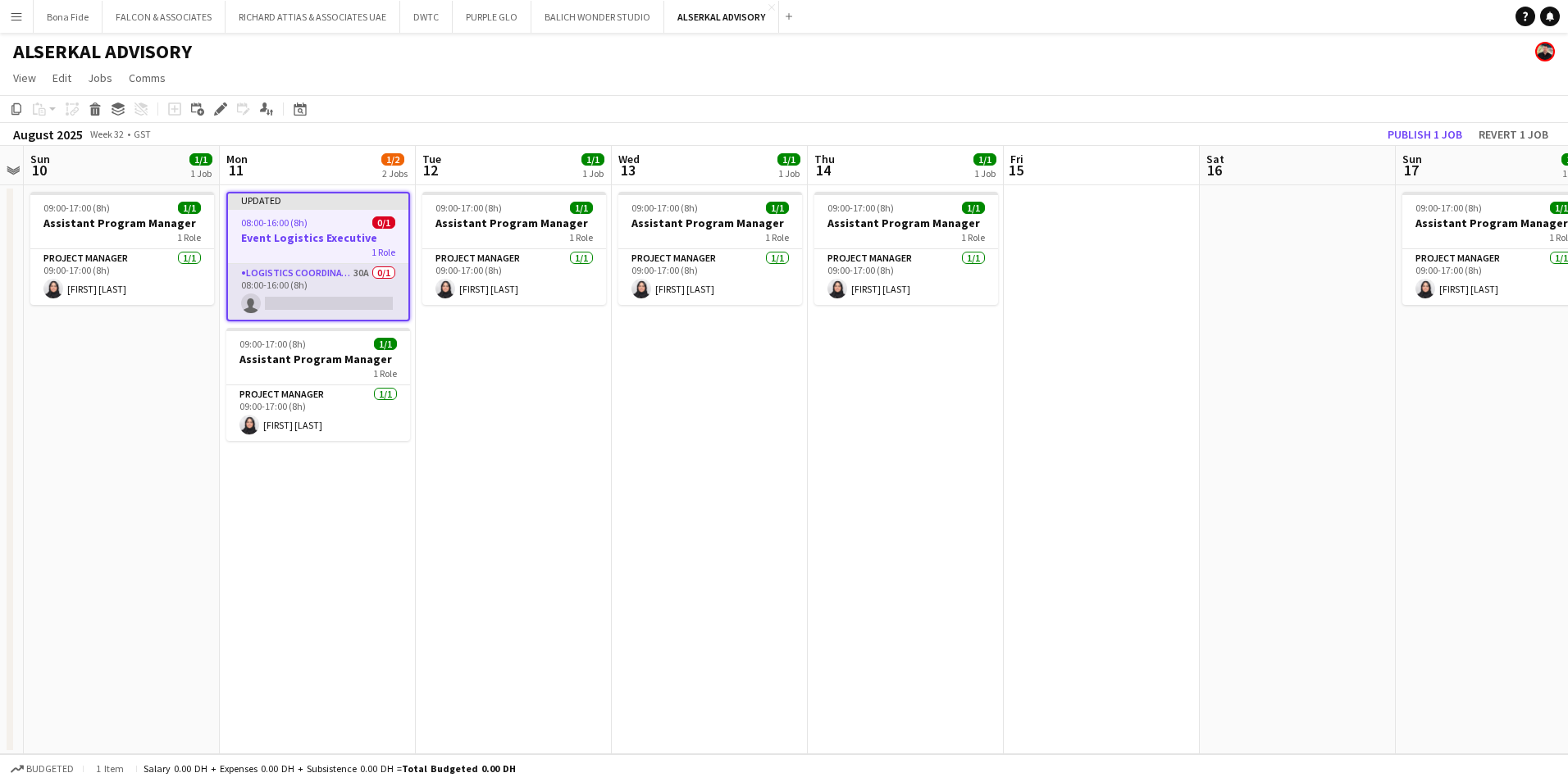 click on "Logistics Coordinator   [NUMBER]  [NUMBER]/[NUMBER]   [TIME]-[TIME] ([DURATION])
single-neutral-actions" at bounding box center (318, 292) 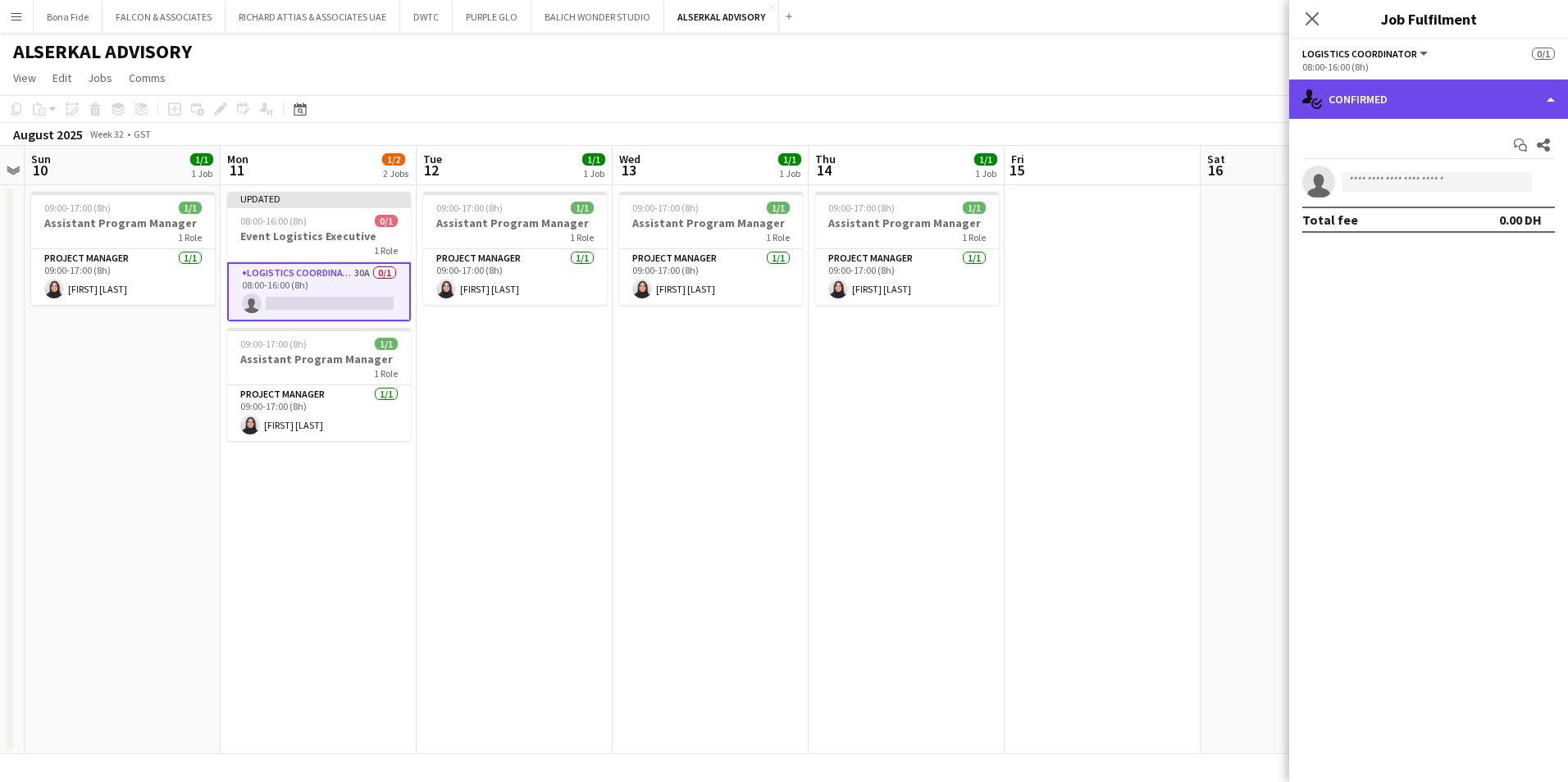 click on "single-neutral-actions-check-2
Confirmed" 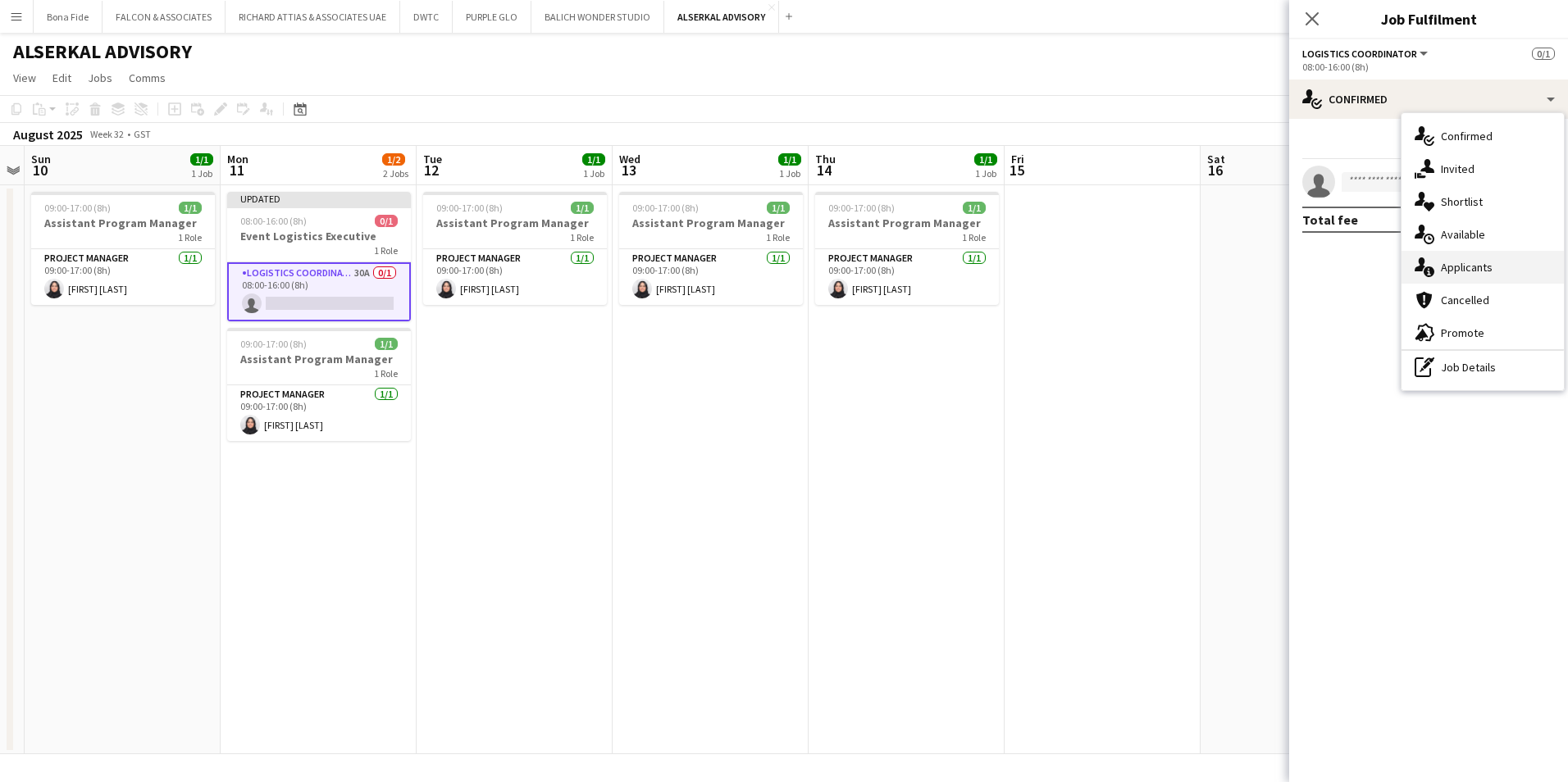 click on "single-neutral-actions-information
Applicants" at bounding box center (1483, 267) 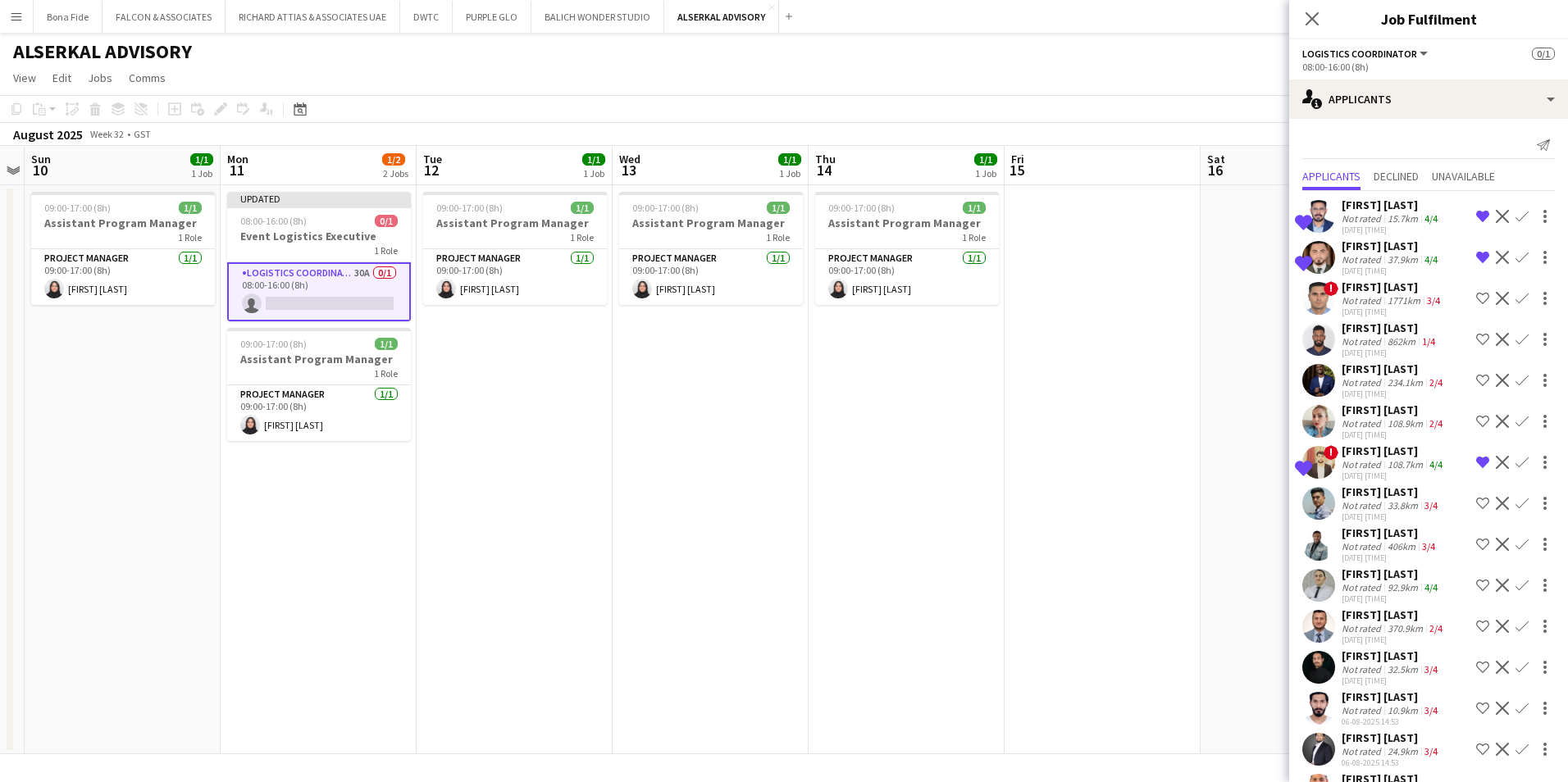 scroll, scrollTop: 82, scrollLeft: 0, axis: vertical 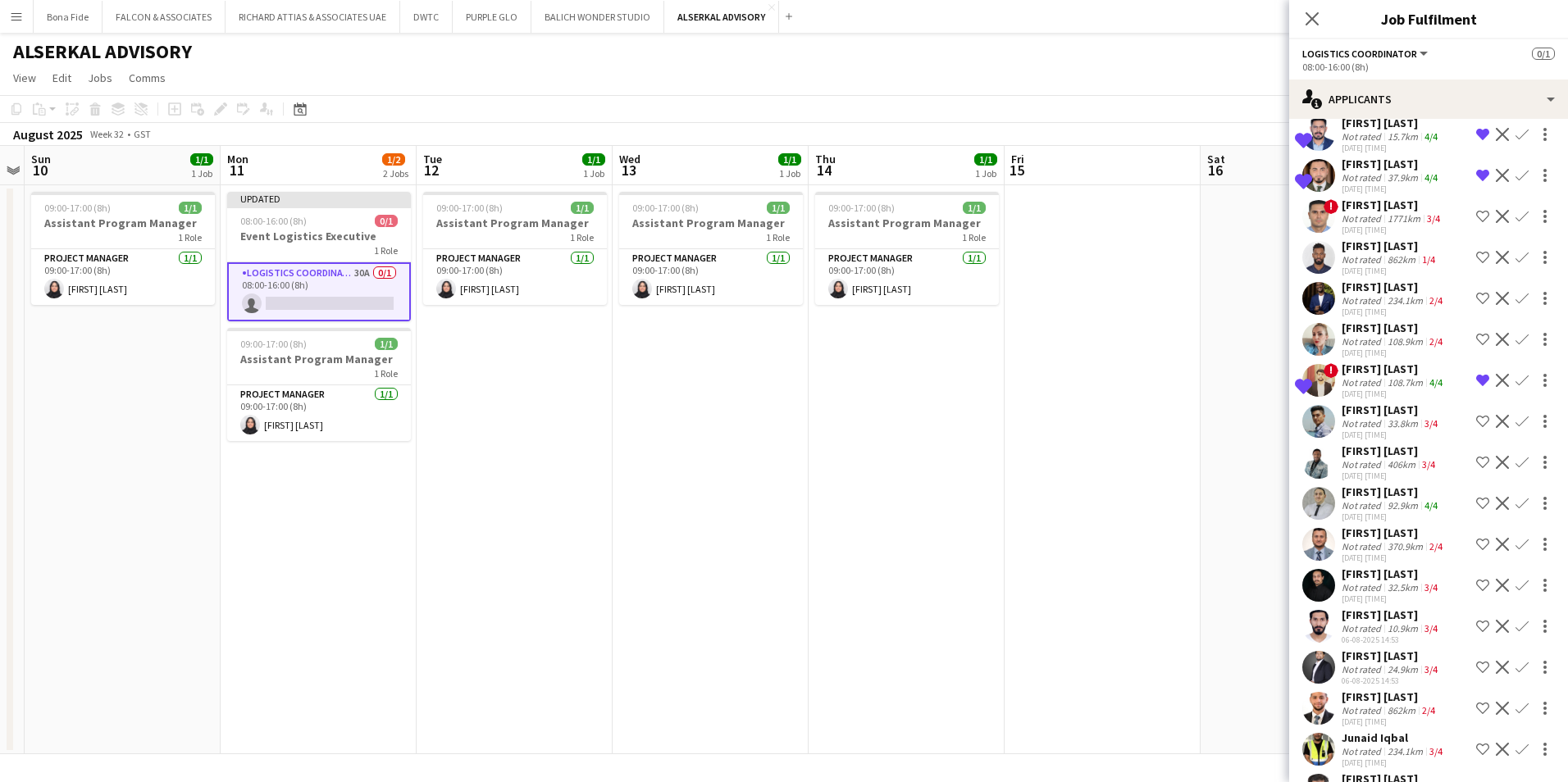 click on "[FIRST] [LAST]" at bounding box center (1393, 533) 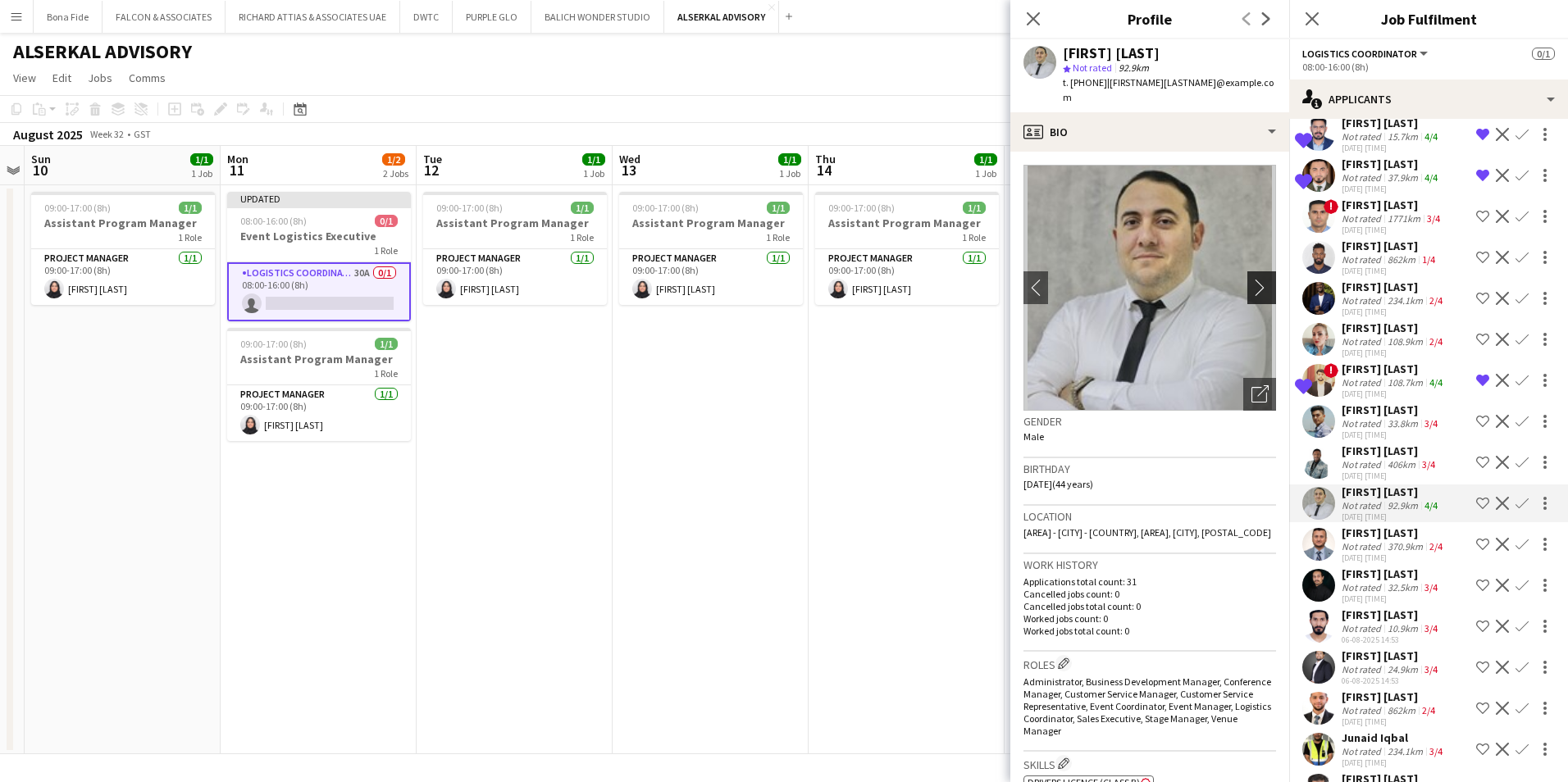 click on "chevron-right" 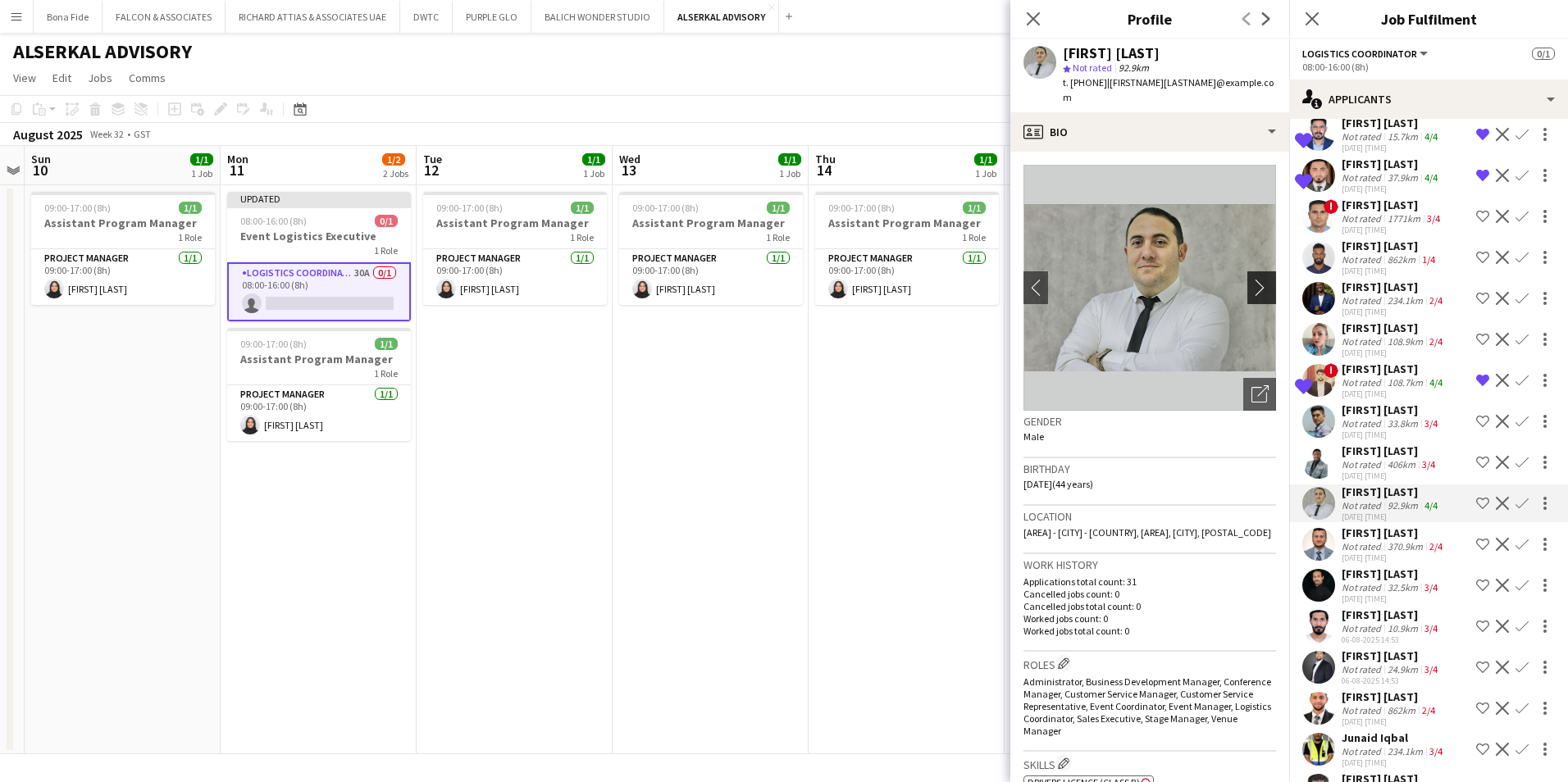 click on "chevron-right" 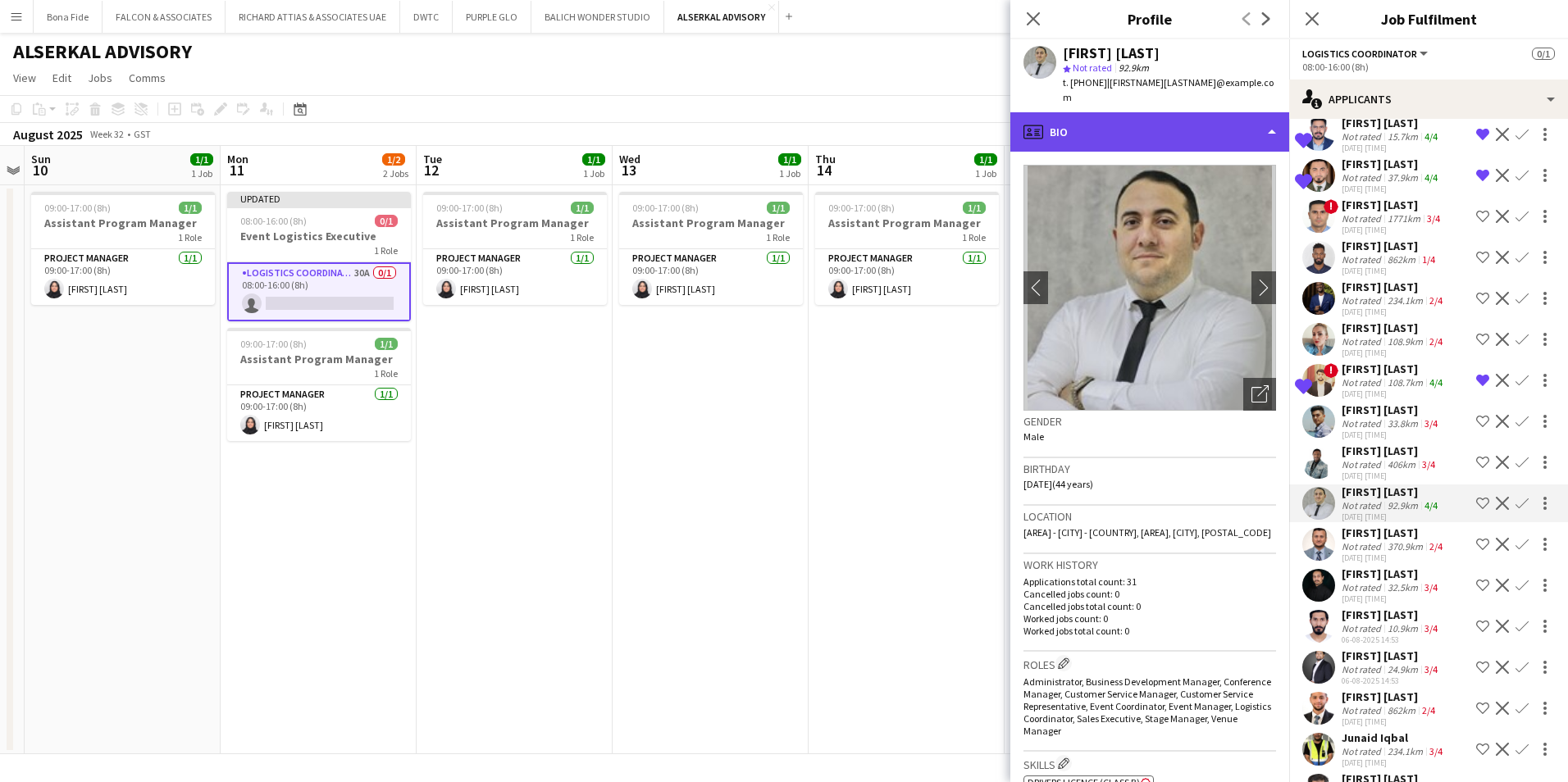 click on "profile
Bio" 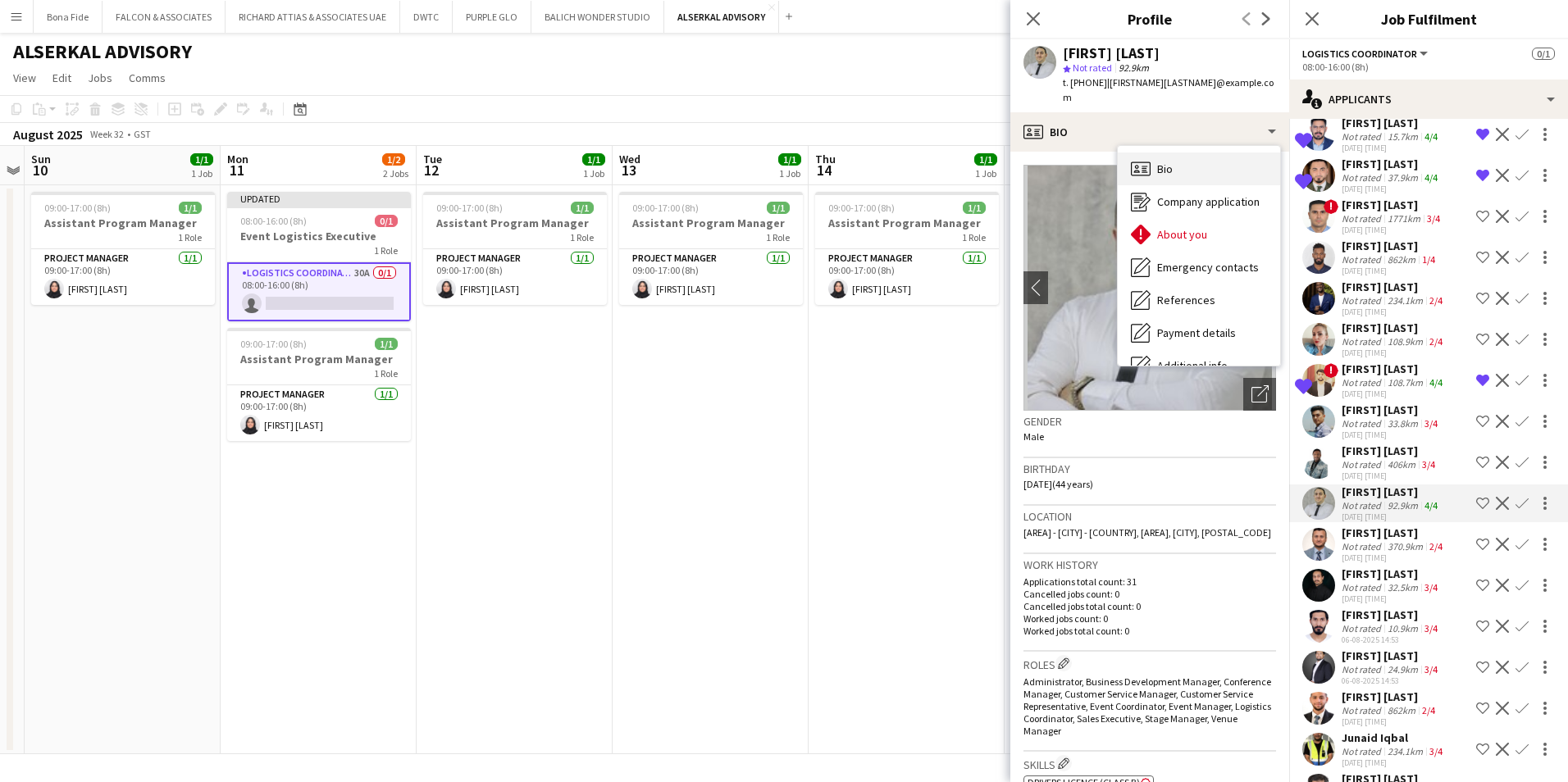 click on "Bio
Bio" at bounding box center (1199, 169) 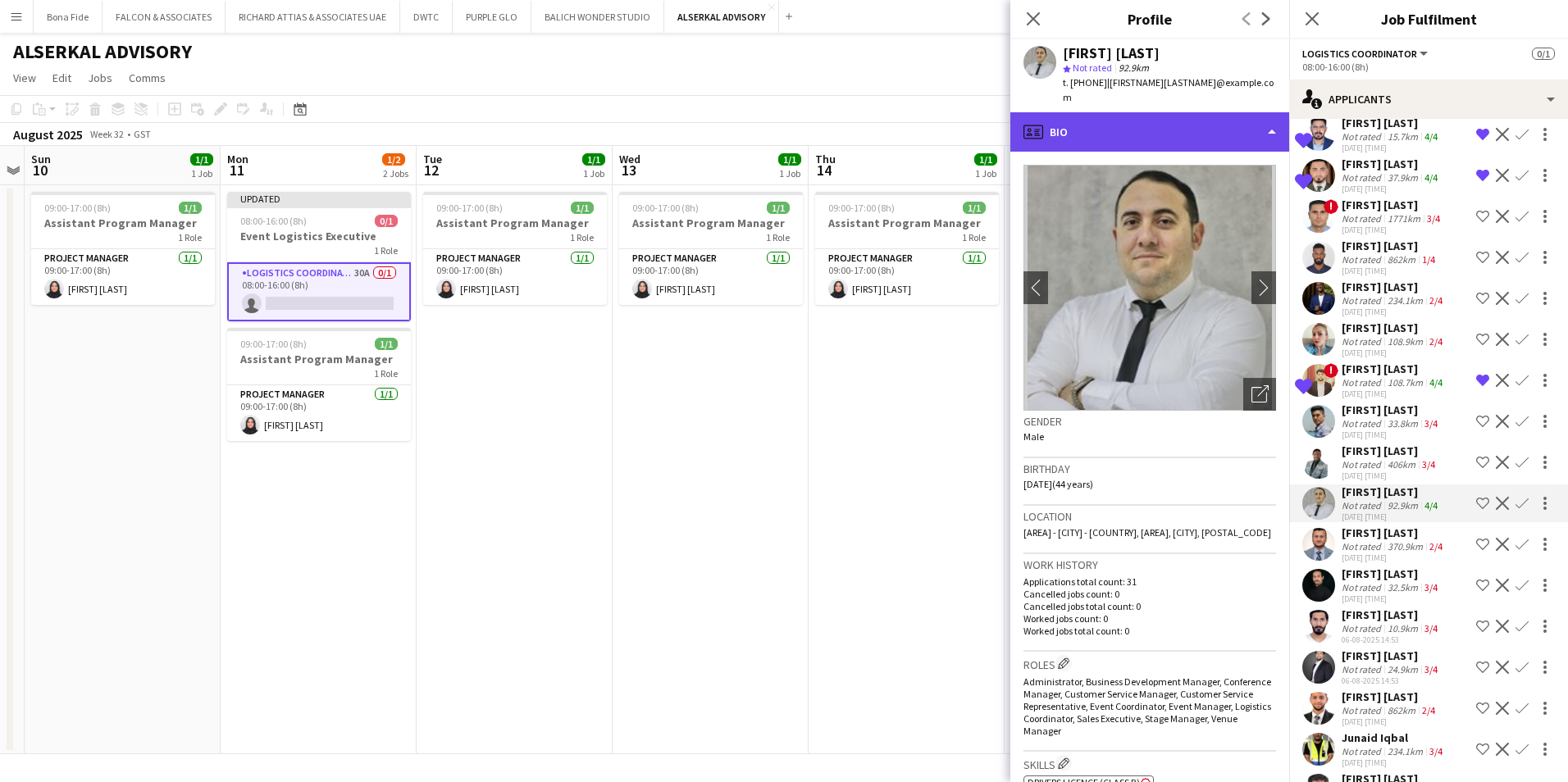 click on "profile
Bio" 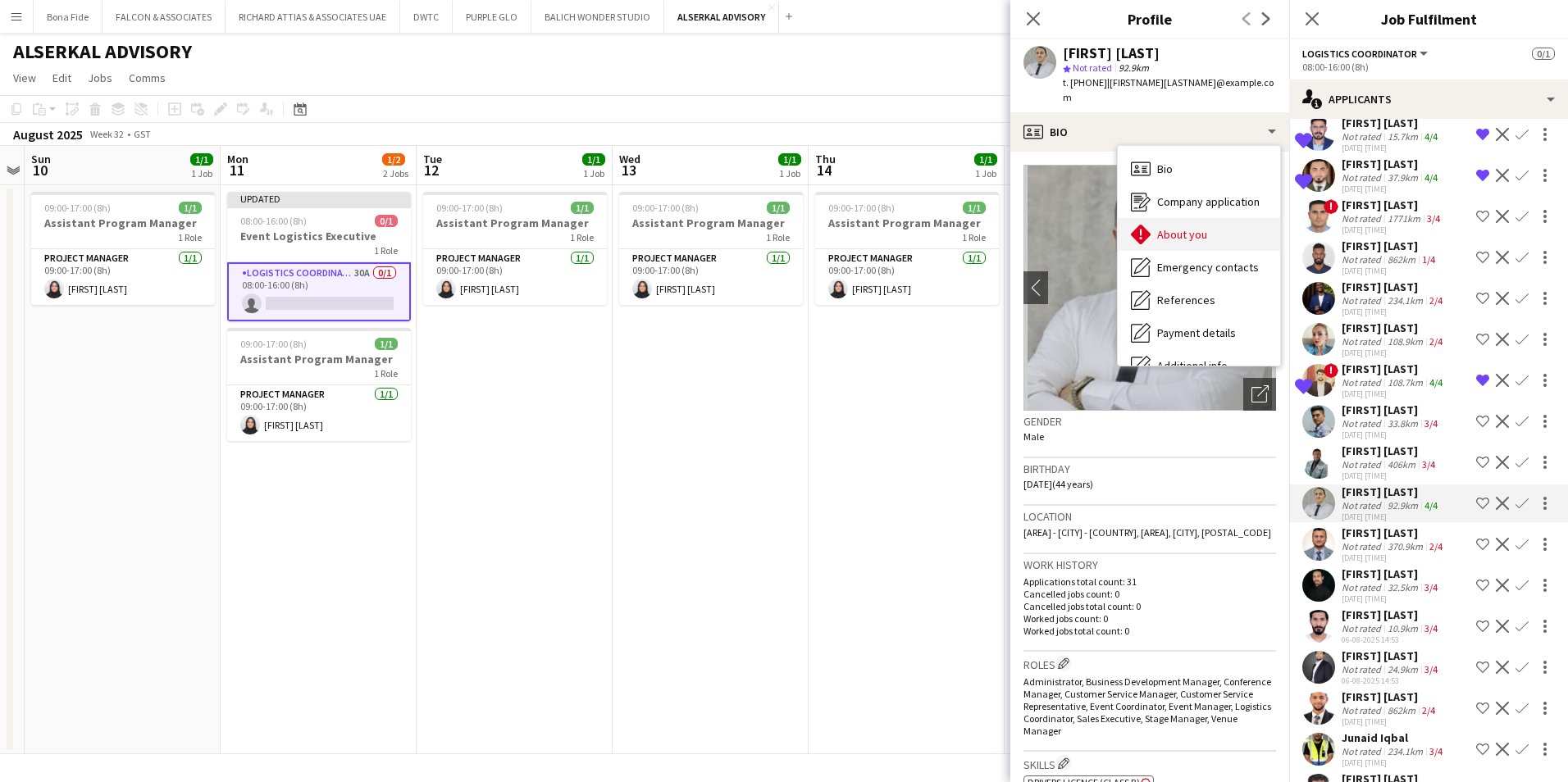 click on "About you
About you" at bounding box center (1199, 234) 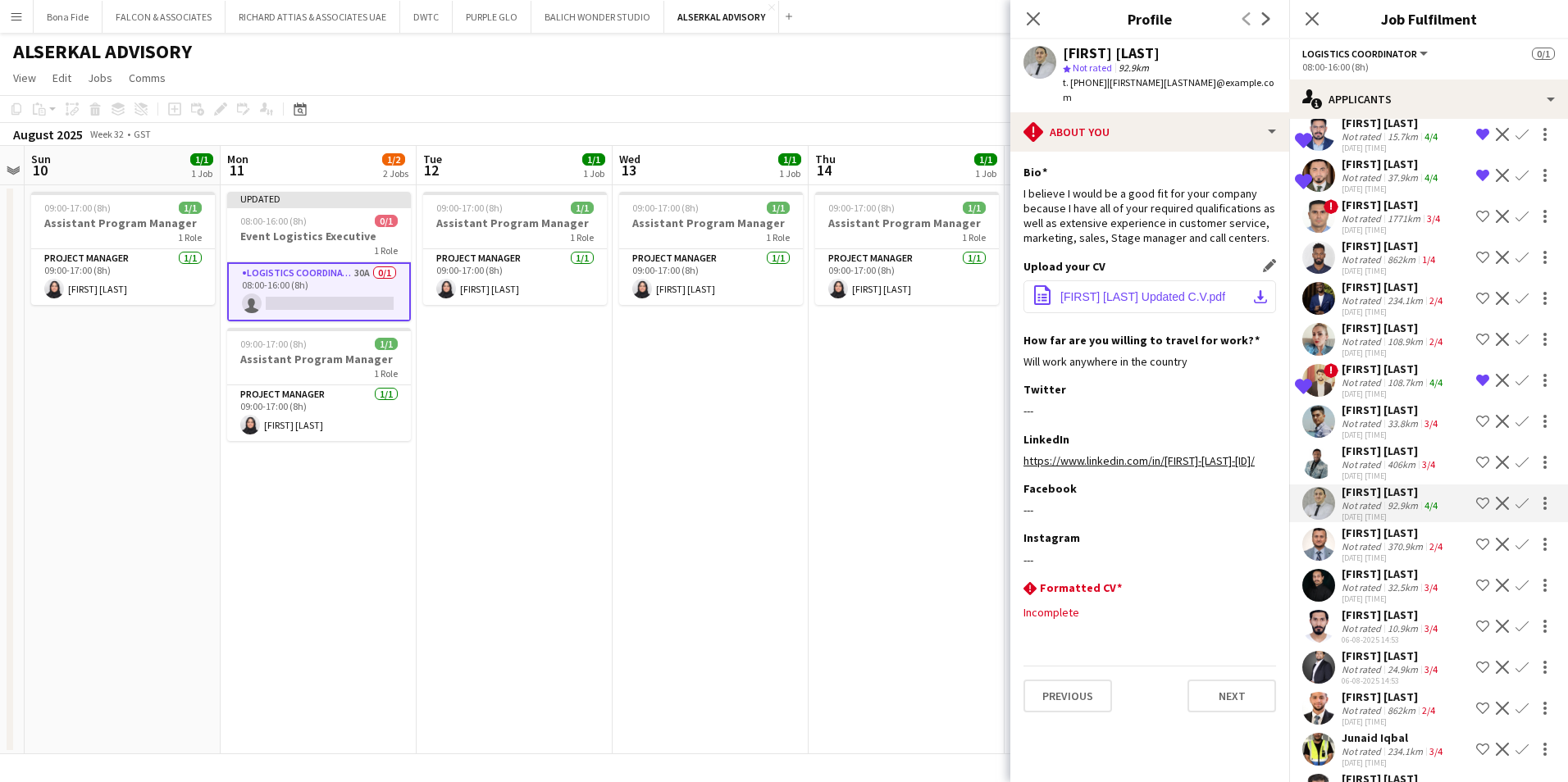 click on "[FIRST] [LAST] Updated C.V.pdf" 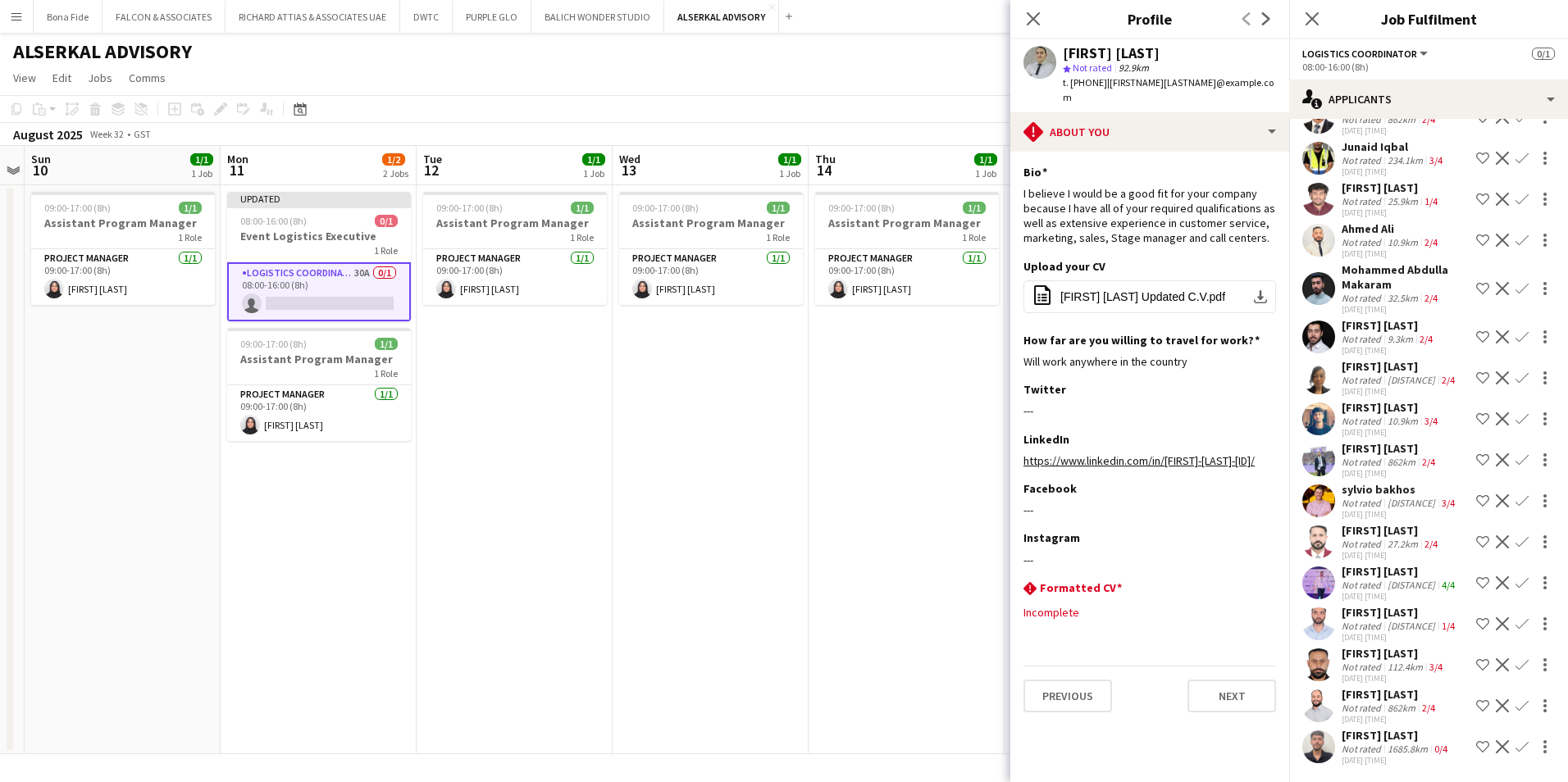 scroll, scrollTop: 738, scrollLeft: 0, axis: vertical 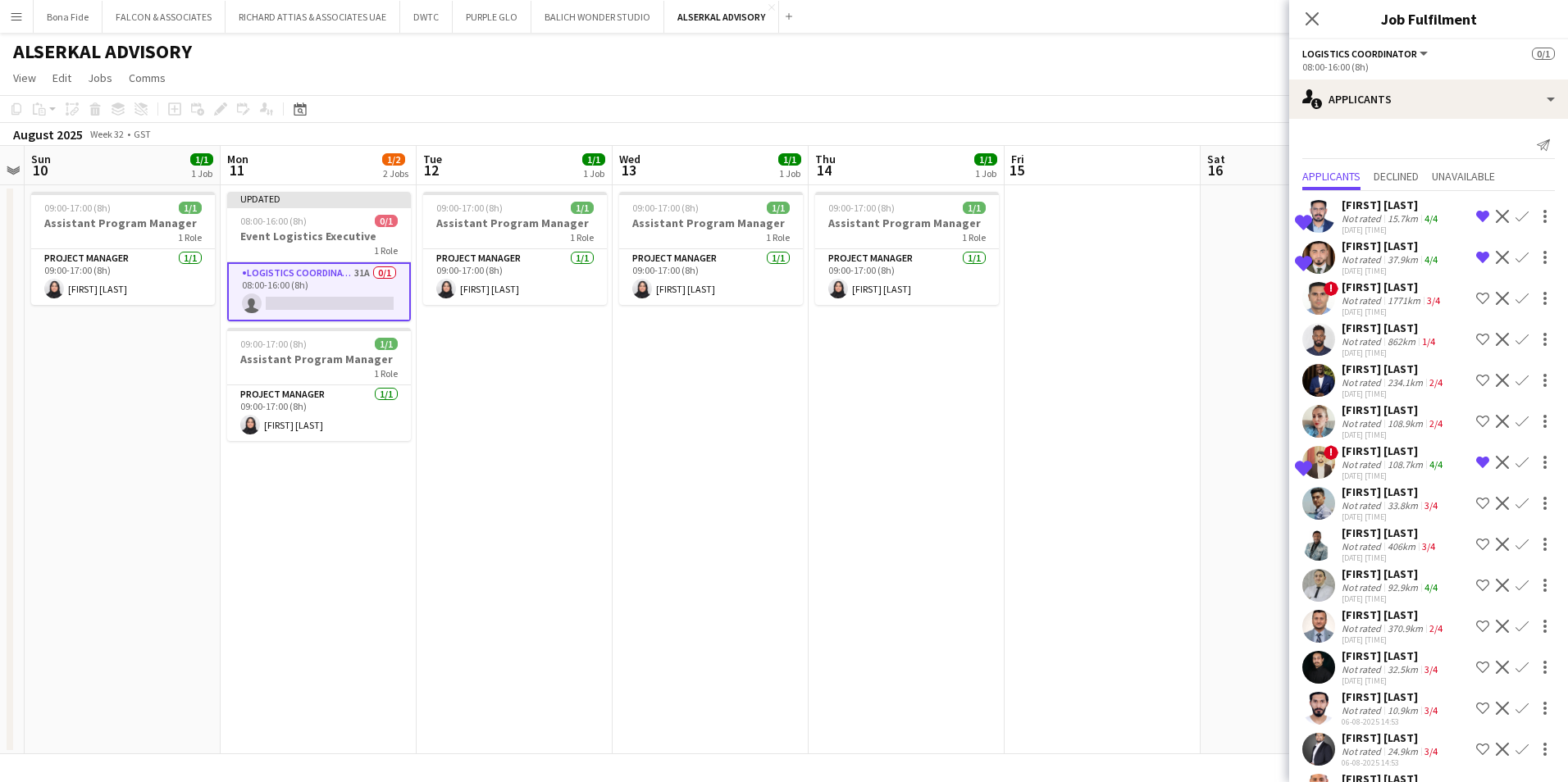 click on "Shortlisted
[FIRST] [LAST]   Not rated   [DISTANCE]  [NUMBER]/[NUMBER] [DATE] [TIME]
Remove crew from shortlist
Decline
Confirm
Shortlisted
[FIRST] [LAST]   Not rated   [DISTANCE]  [NUMBER]/[NUMBER] [DATE] [TIME]
Remove crew from shortlist
Decline
Confirm
[FIRST] [LAST]   Not rated   [DISTANCE]  [NUMBER]/[NUMBER] [DATE] [TIME]
Shortlist crew
Decline
Confirm
[FIRST] [LAST]   Not rated   [DISTANCE]  [NUMBER]/[NUMBER] [DATE] [TIME]
Shortlist crew
Decline
Confirm
[FIRST] [LAST]   Not rated   [DISTANCE]  [NUMBER]/[NUMBER] [DATE] [TIME]
Shortlist crew" at bounding box center (1429, 837) 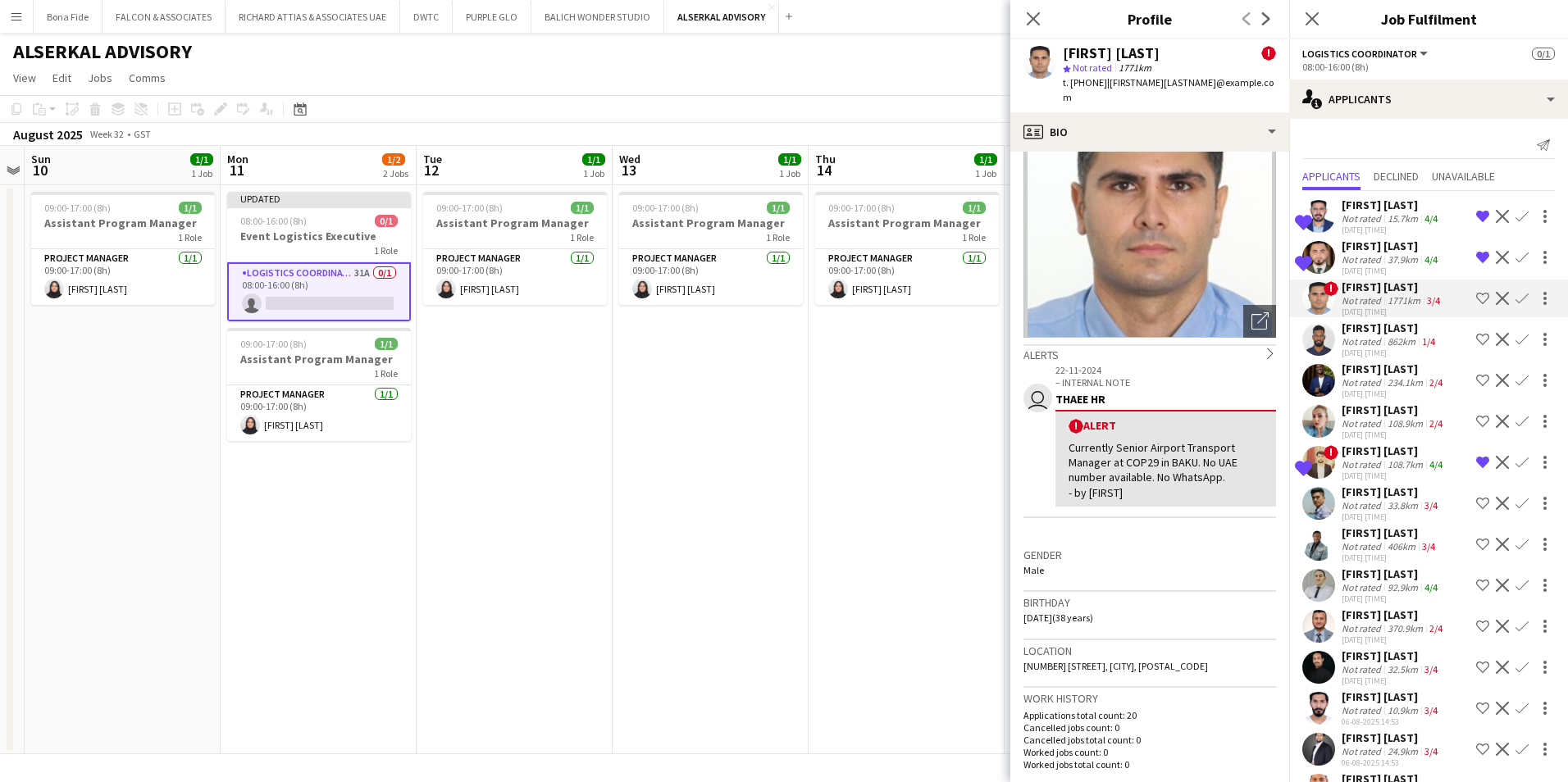 scroll, scrollTop: 0, scrollLeft: 0, axis: both 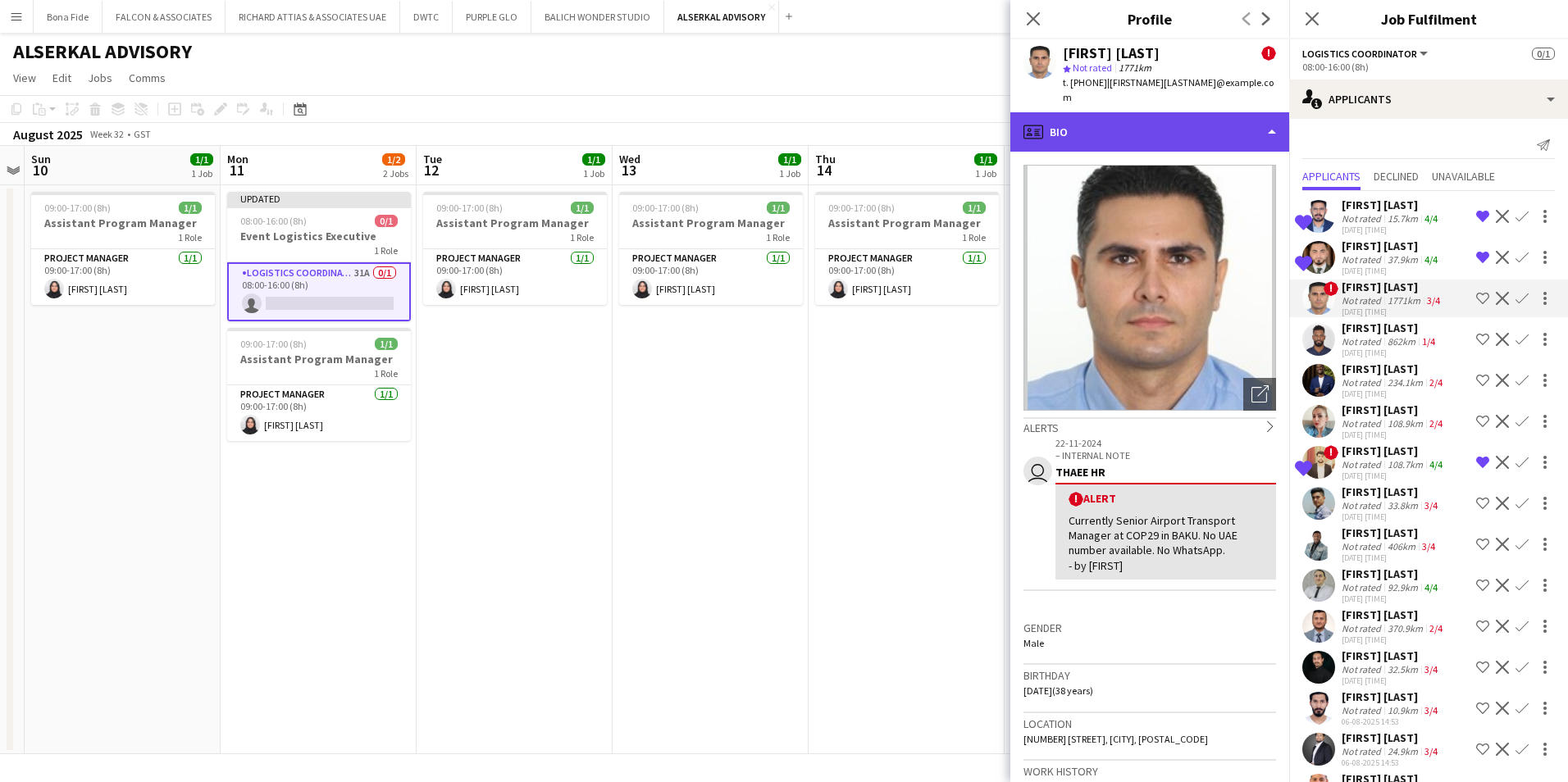 click on "profile
Bio" 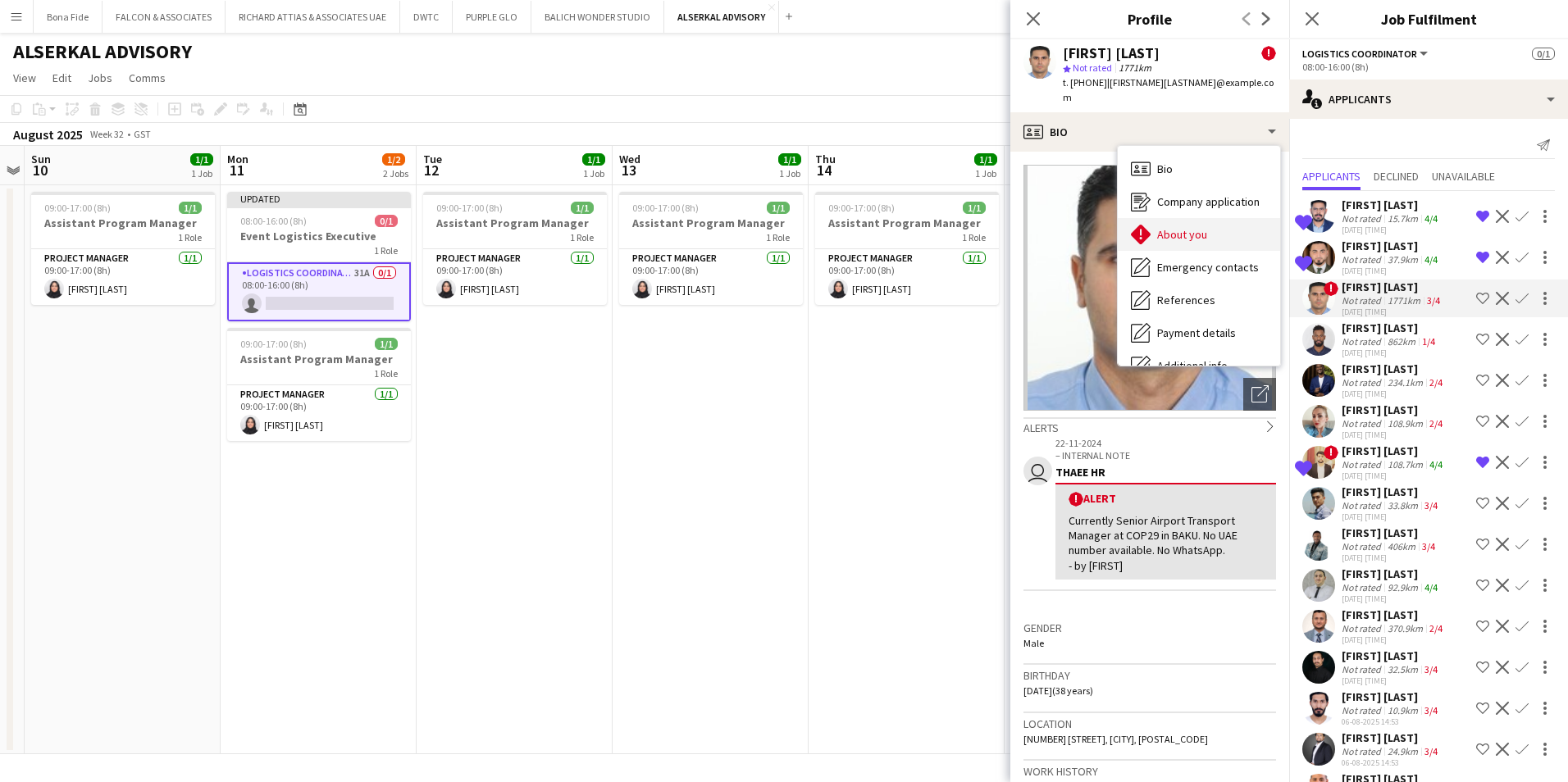 click on "About you
About you" at bounding box center (1199, 234) 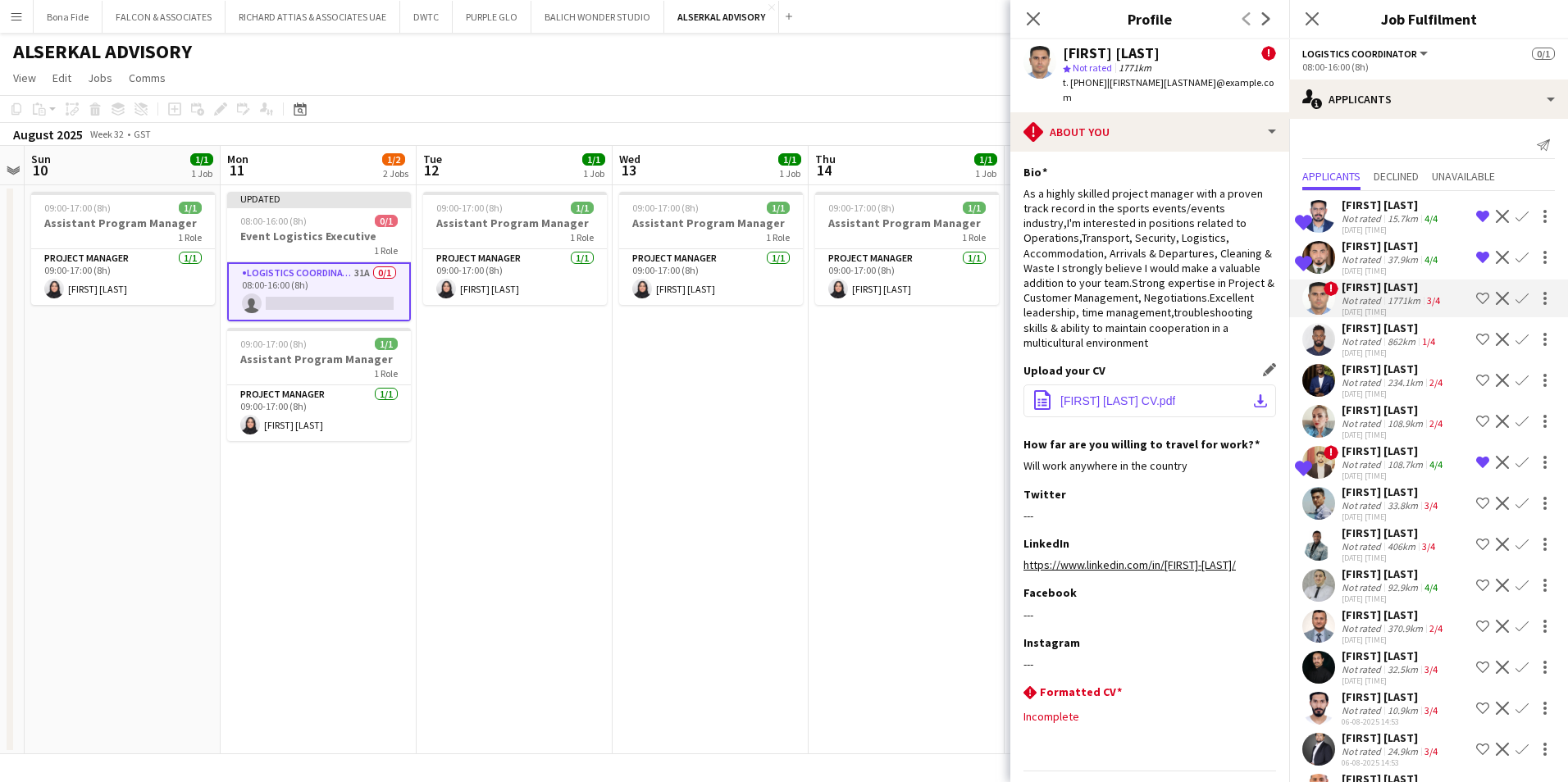 click on "[FIRST] [LAST] CV.pdf" 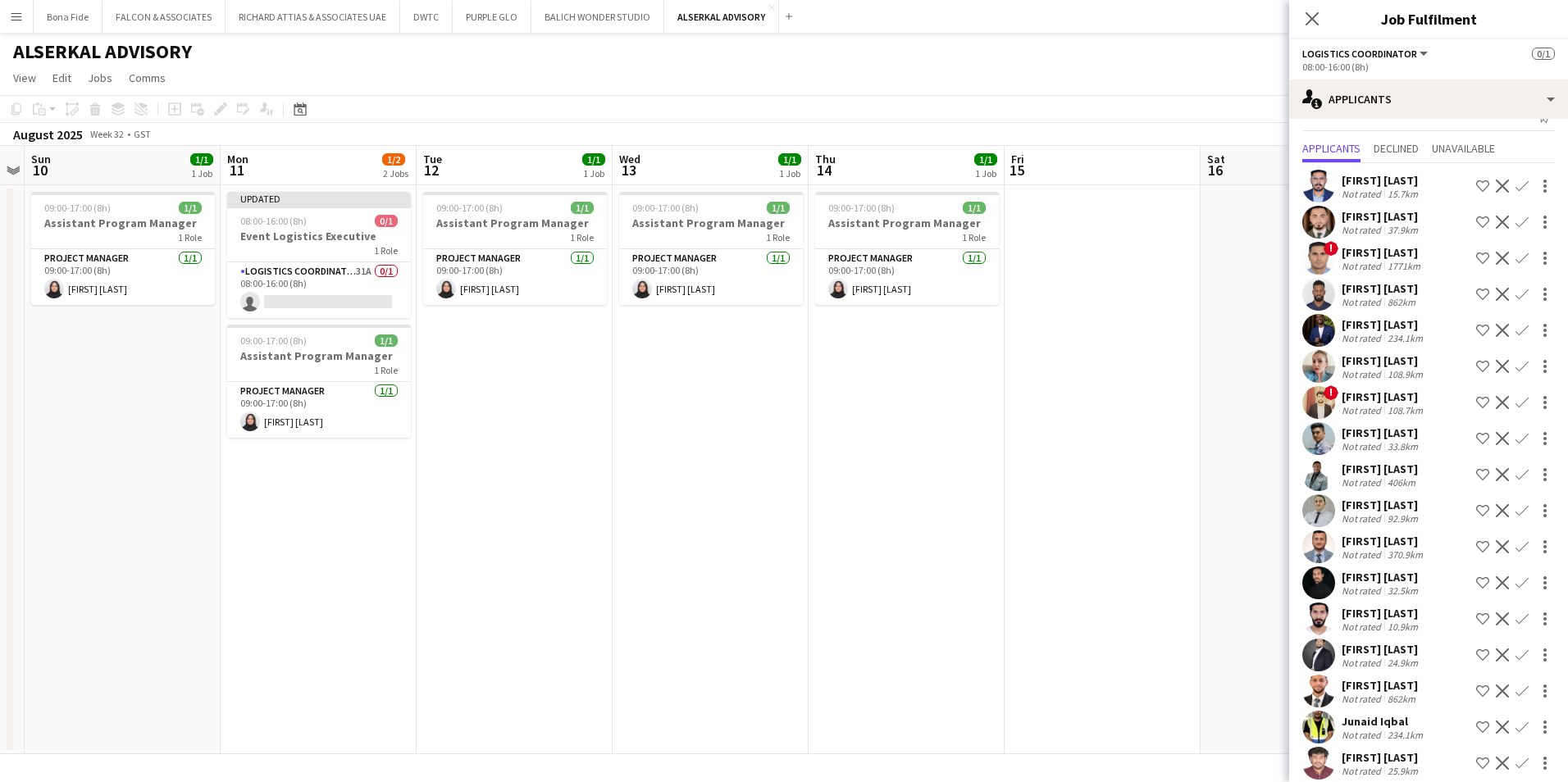 scroll, scrollTop: 0, scrollLeft: 0, axis: both 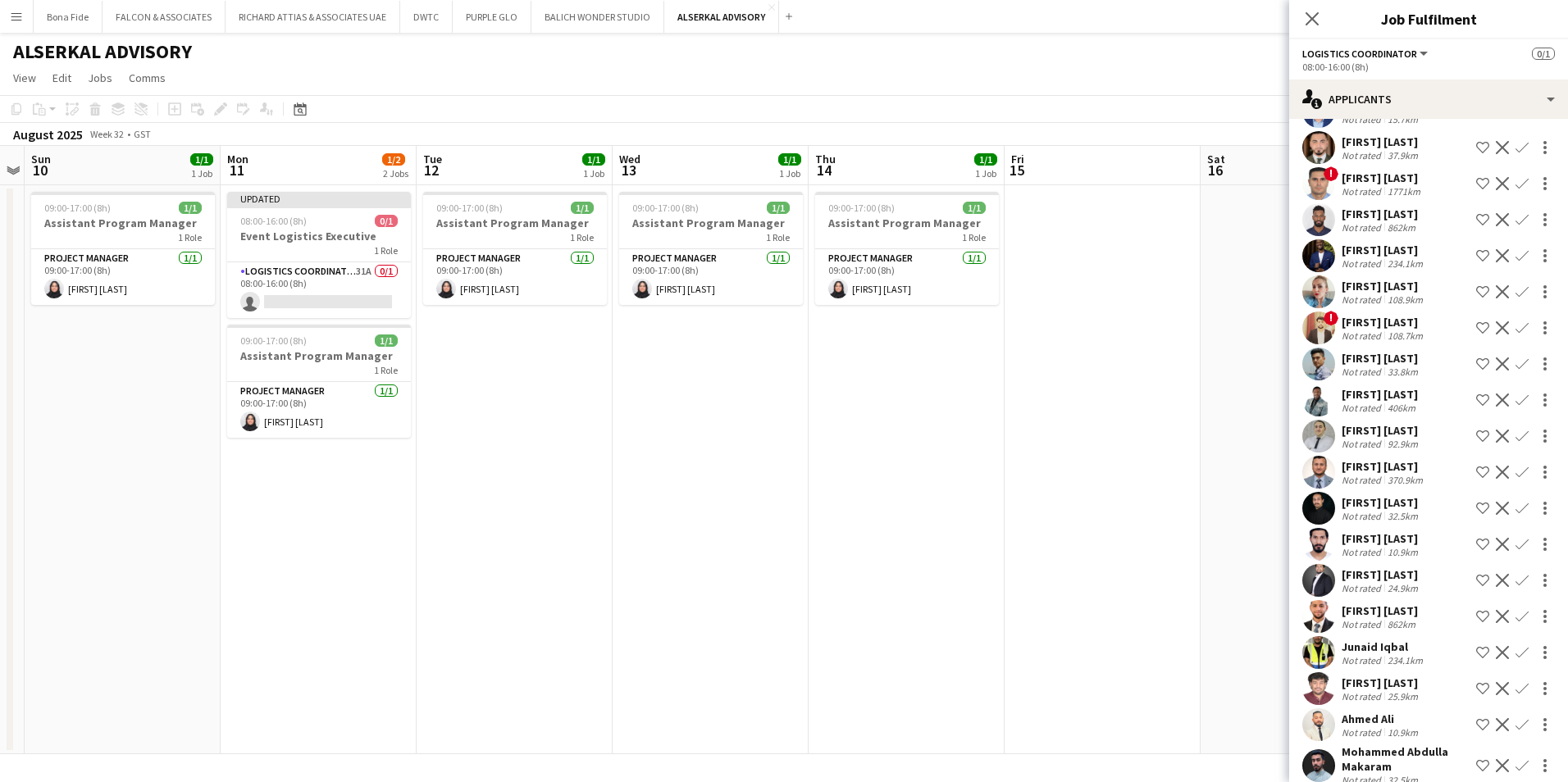 click on "Decline" at bounding box center (1502, 220) 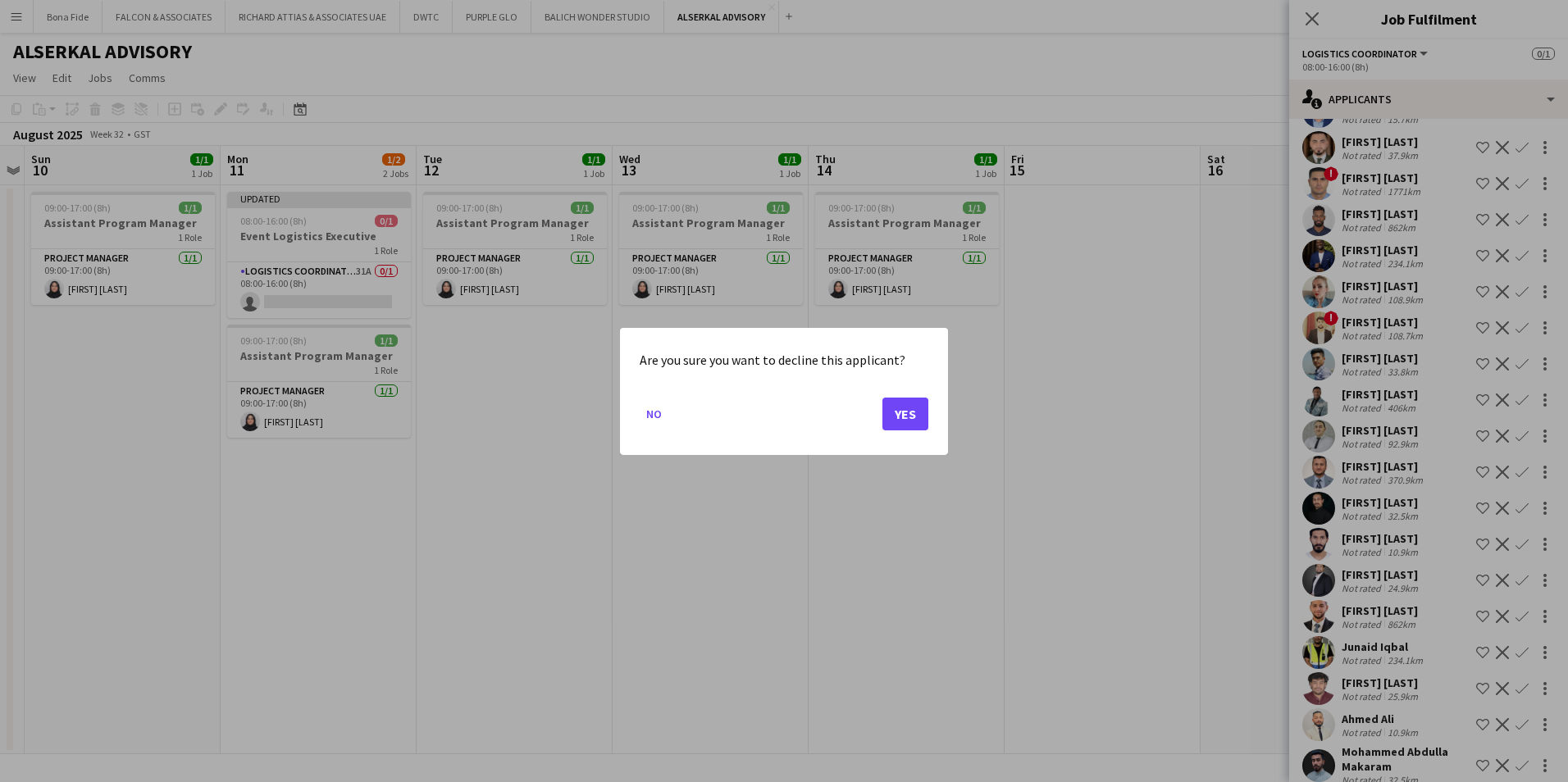 drag, startPoint x: 953, startPoint y: 414, endPoint x: 935, endPoint y: 420, distance: 18.973666 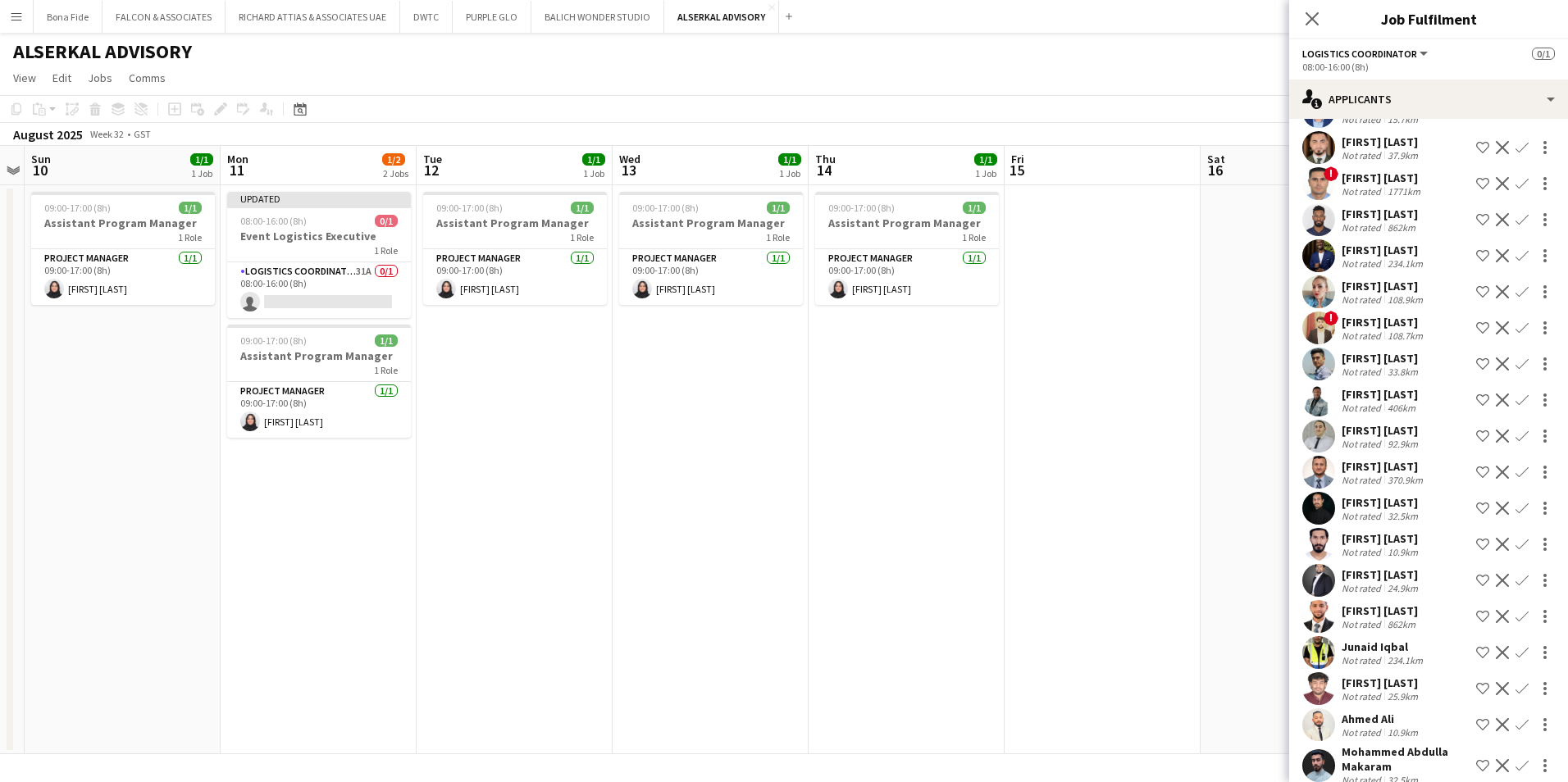 click on "Decline" at bounding box center [1502, 220] 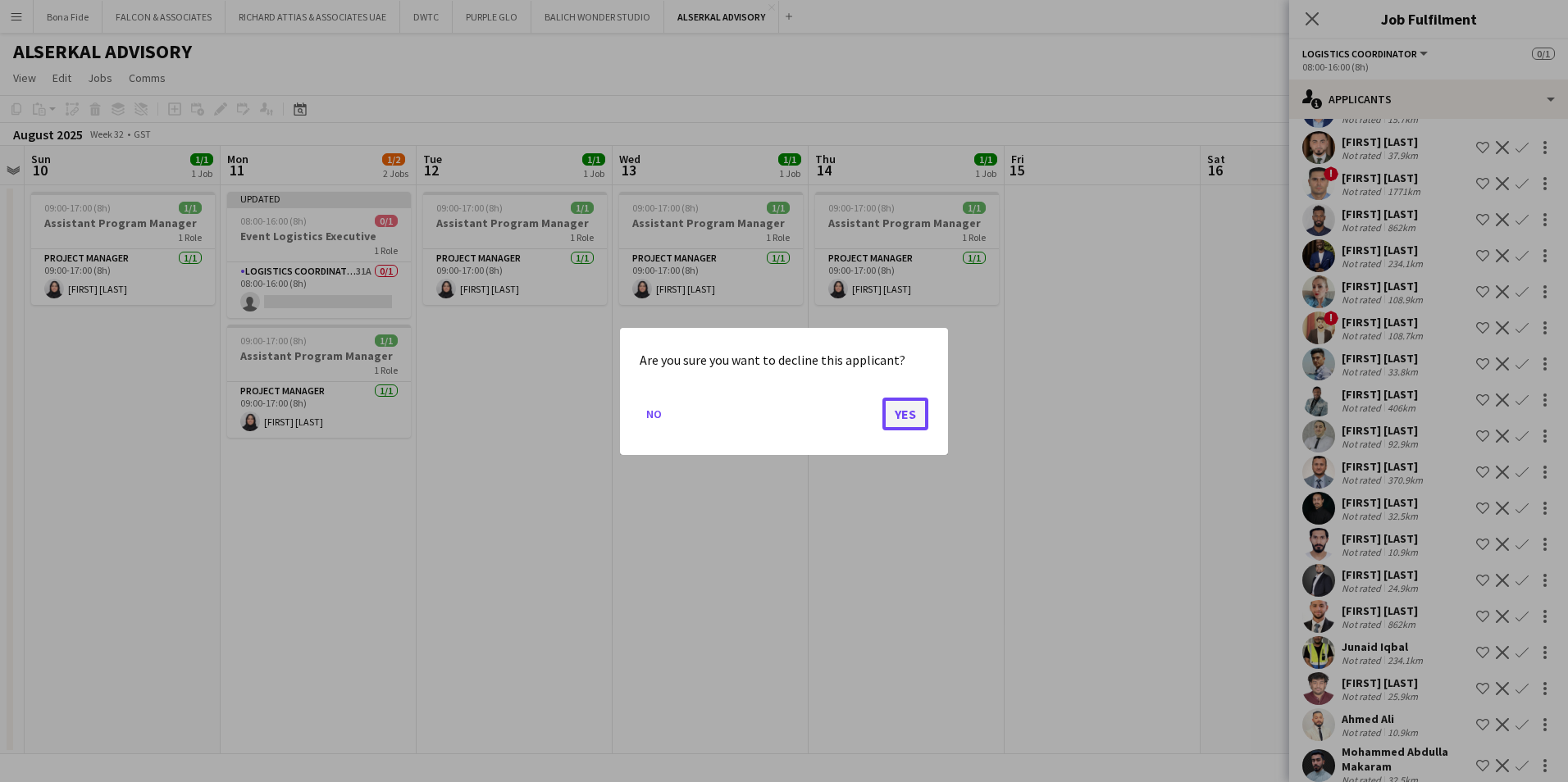 click on "Yes" 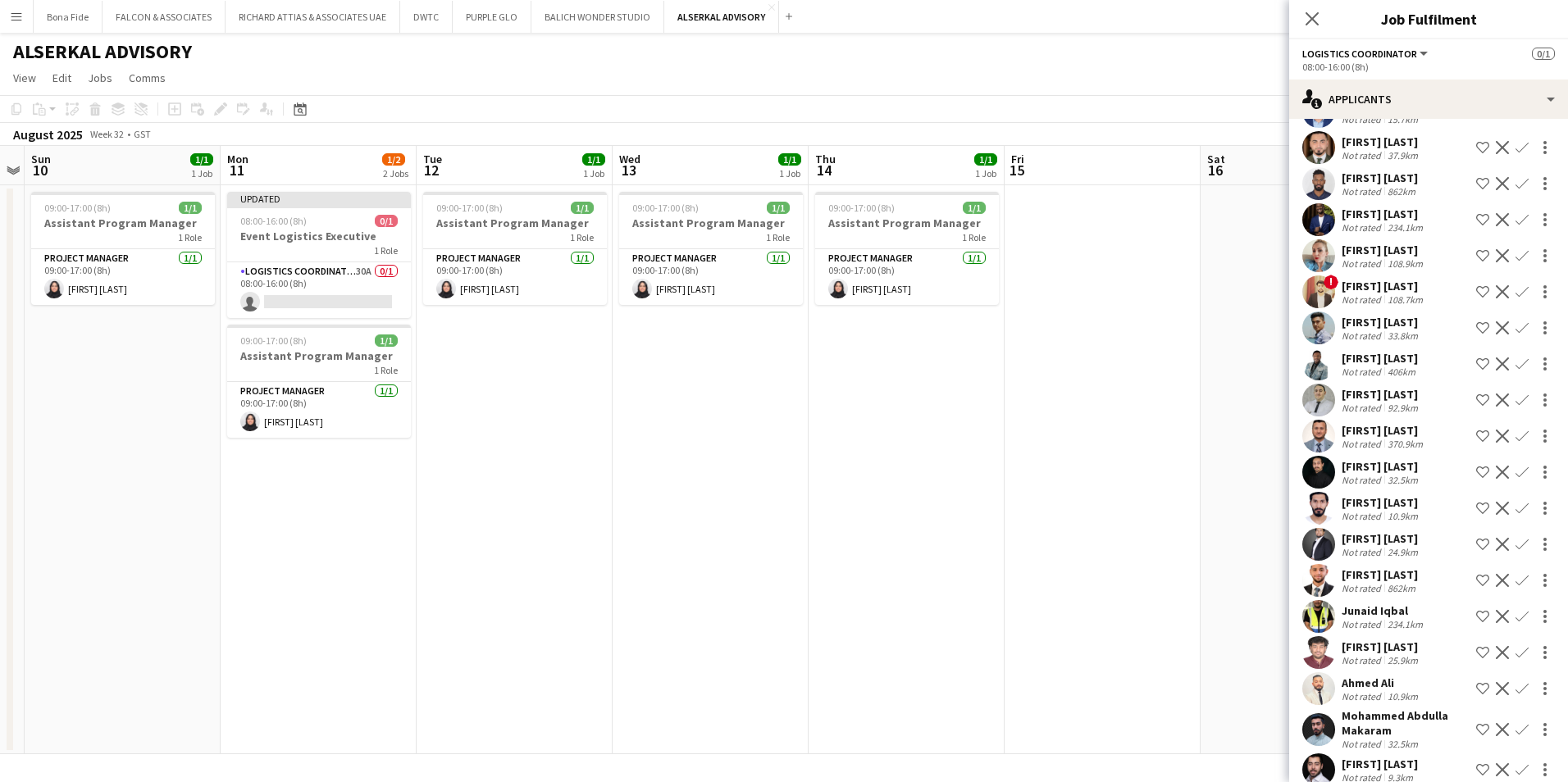 click on "[FIRST] [LAST]" at bounding box center [1383, 214] 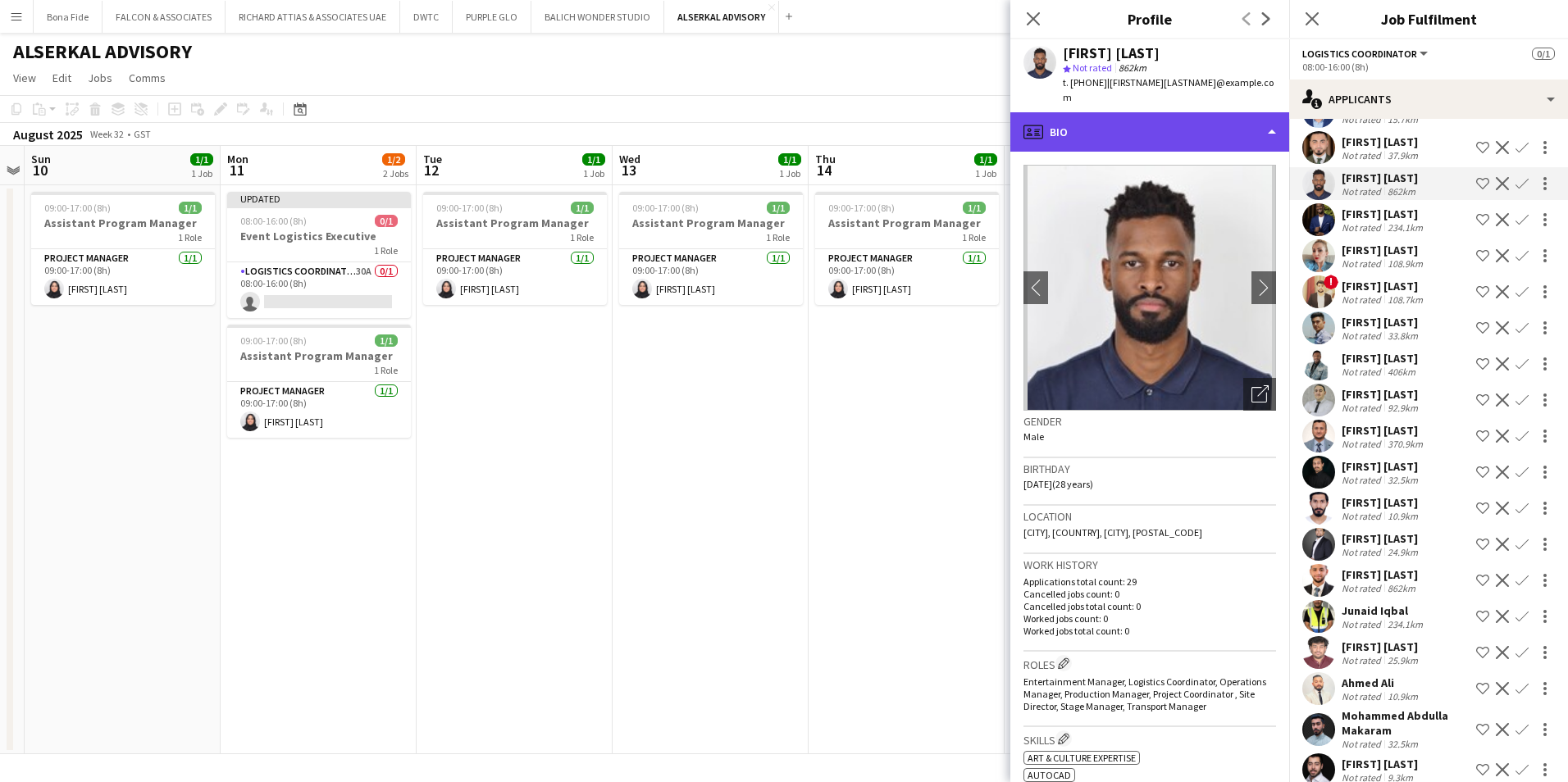 click on "profile
Bio" 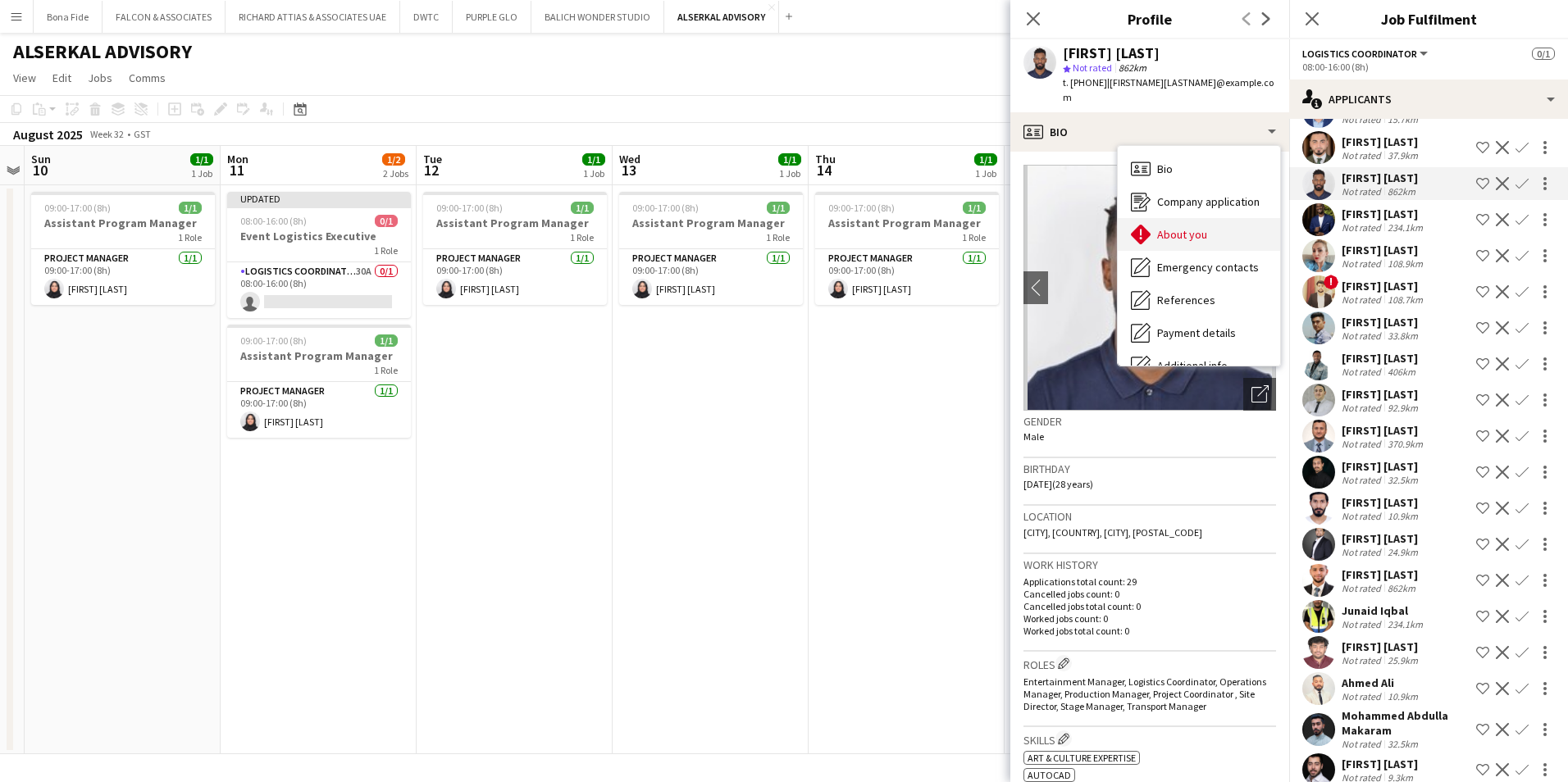 click on "About you
About you" at bounding box center (1199, 234) 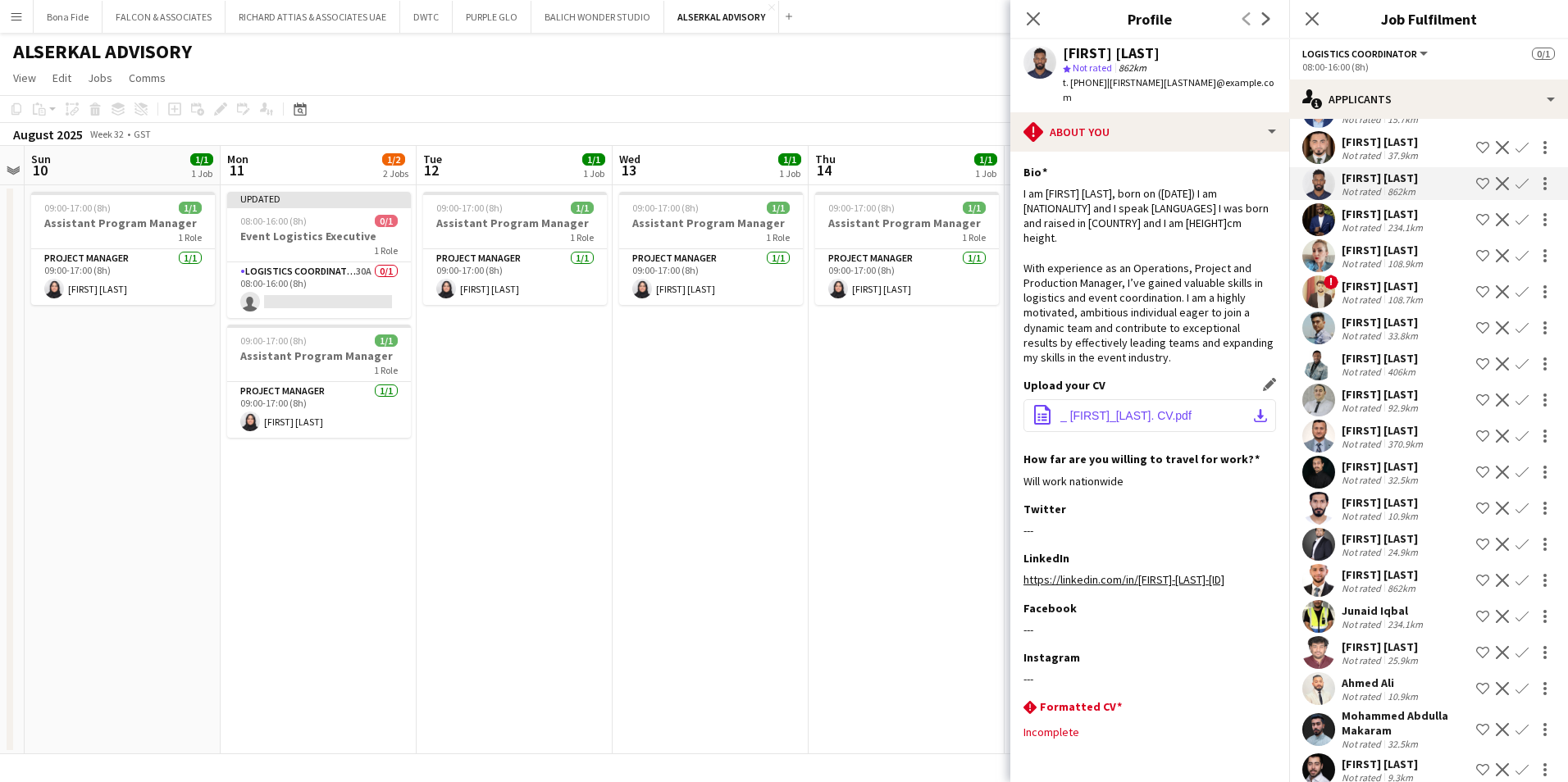 click on "_ [FIRST] [LAST]. CV.pdf" 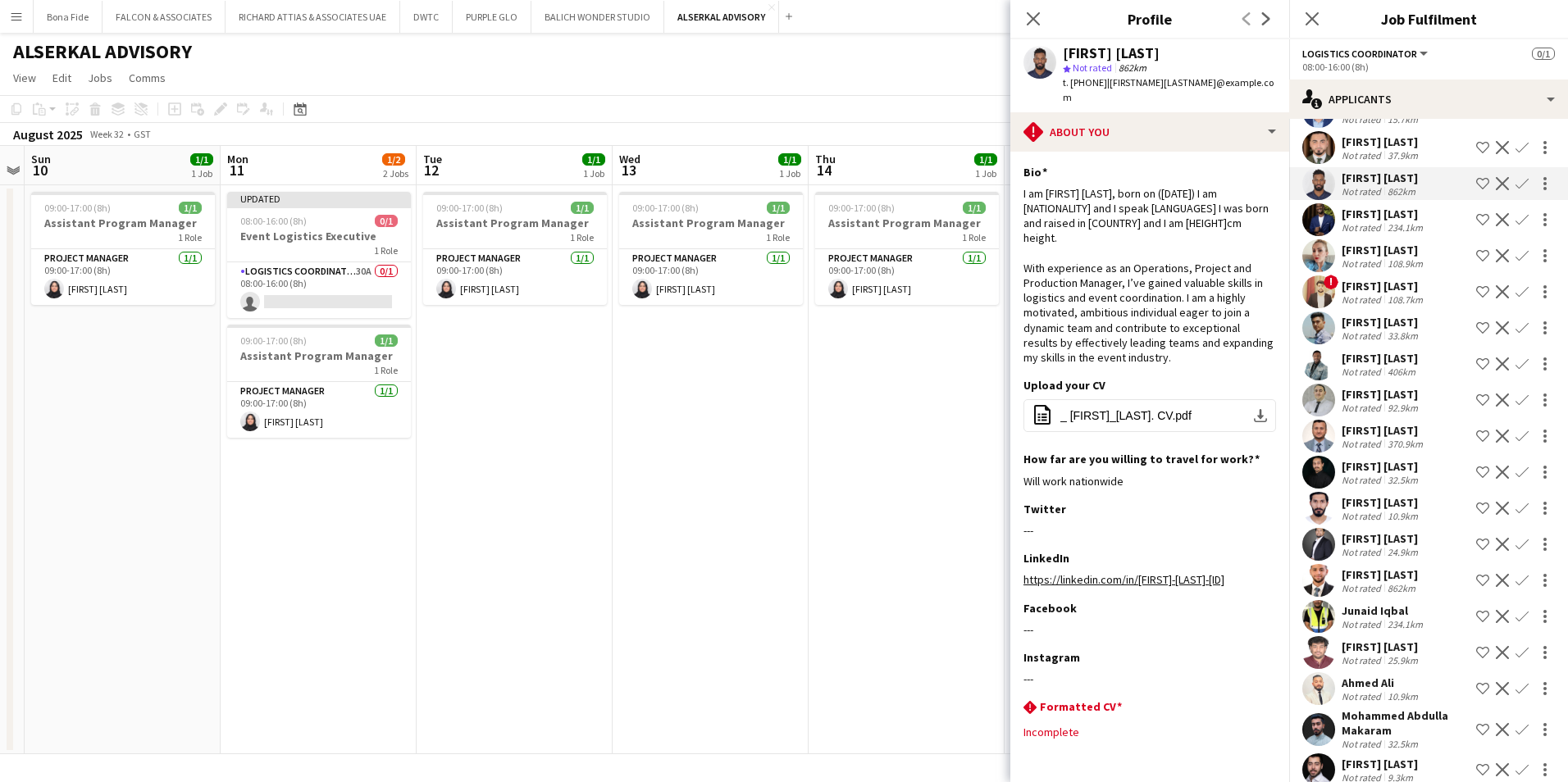 click on "Shortlist crew" 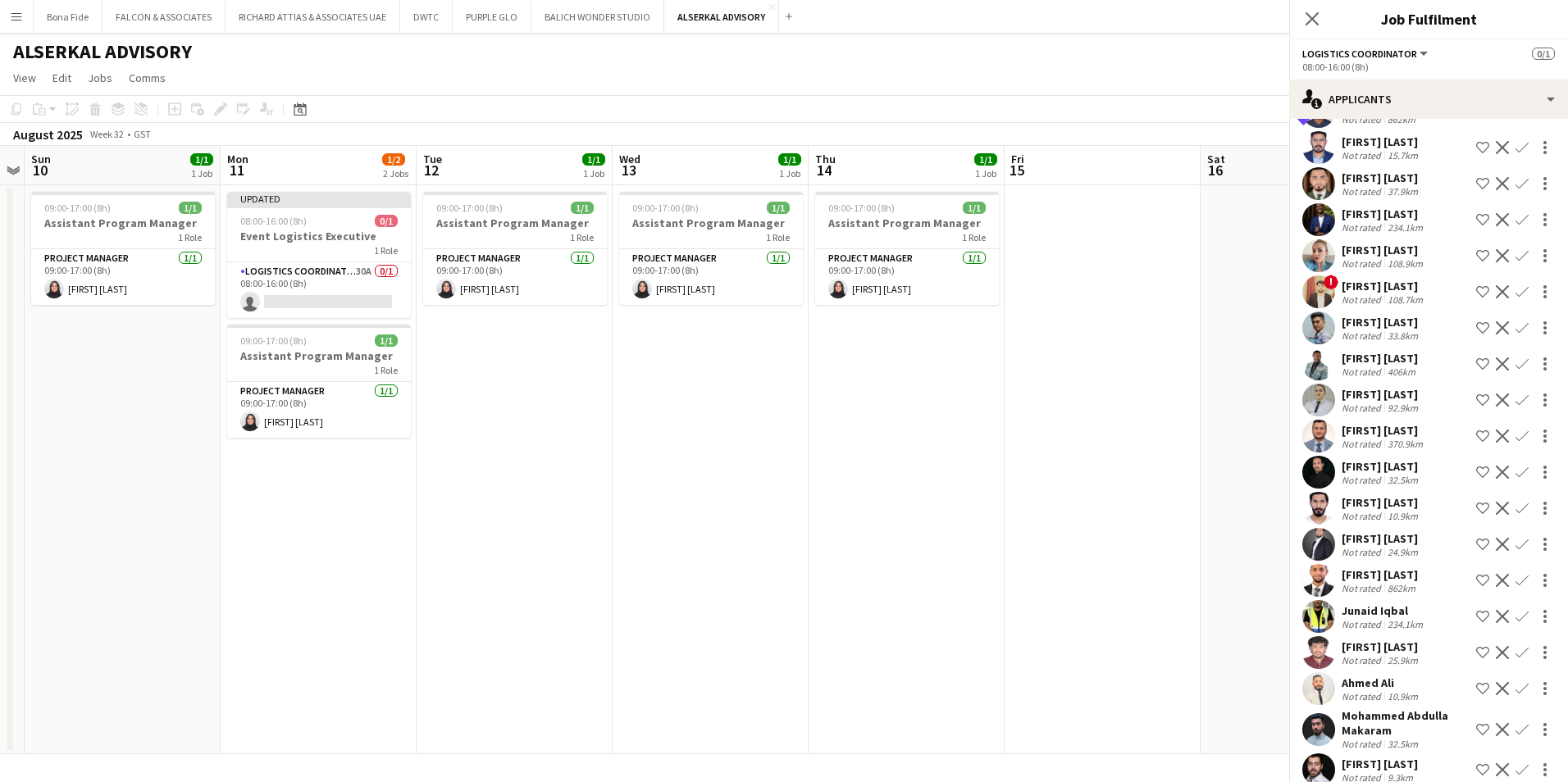 scroll, scrollTop: 139, scrollLeft: 0, axis: vertical 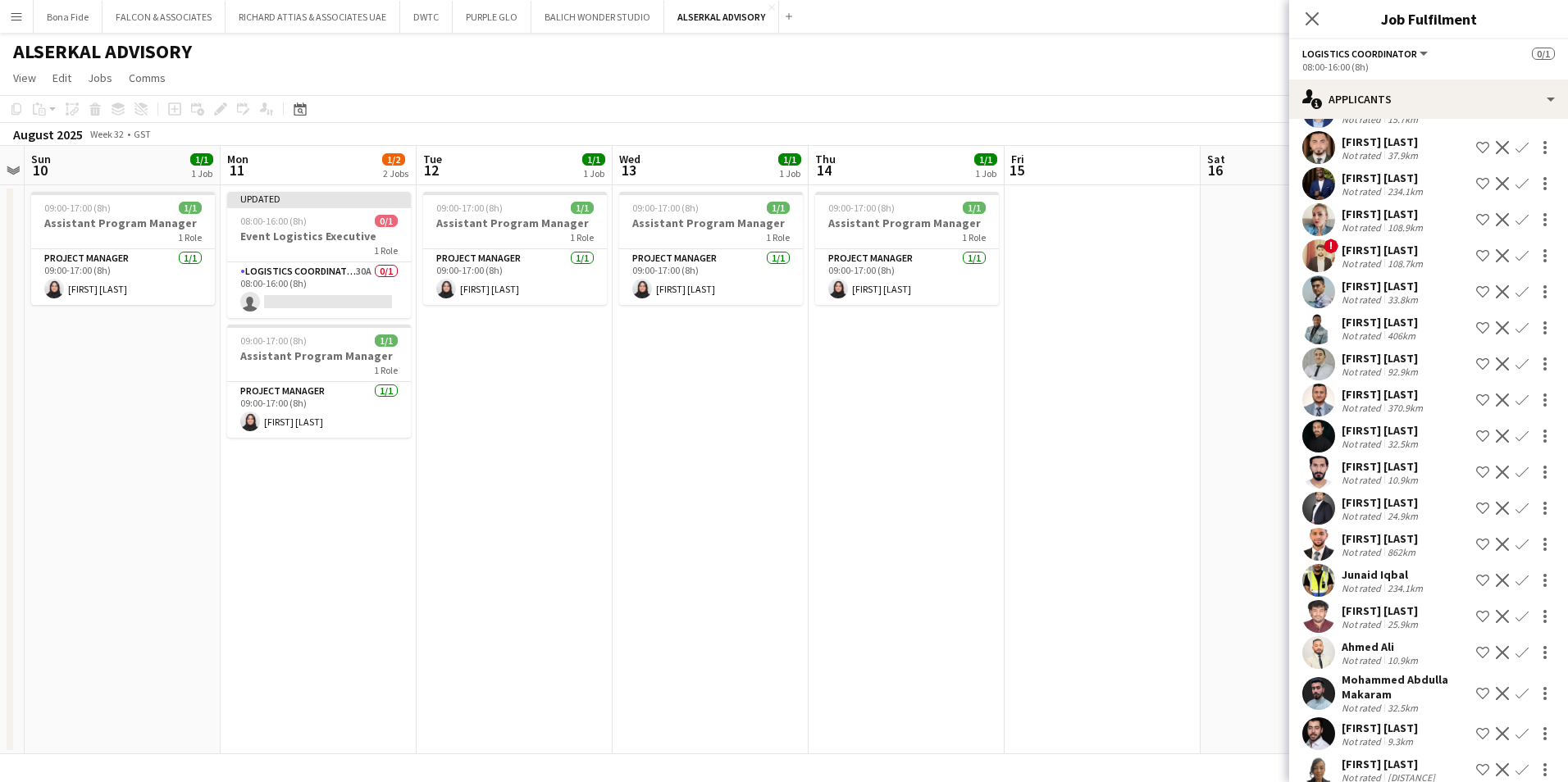 click on "Shortlist crew" at bounding box center (1483, 220) 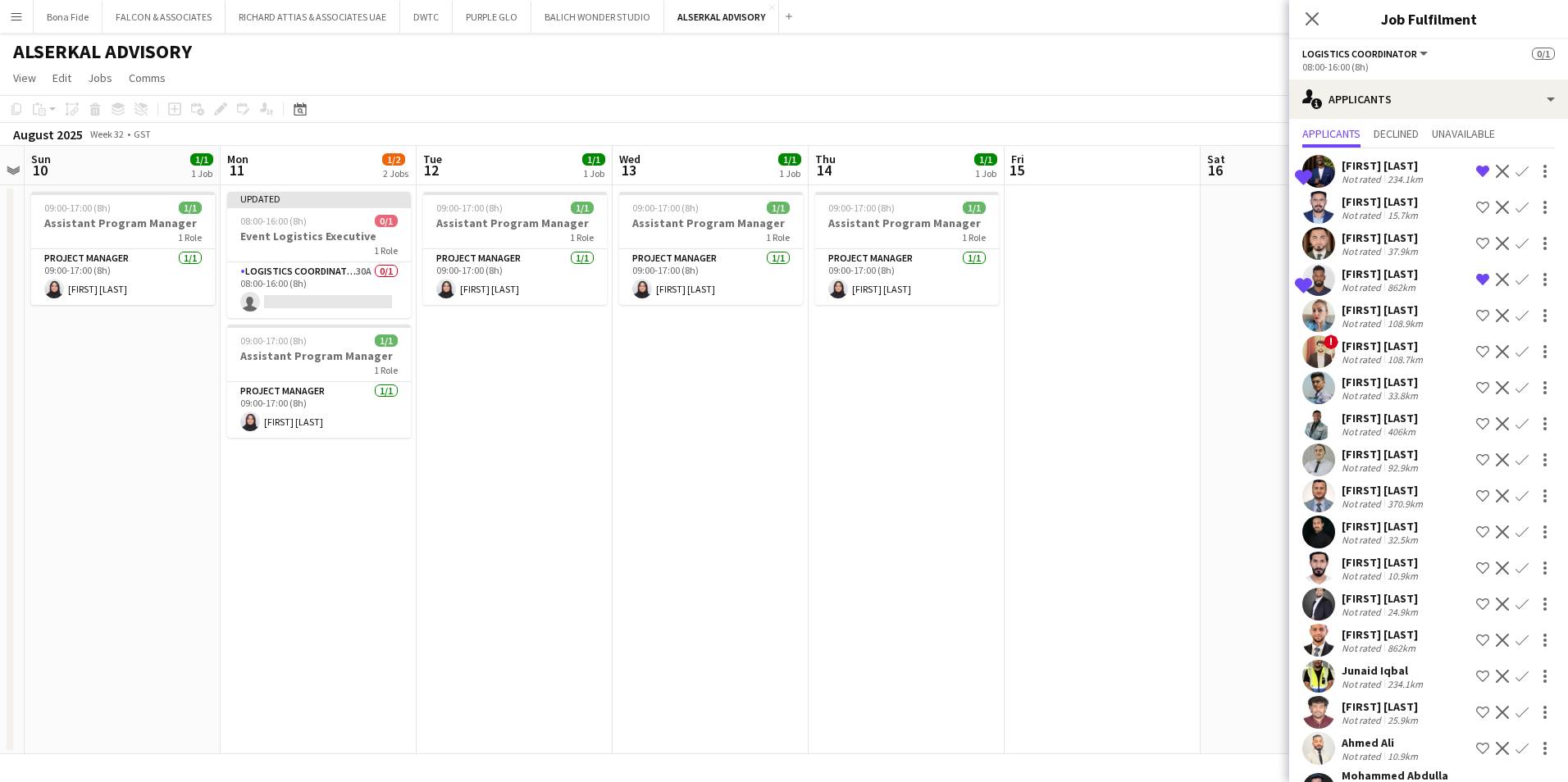 scroll, scrollTop: 0, scrollLeft: 0, axis: both 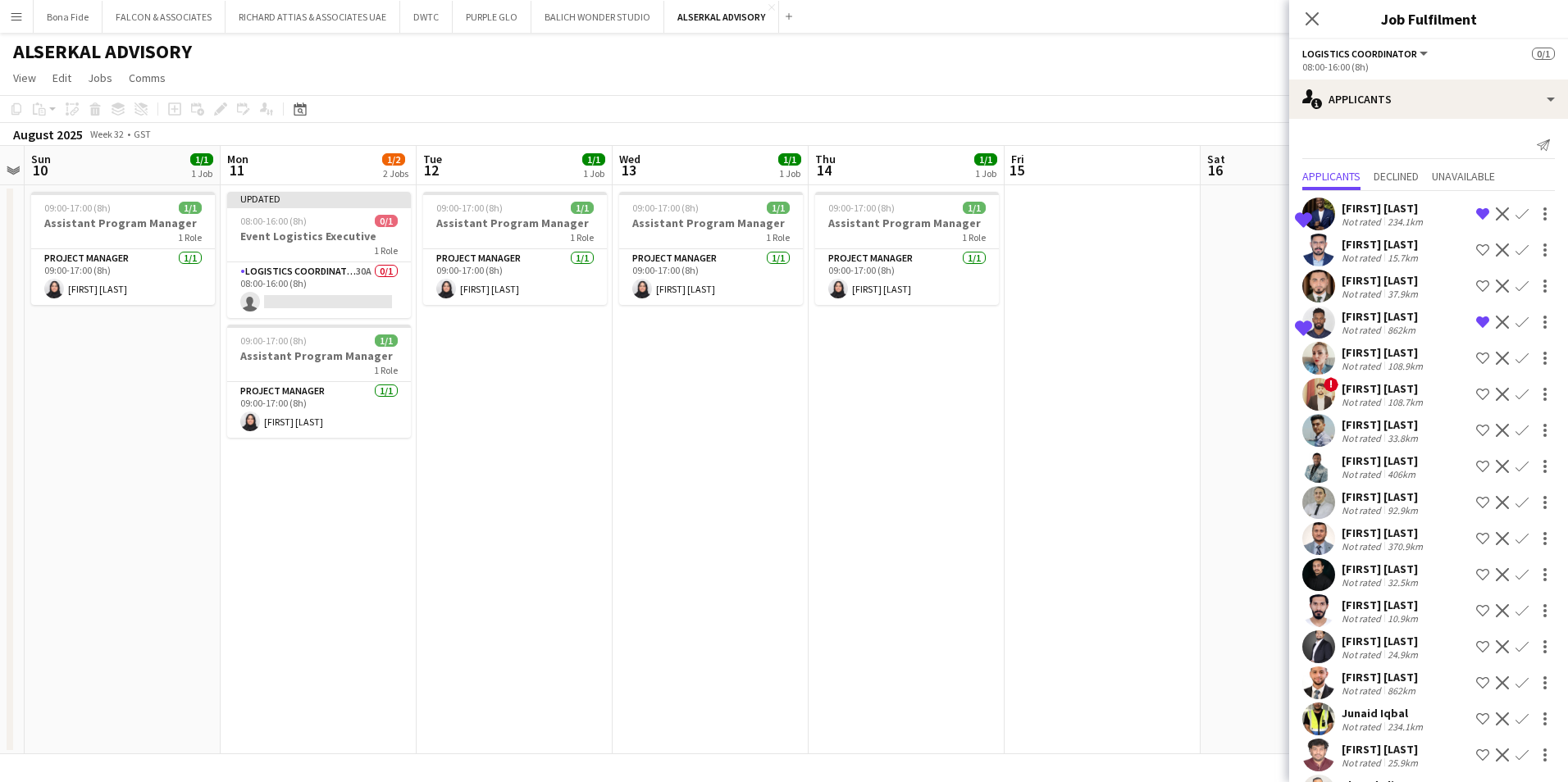 click on "Remove crew from shortlist" 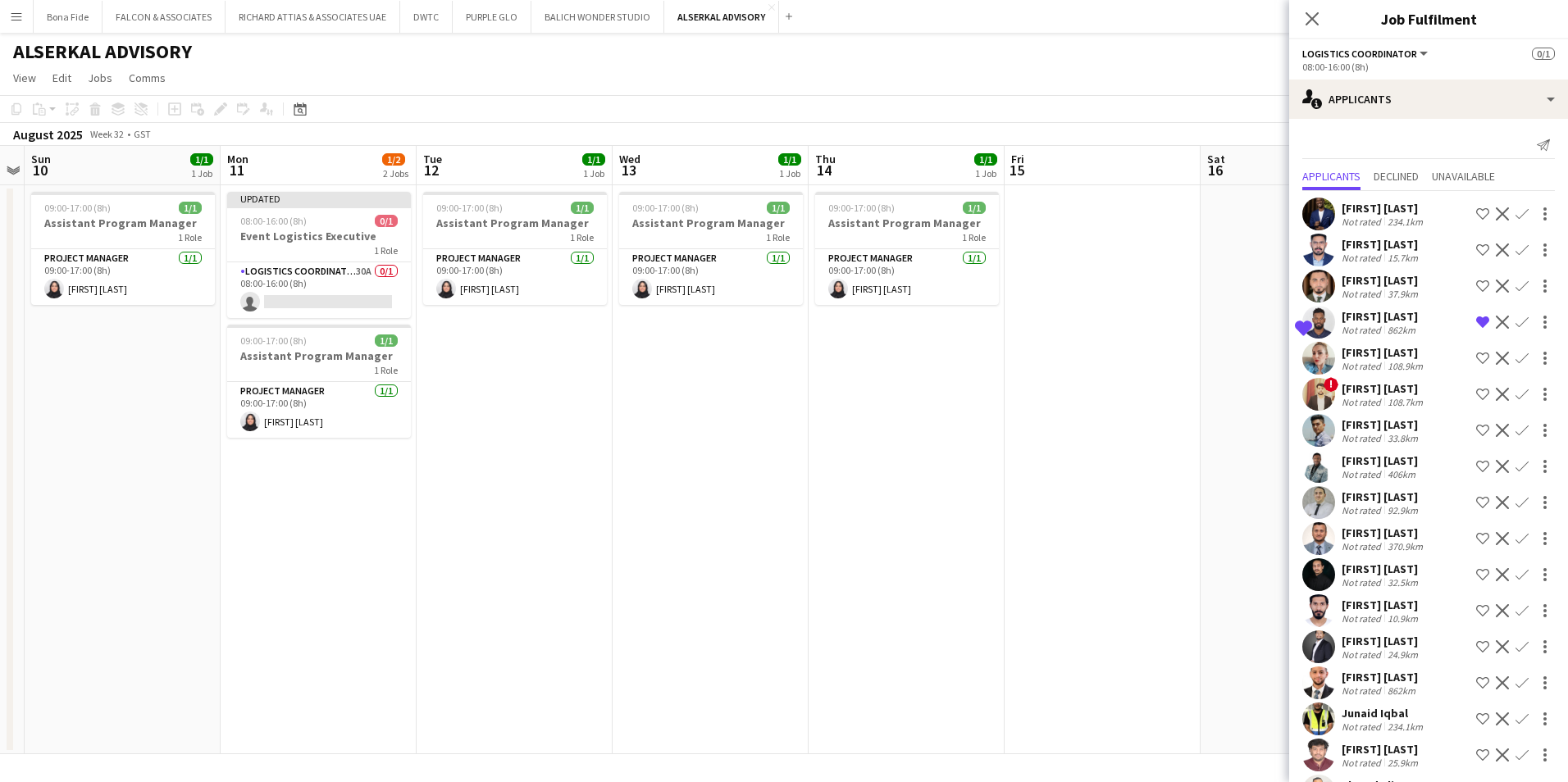click on "Decline" at bounding box center [1502, 250] 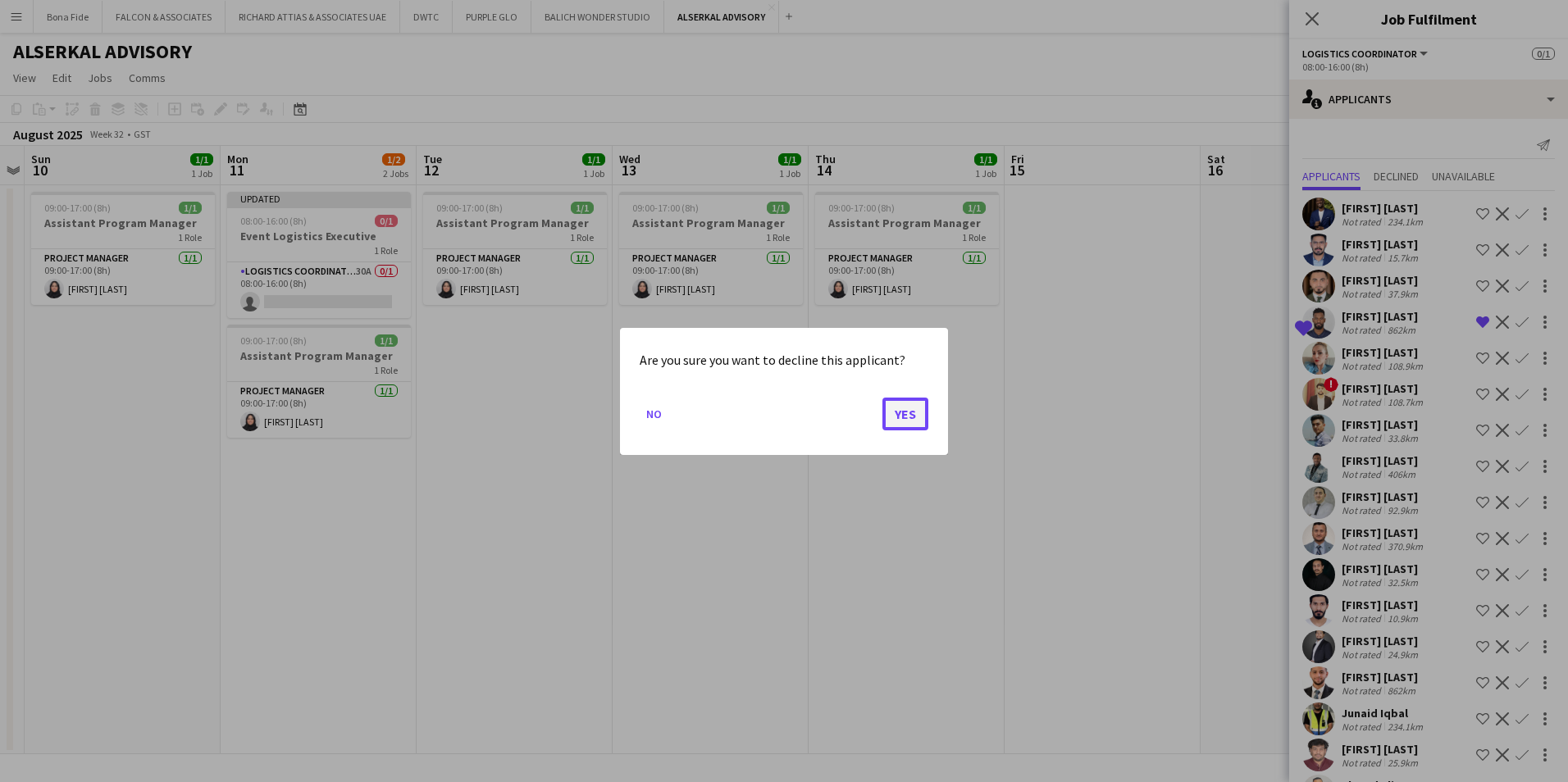 click on "Yes" 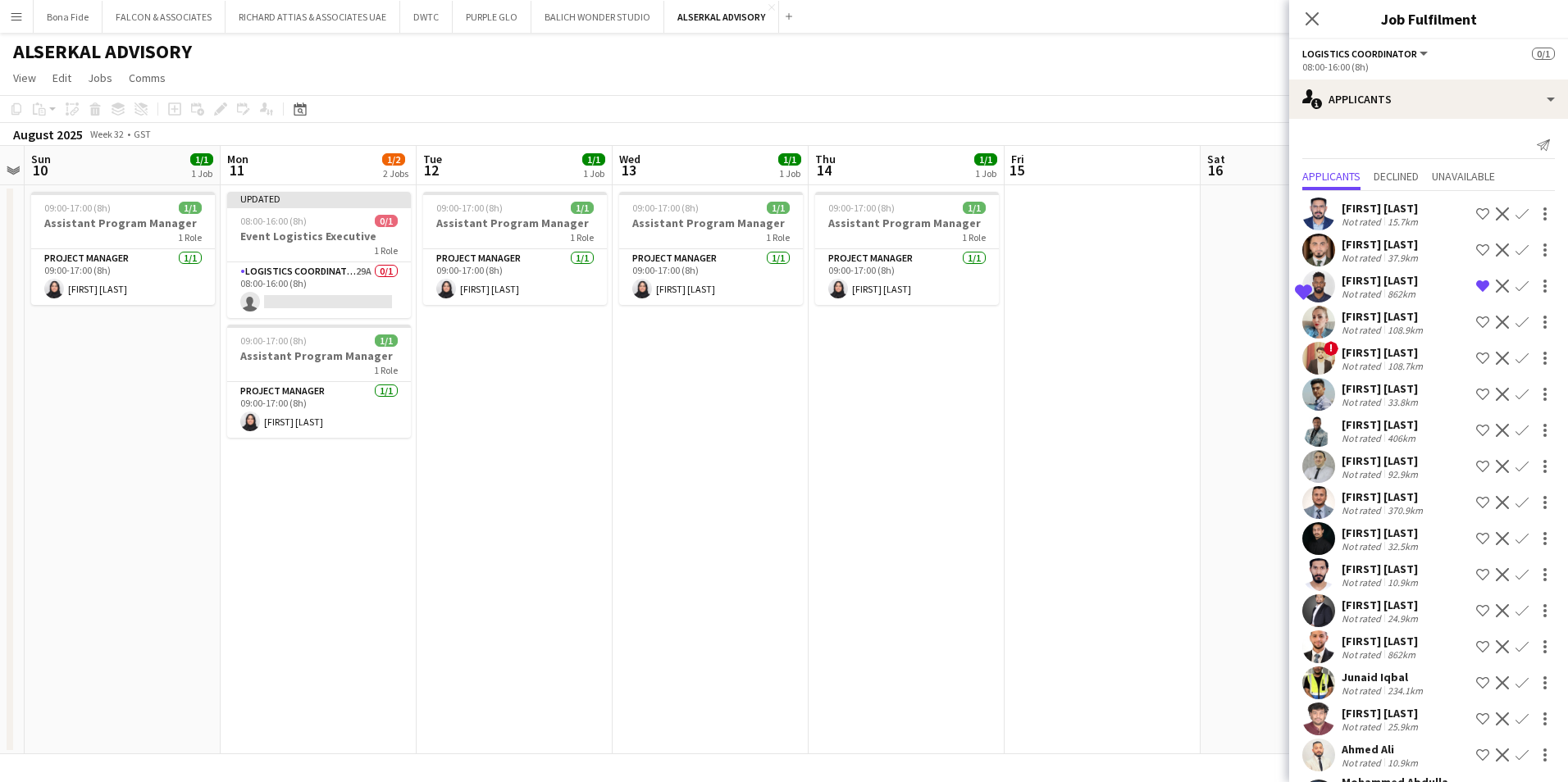 click on "[FIRST] [LAST]" at bounding box center (1381, 244) 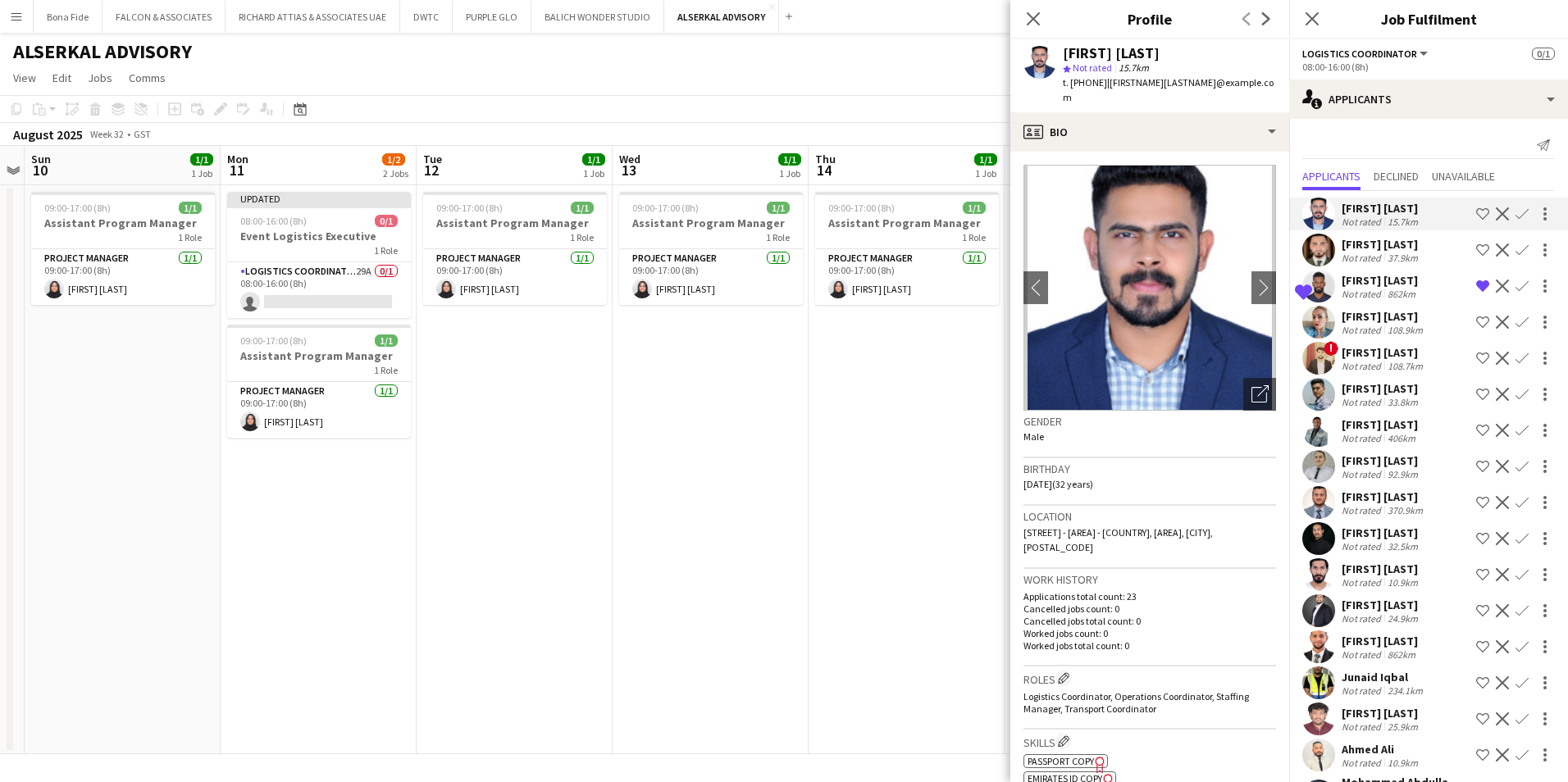 click on "Shortlist crew" 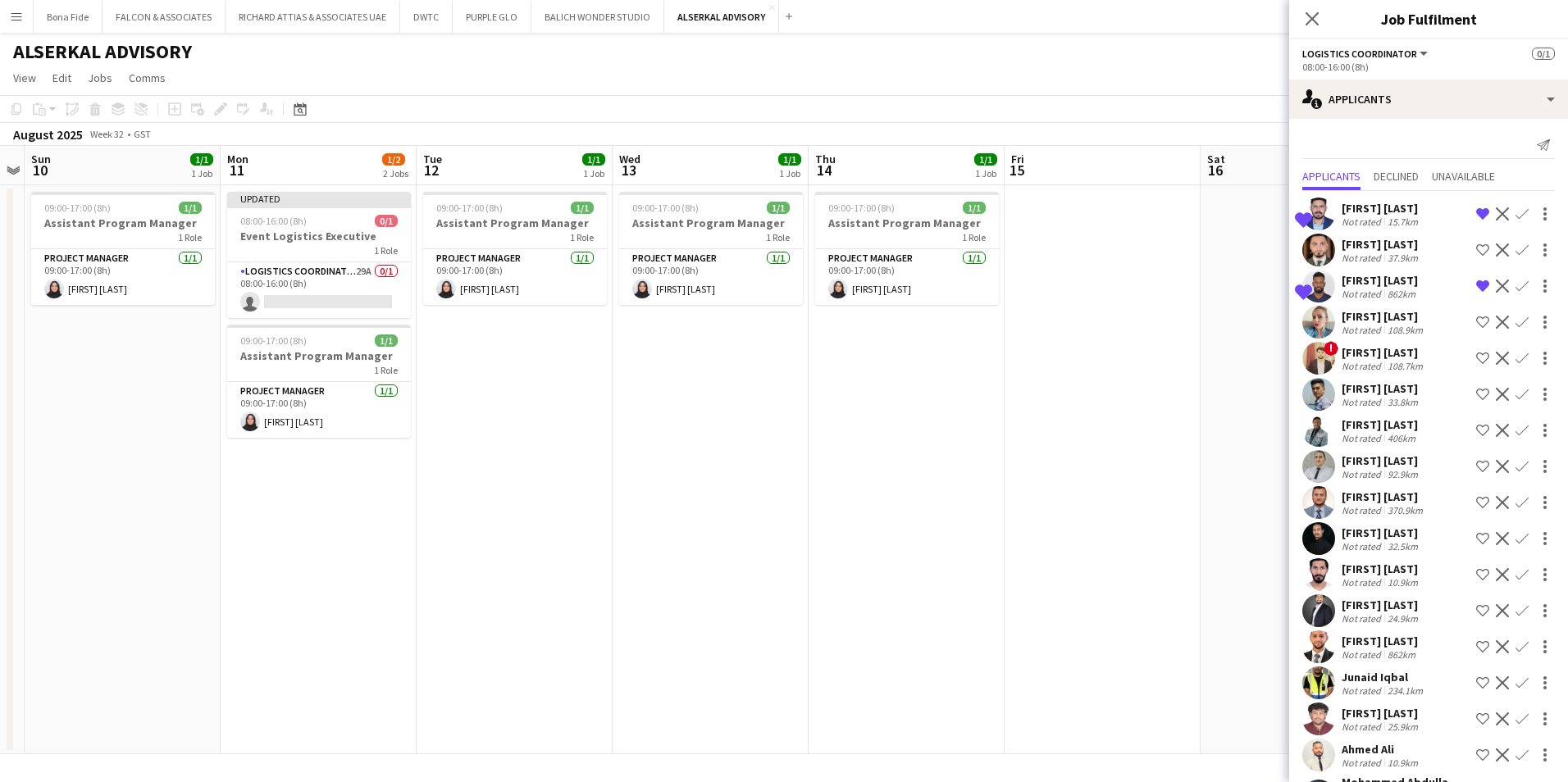 click on "Shortlist crew" at bounding box center [1483, 286] 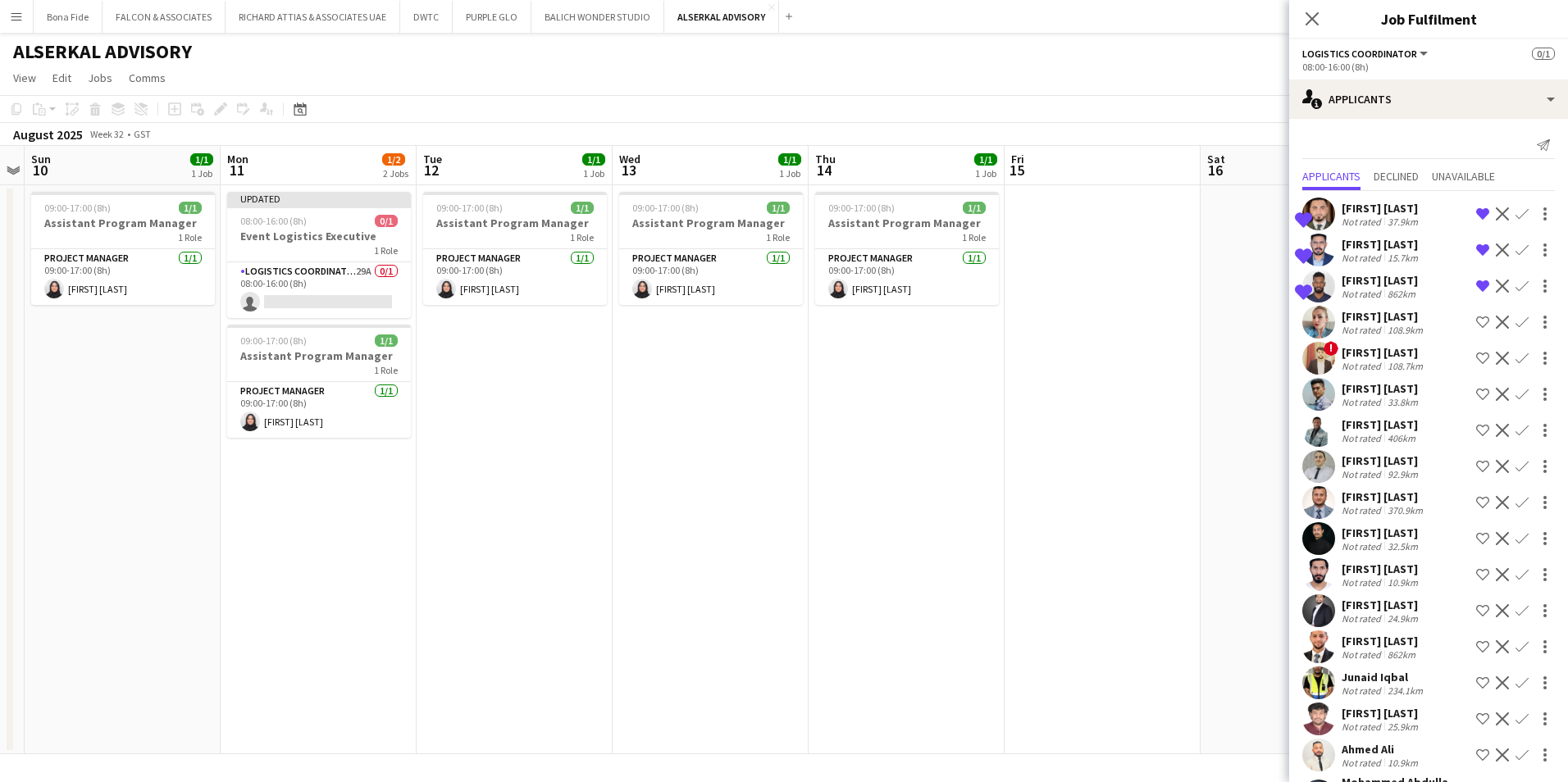 click on "Shortlist crew" at bounding box center [1483, 394] 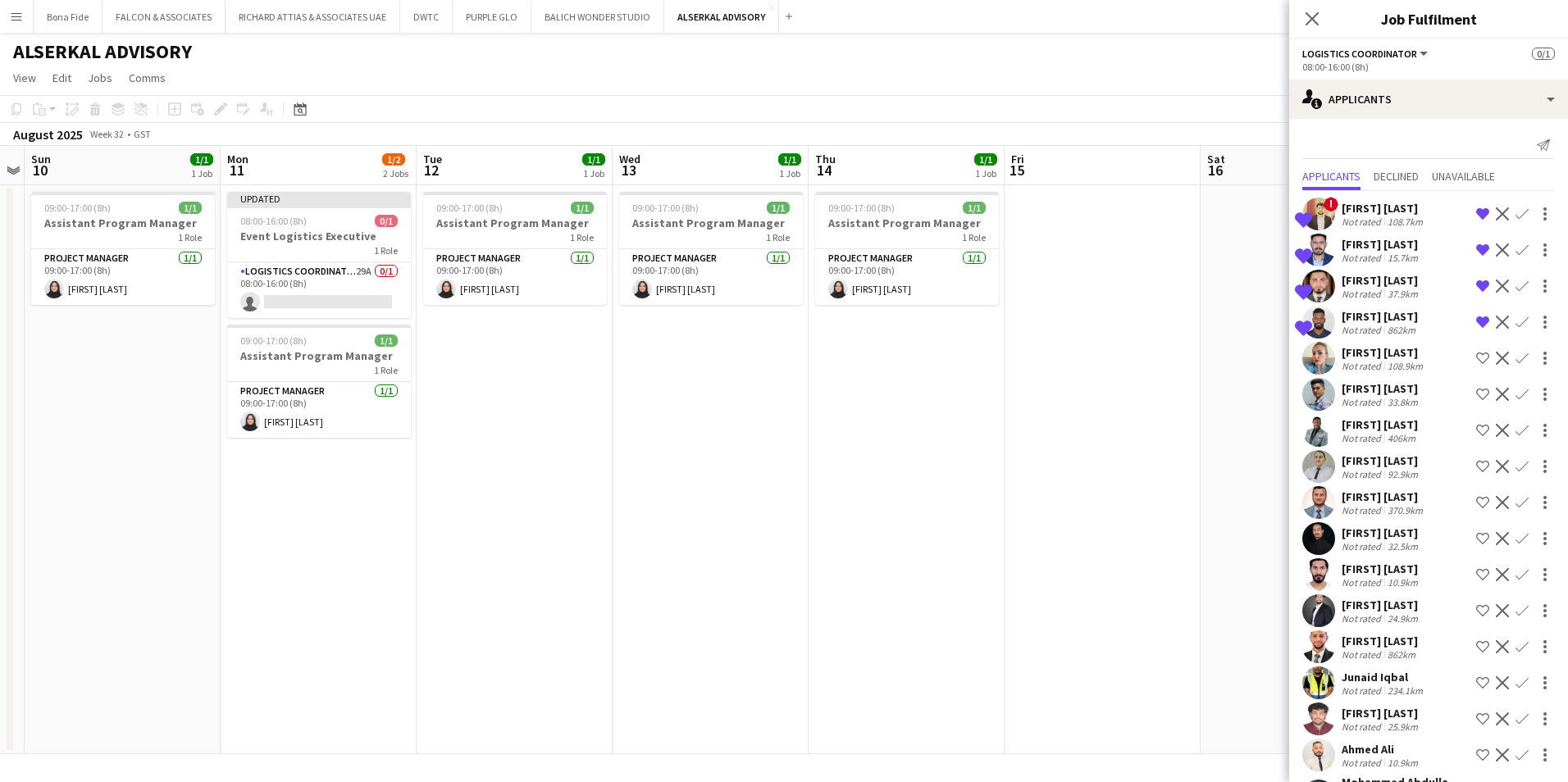 click on "[FIRST] [LAST]" at bounding box center (1381, 389) 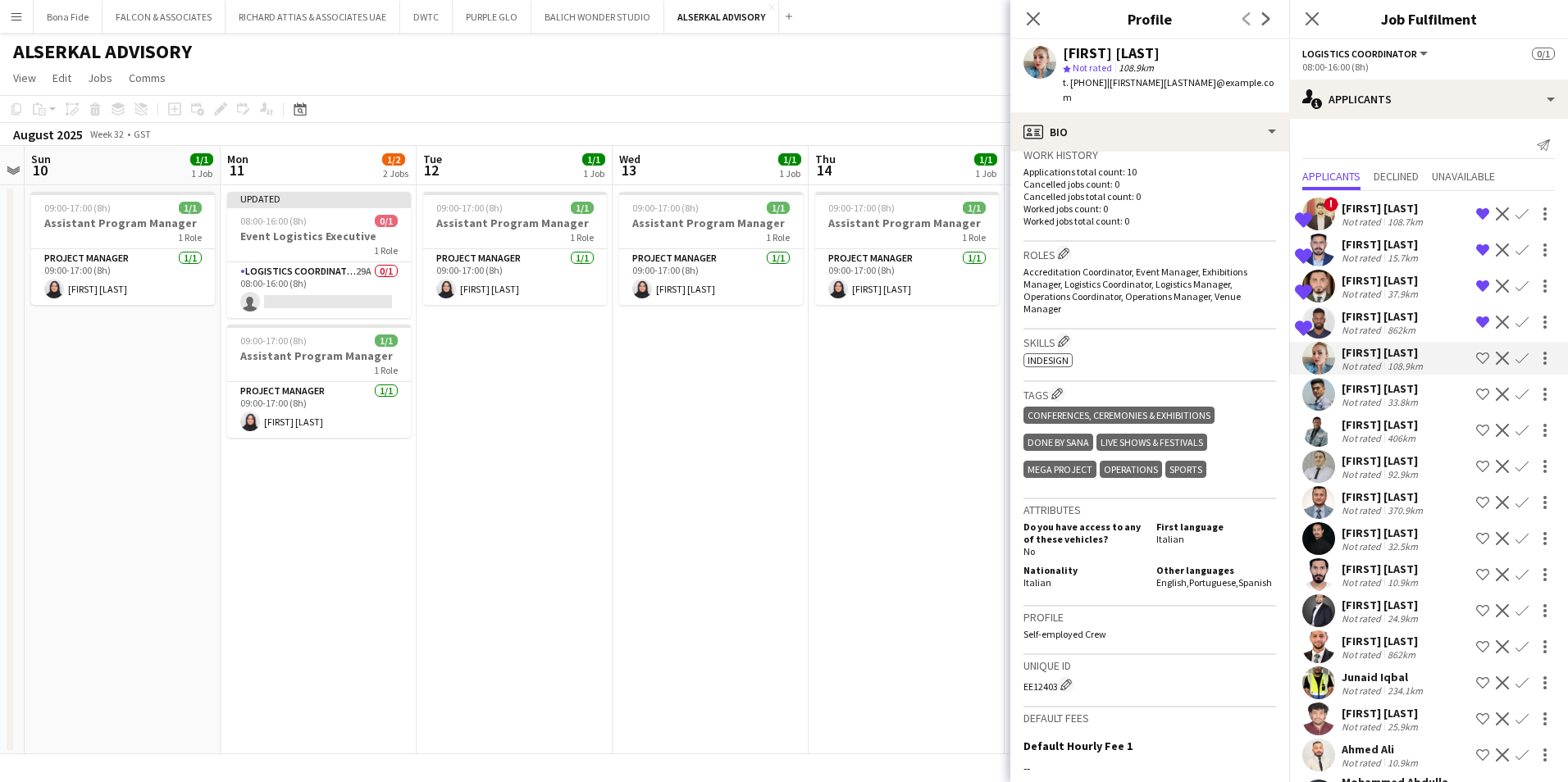 scroll, scrollTop: 0, scrollLeft: 0, axis: both 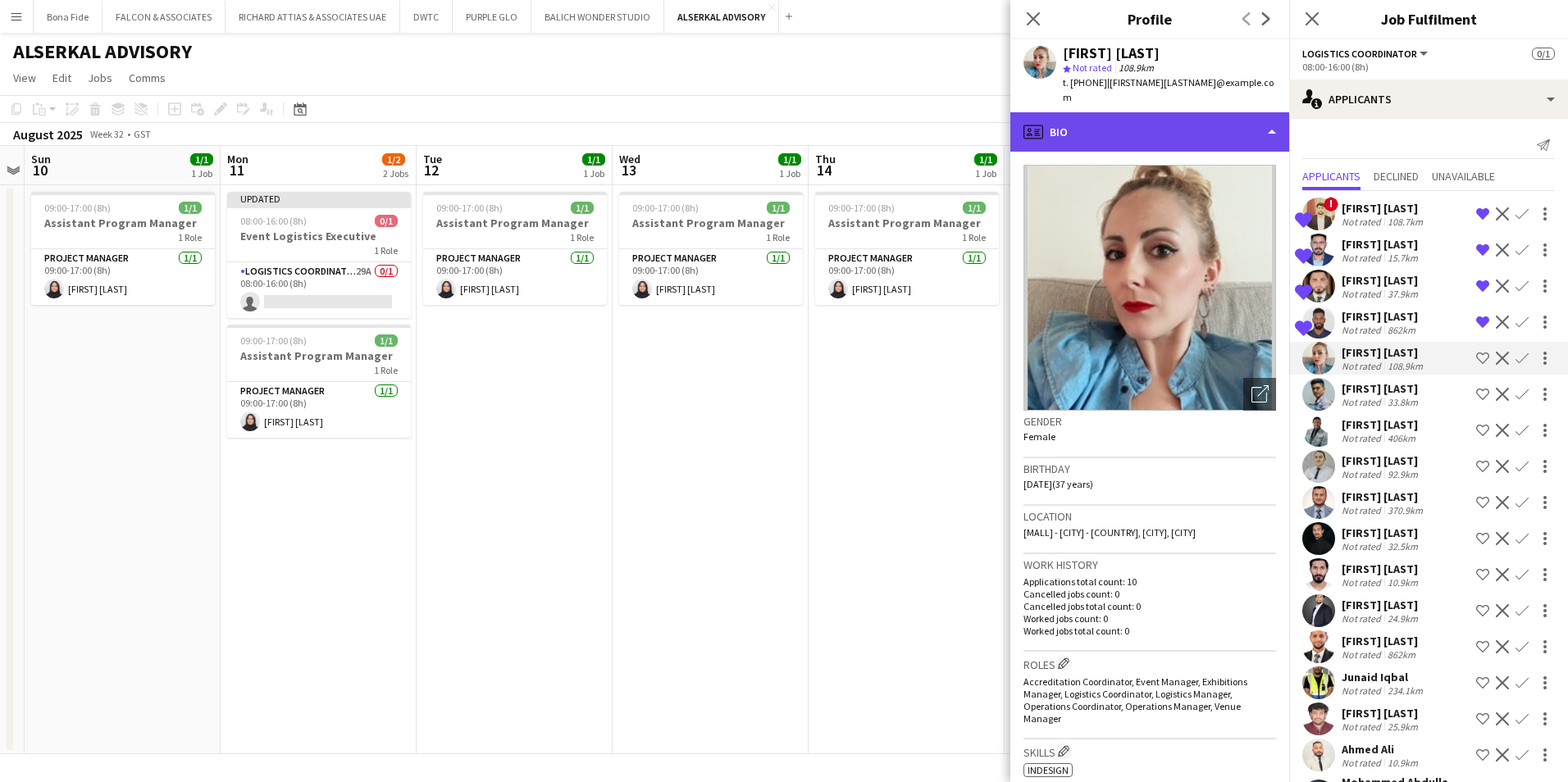 click on "profile
Bio" 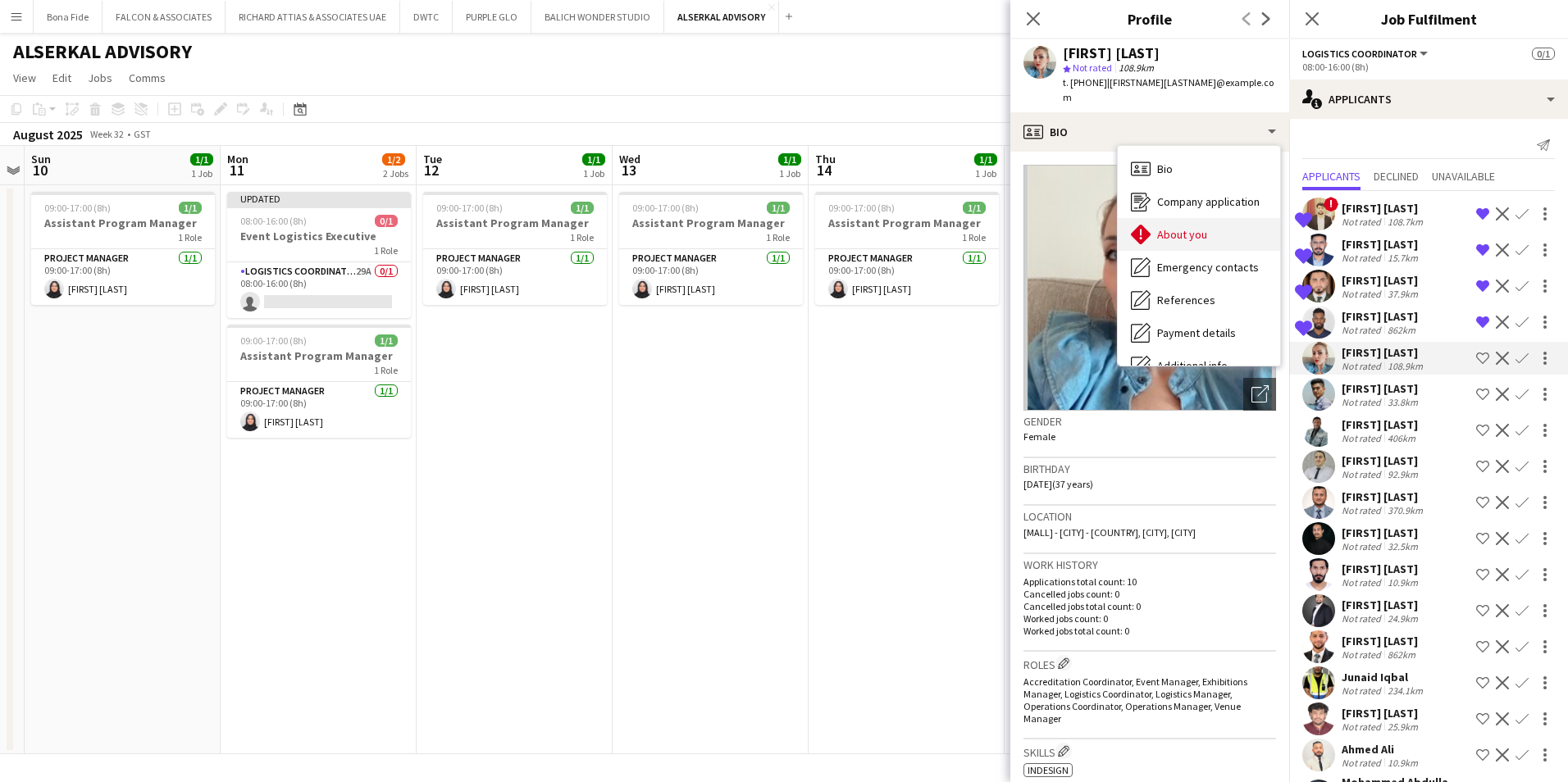 click on "About you
About you" at bounding box center [1199, 234] 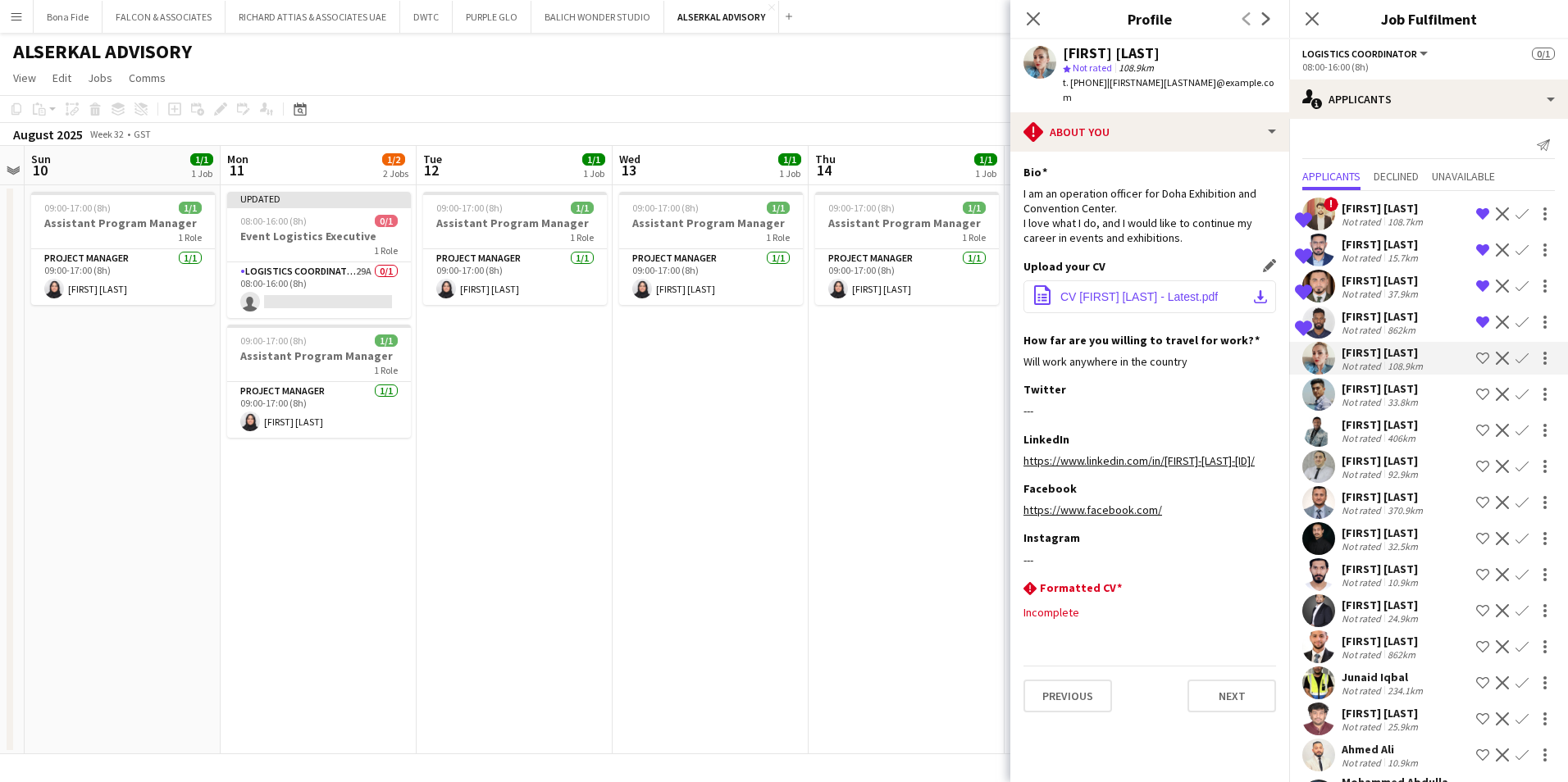 click on "CV [FIRST] [LAST] - Latest.pdf" 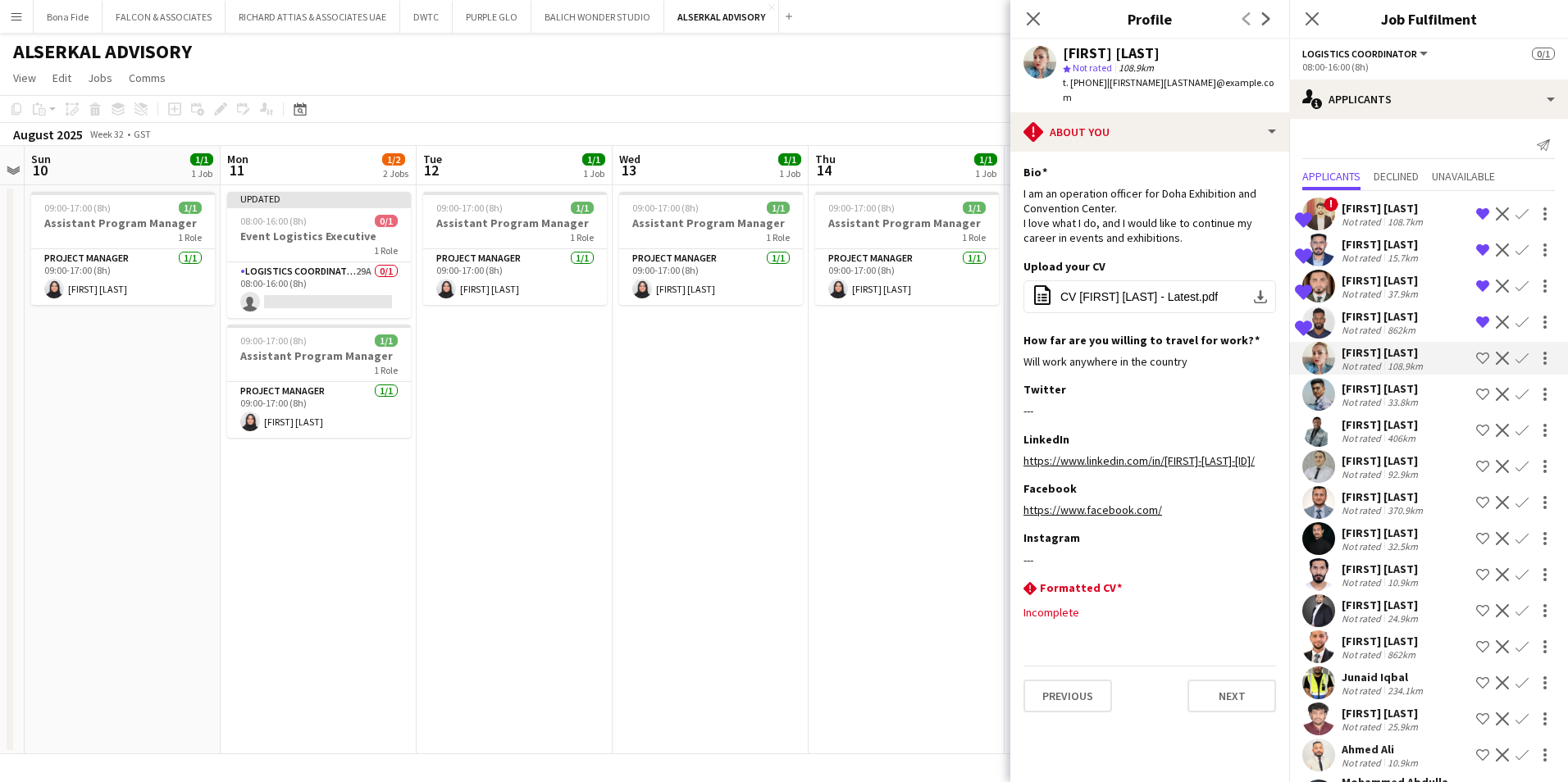 click on "Decline" 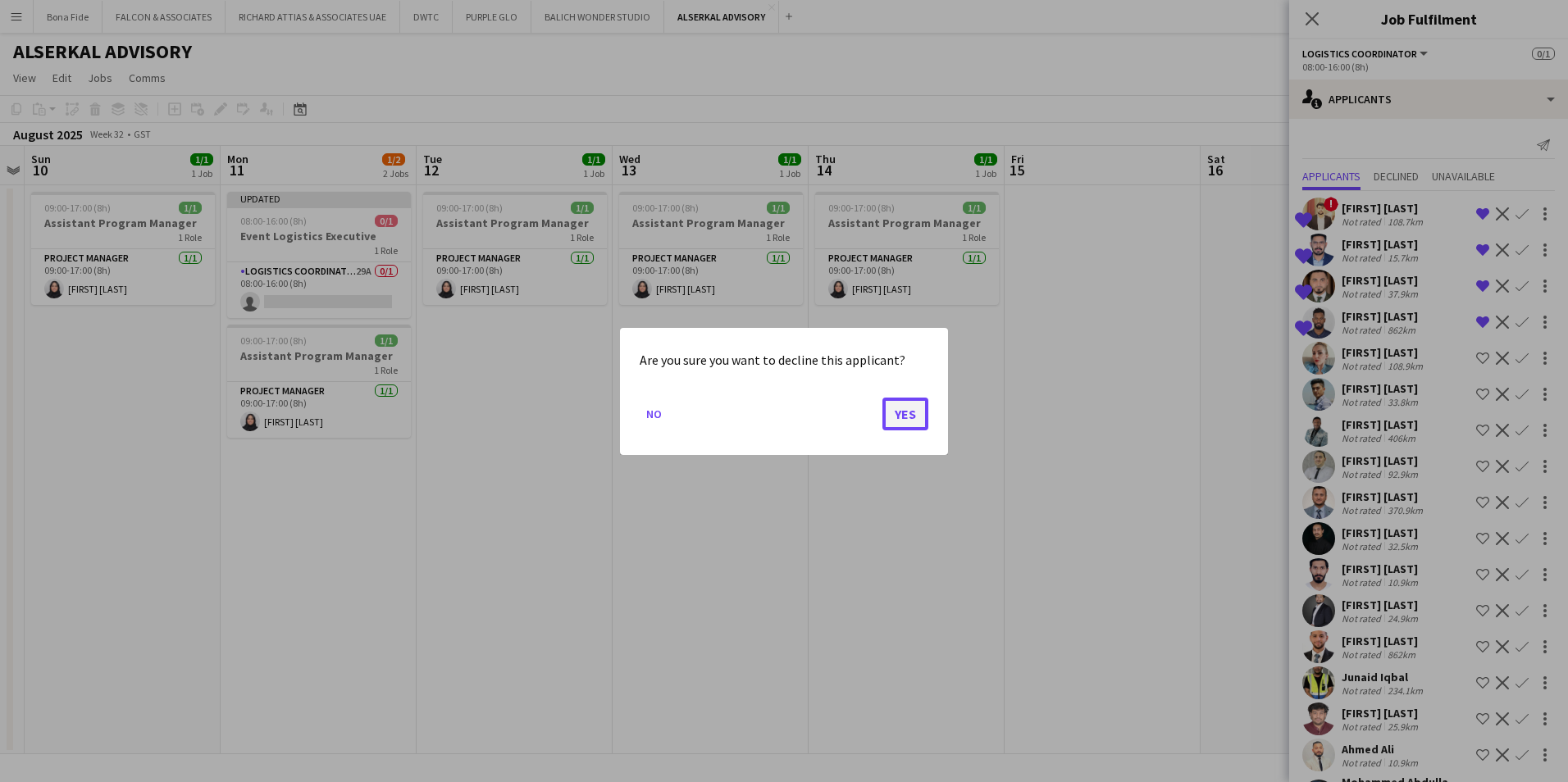 click on "Yes" 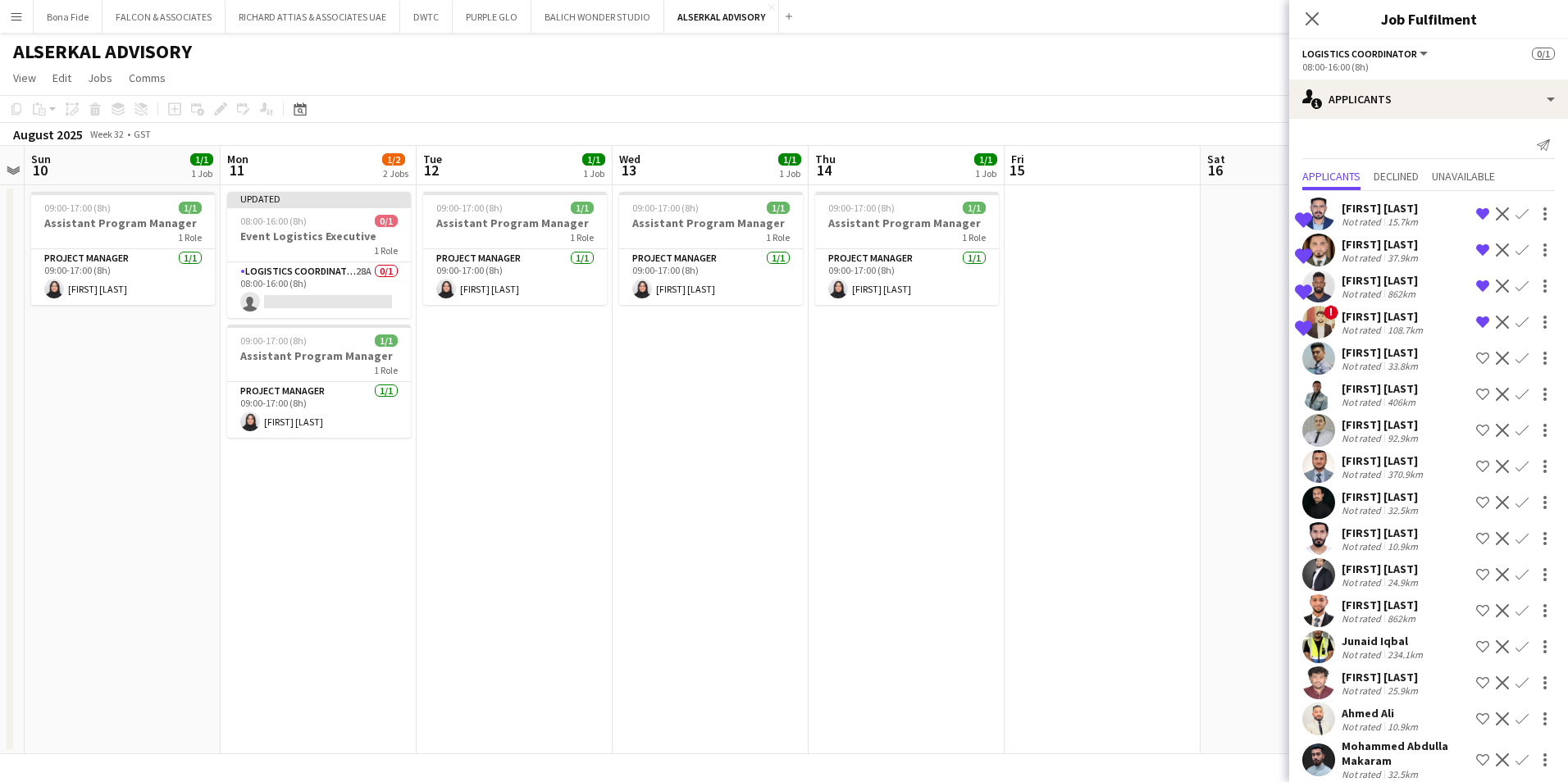 click on "[FIRST] [LAST]" at bounding box center (1380, 389) 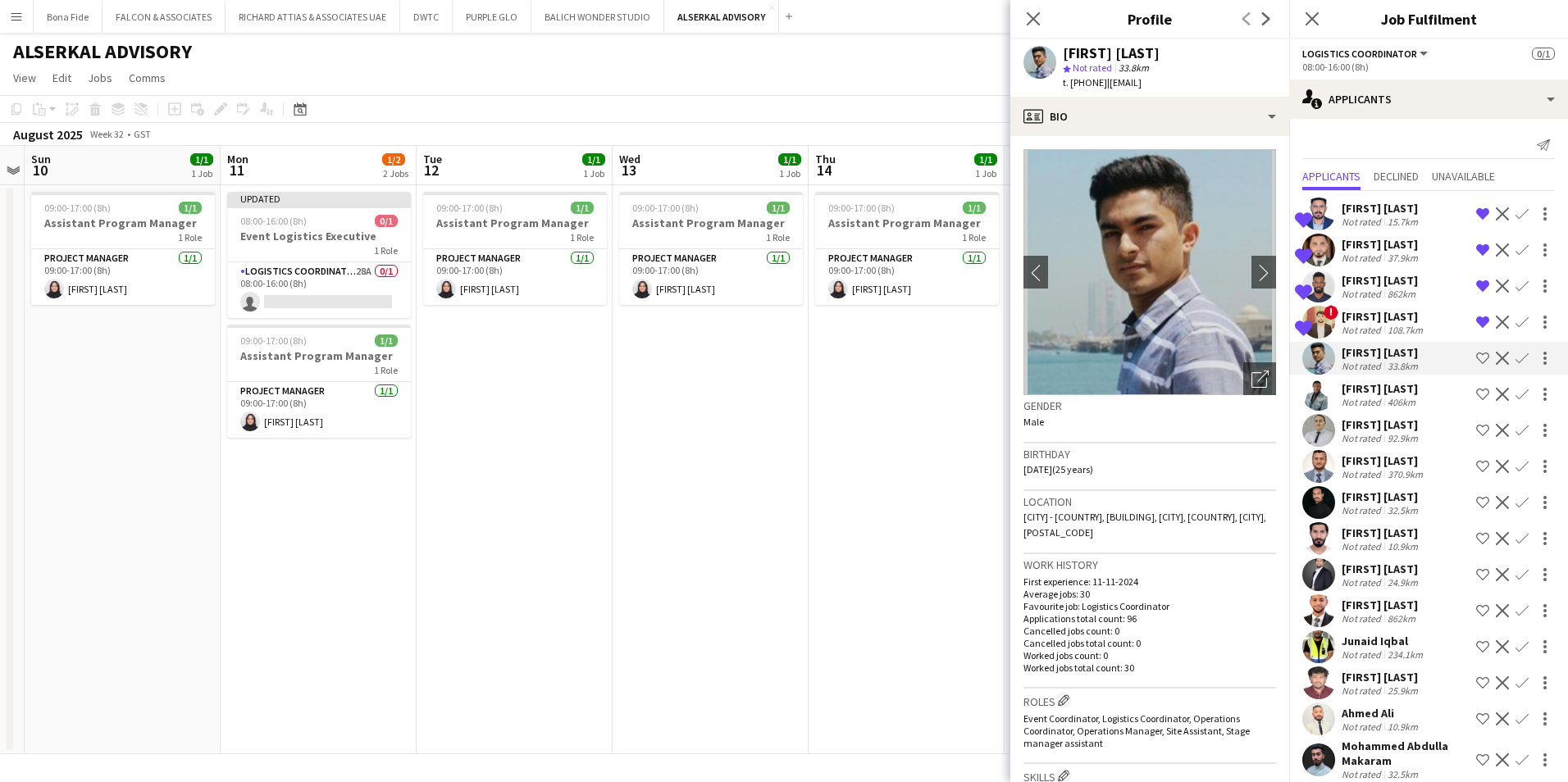 click on "Decline" 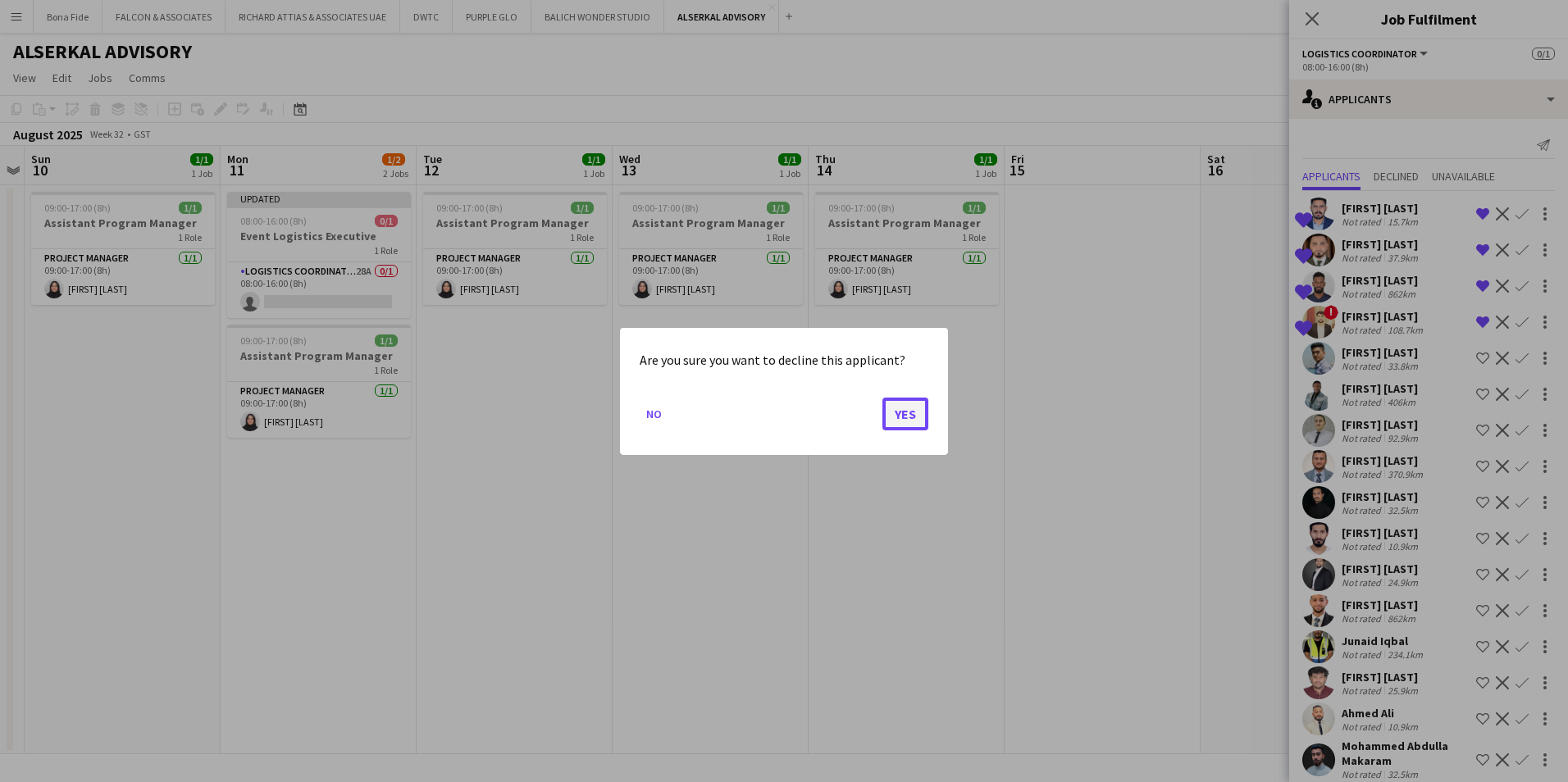 click on "Yes" 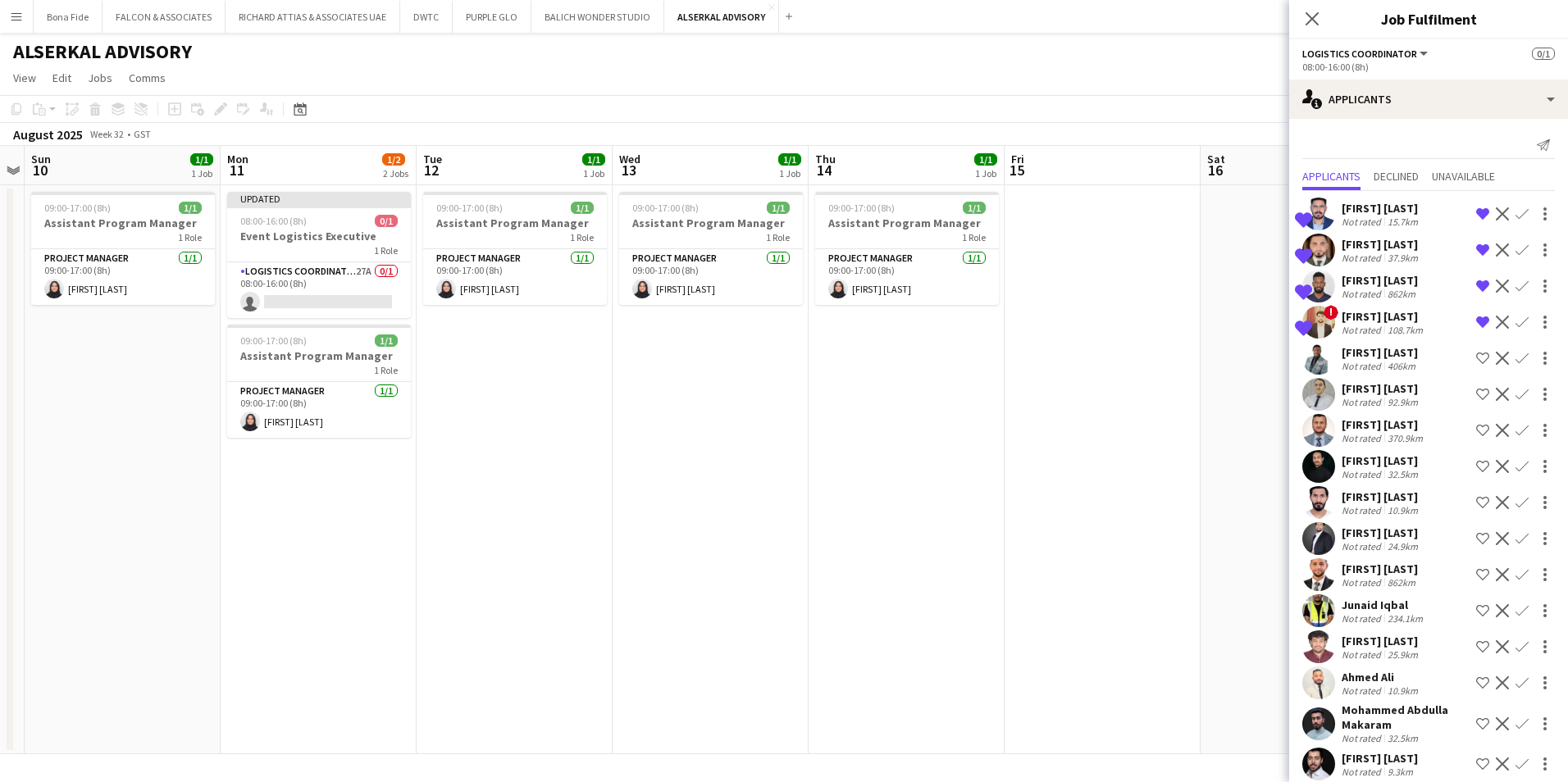 click on "[FIRST] [LAST]" at bounding box center [1381, 389] 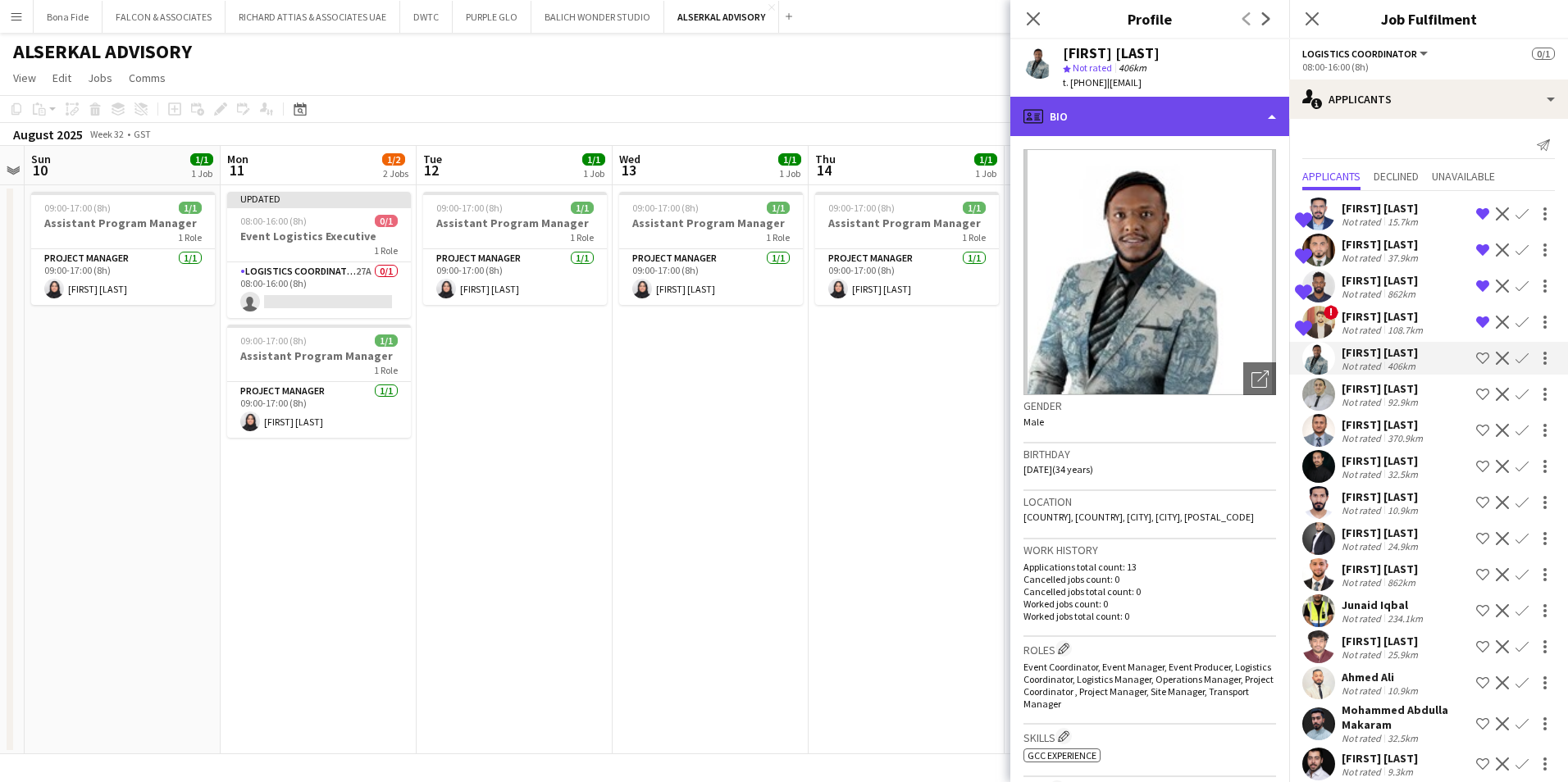 click on "profile
Bio" 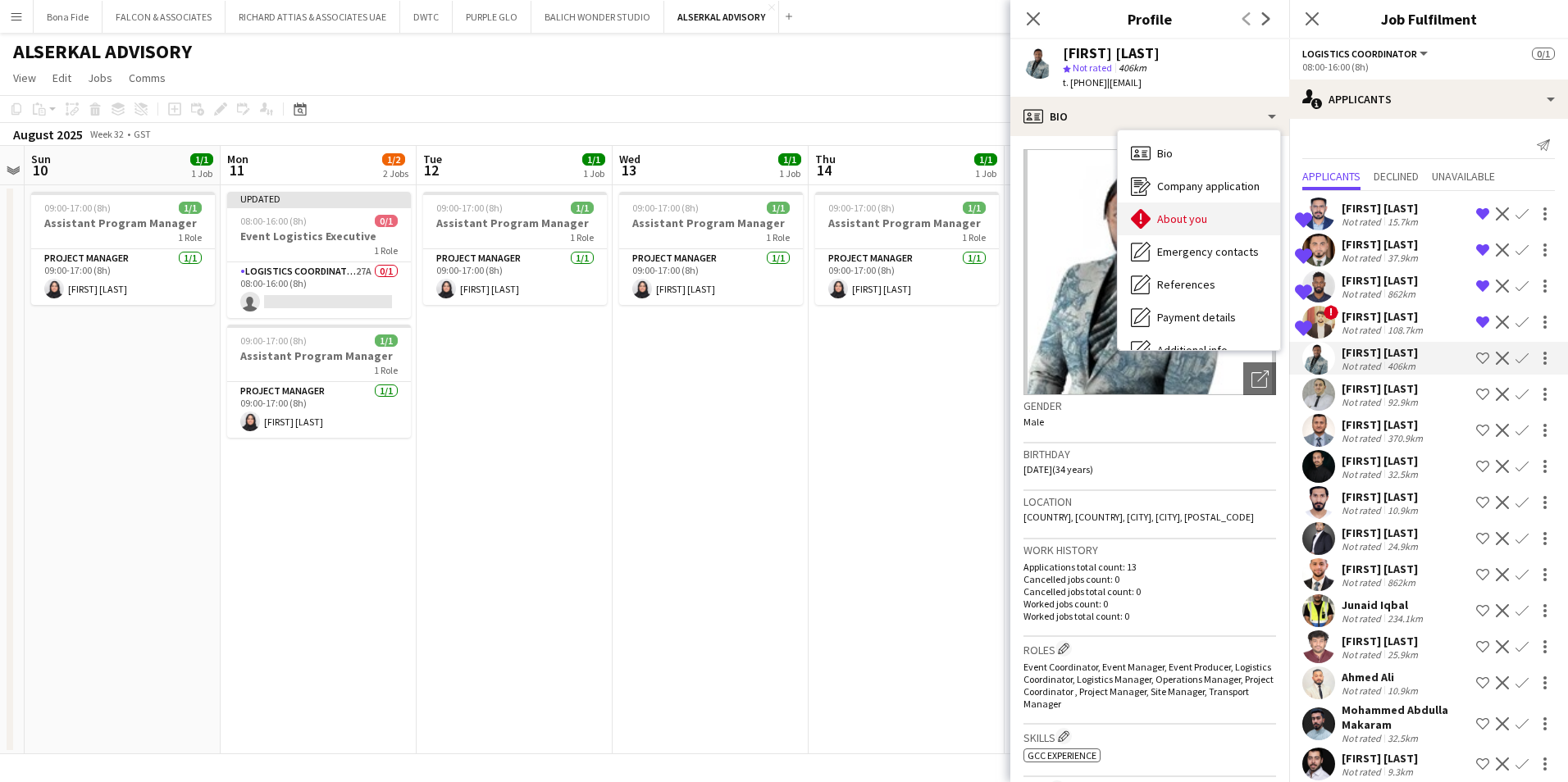 click on "About you
About you" at bounding box center (1199, 219) 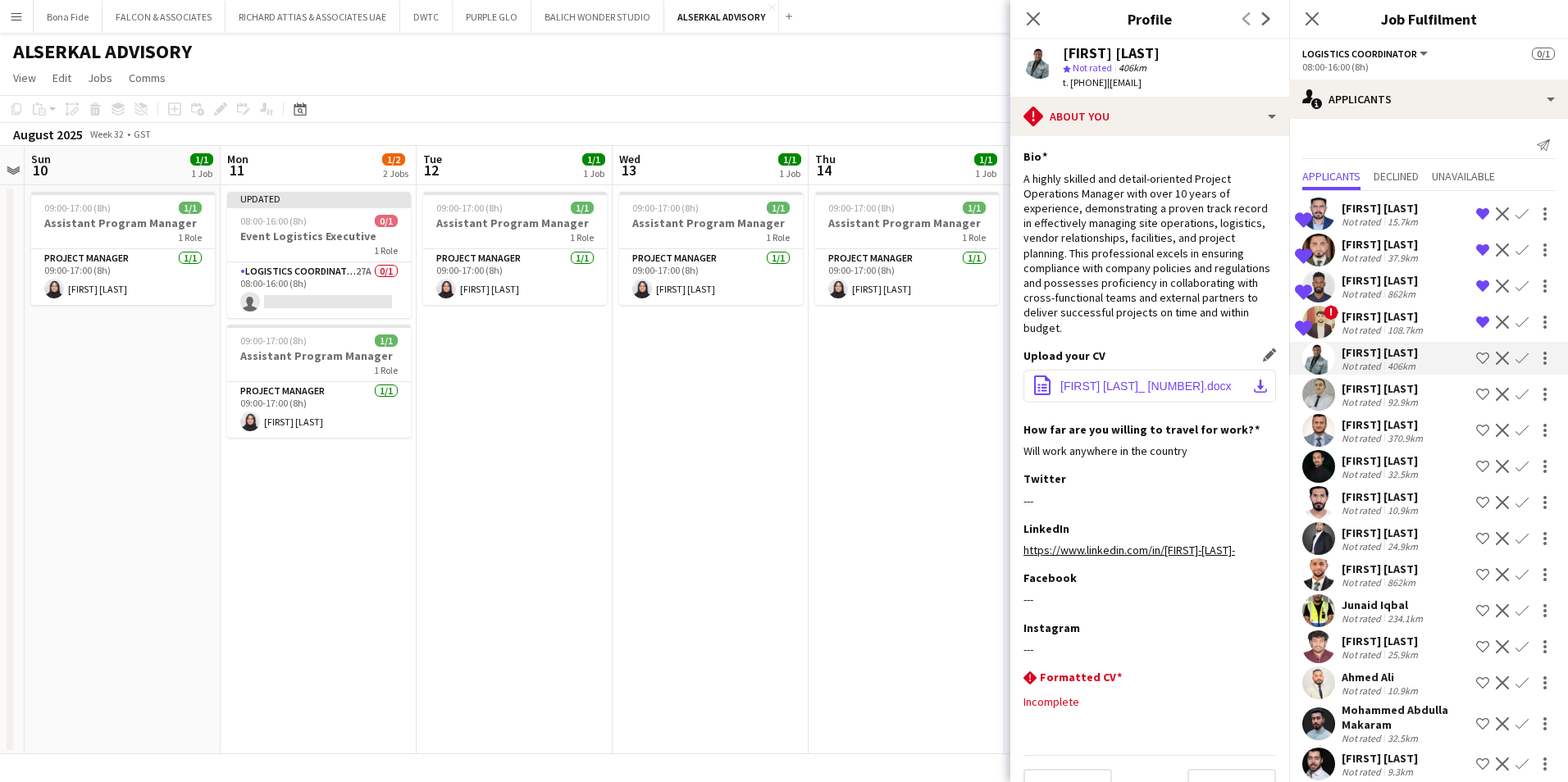click on "[FIRST] [LAST]_ [NUMBER].docx" 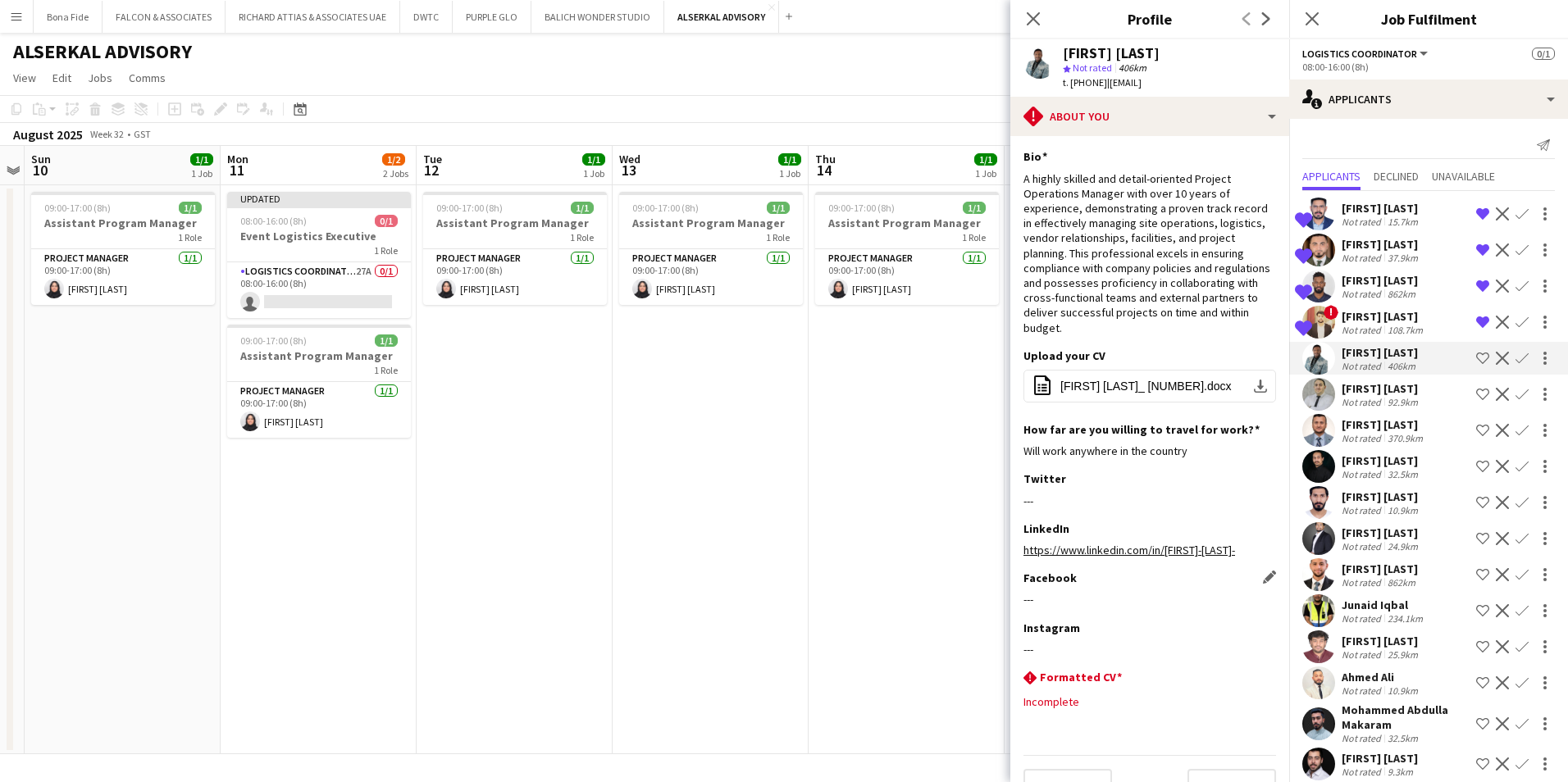 click on "---" 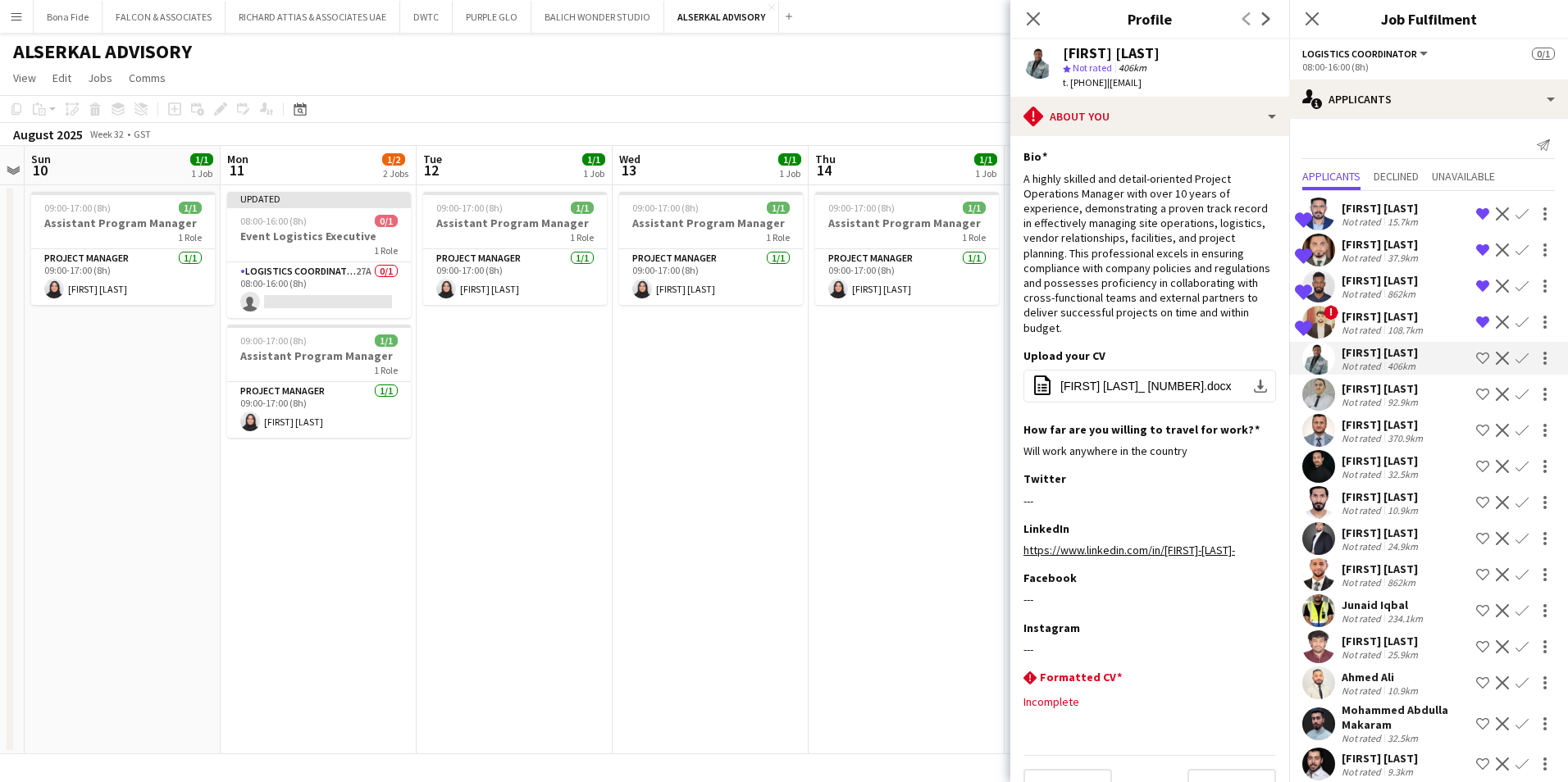 click on "Decline" 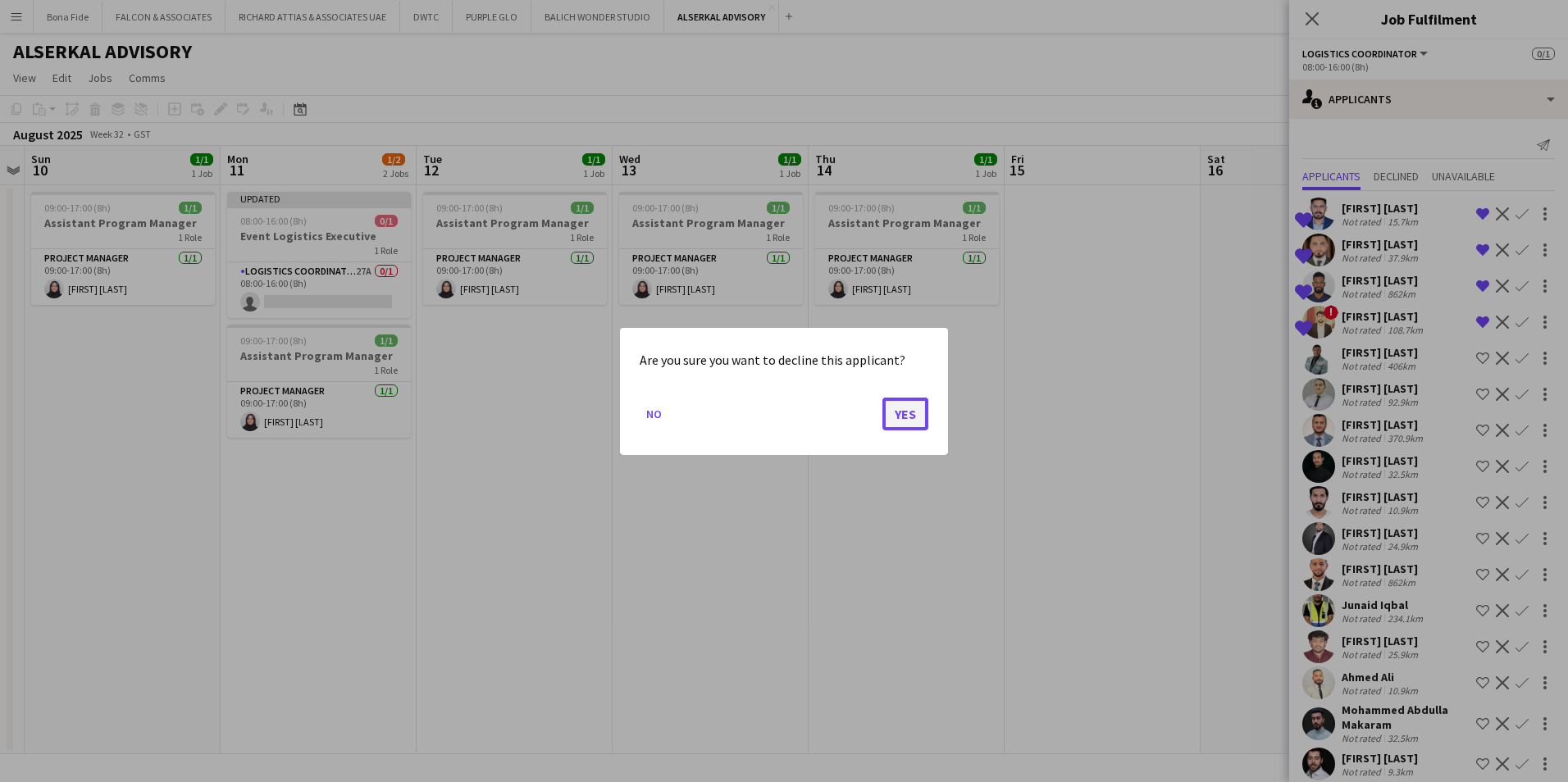 click on "Yes" 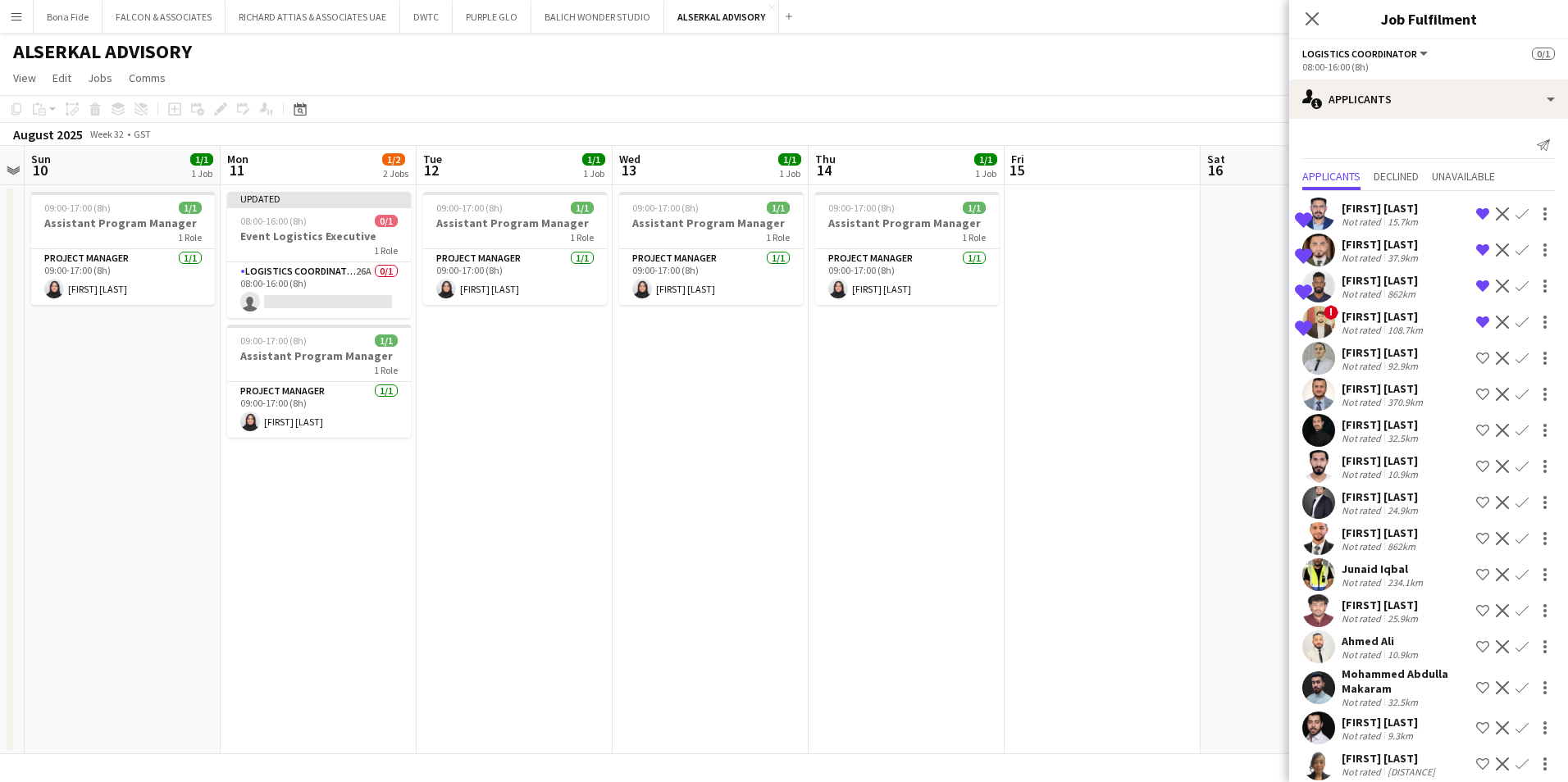 click on "[FIRST] [LAST]" at bounding box center [1383, 389] 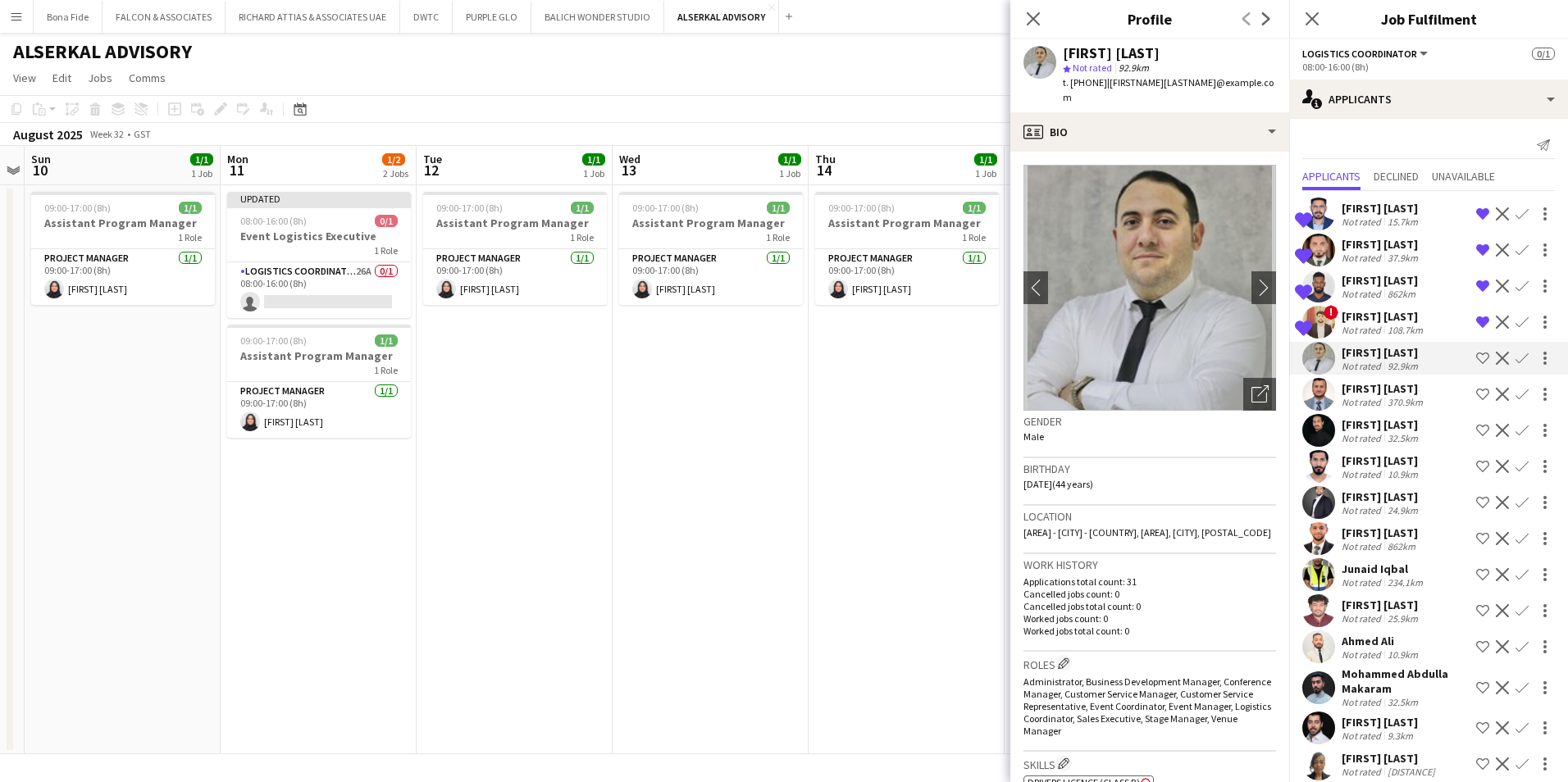 click on "Decline" 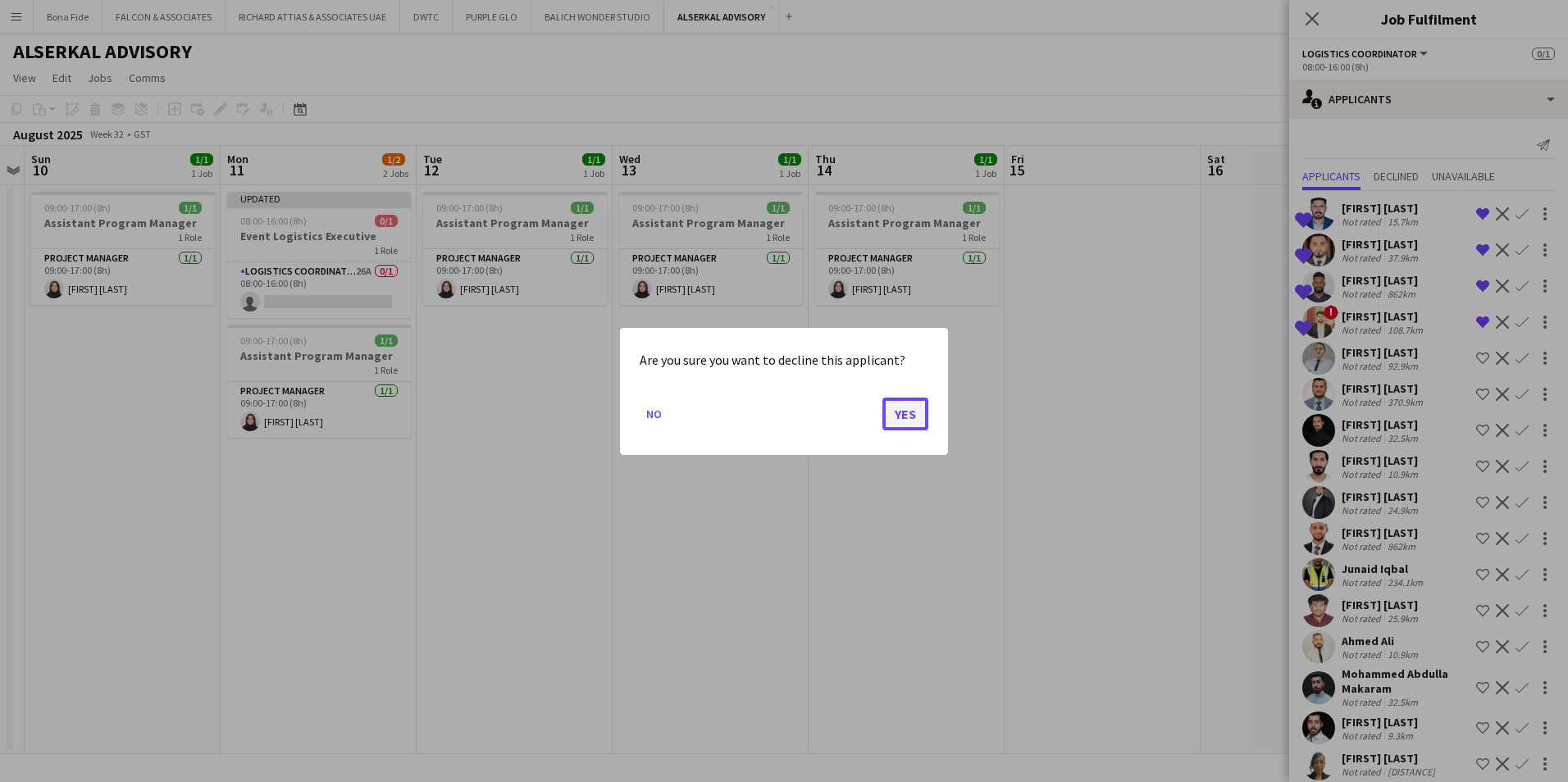 click on "Yes" 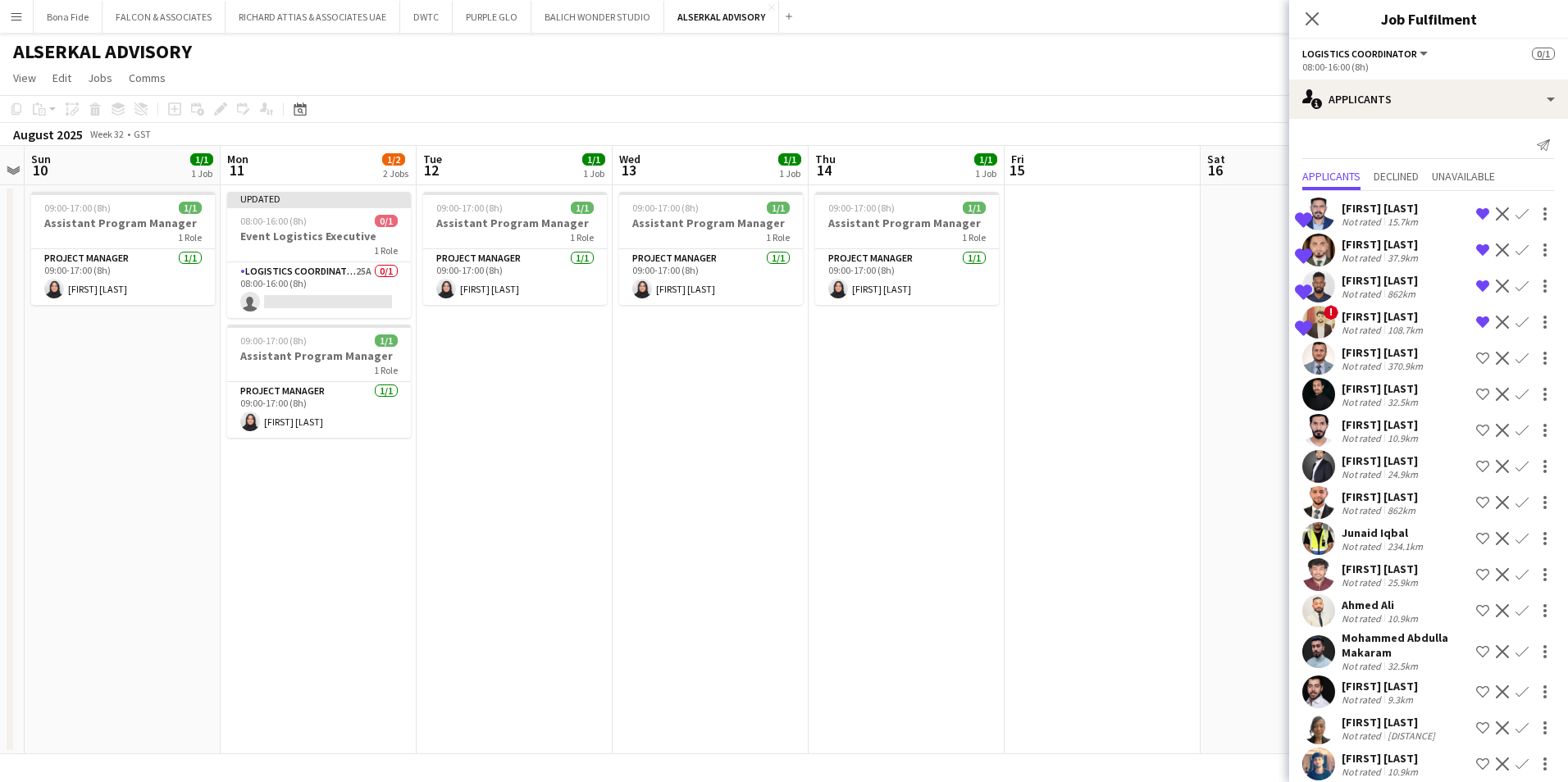 click on "[FIRST] [LAST]" at bounding box center (1381, 389) 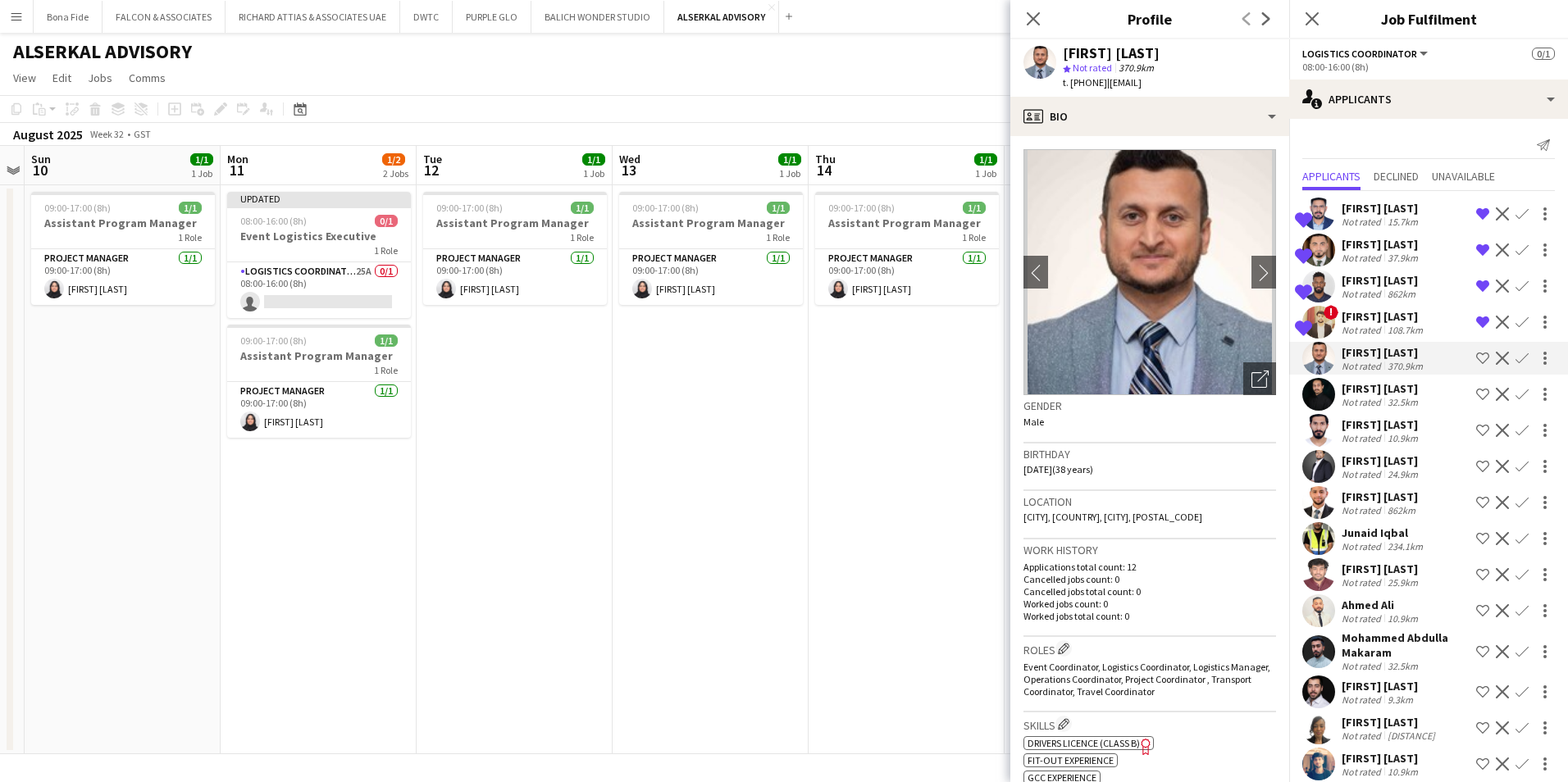 click on "Decline" 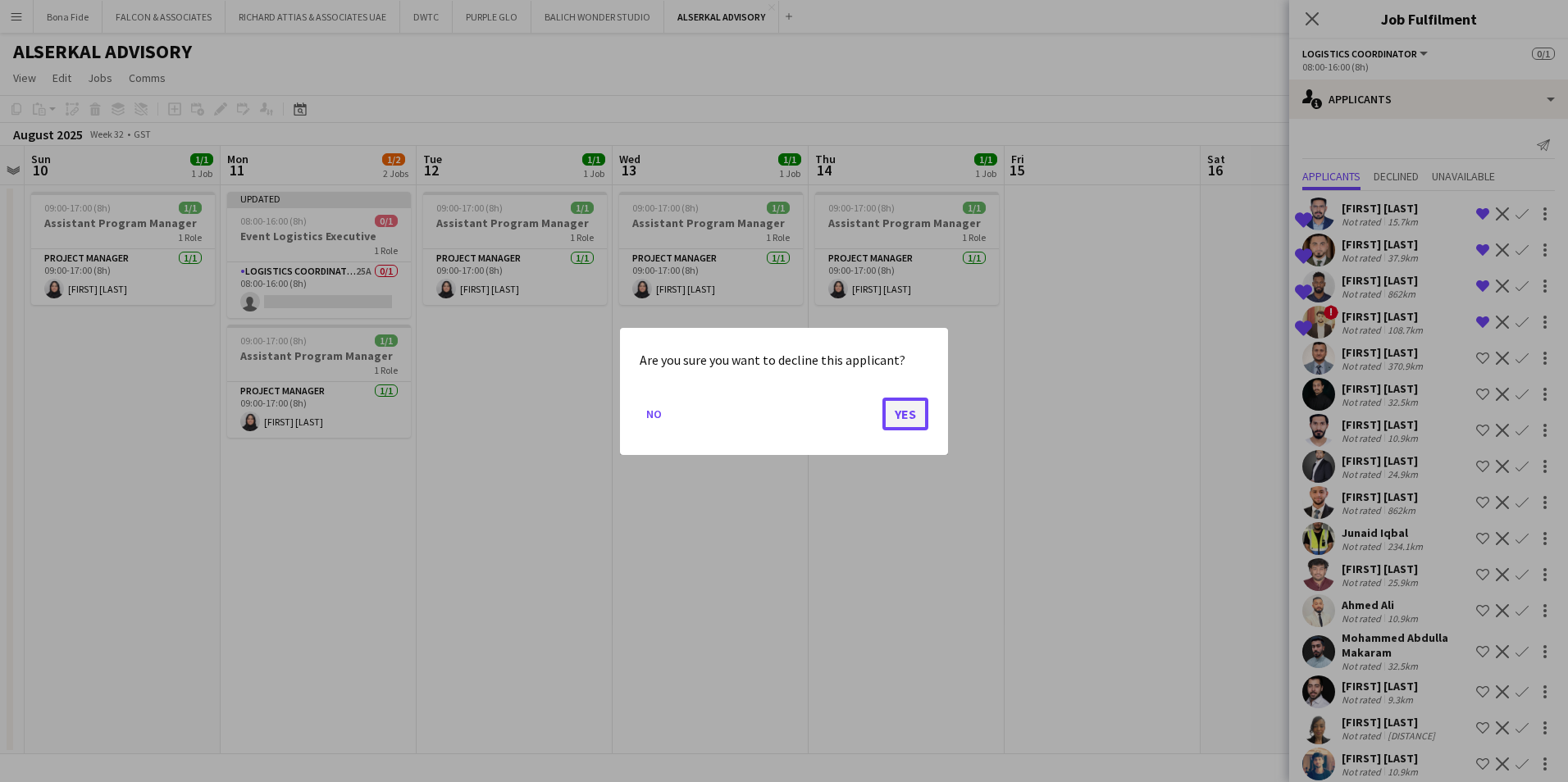 click on "Yes" 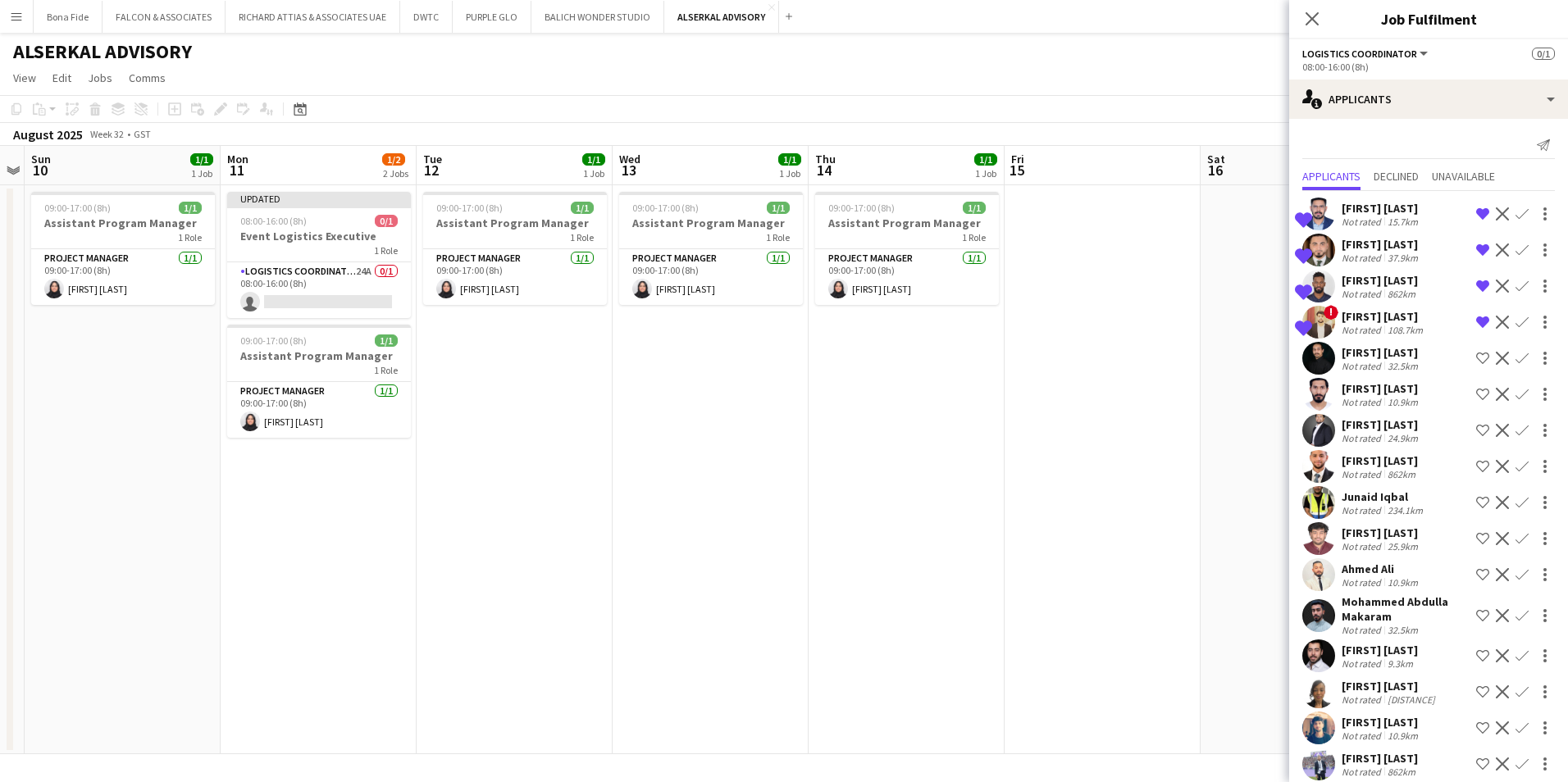 click on "[FIRST] [LAST]" at bounding box center (1381, 389) 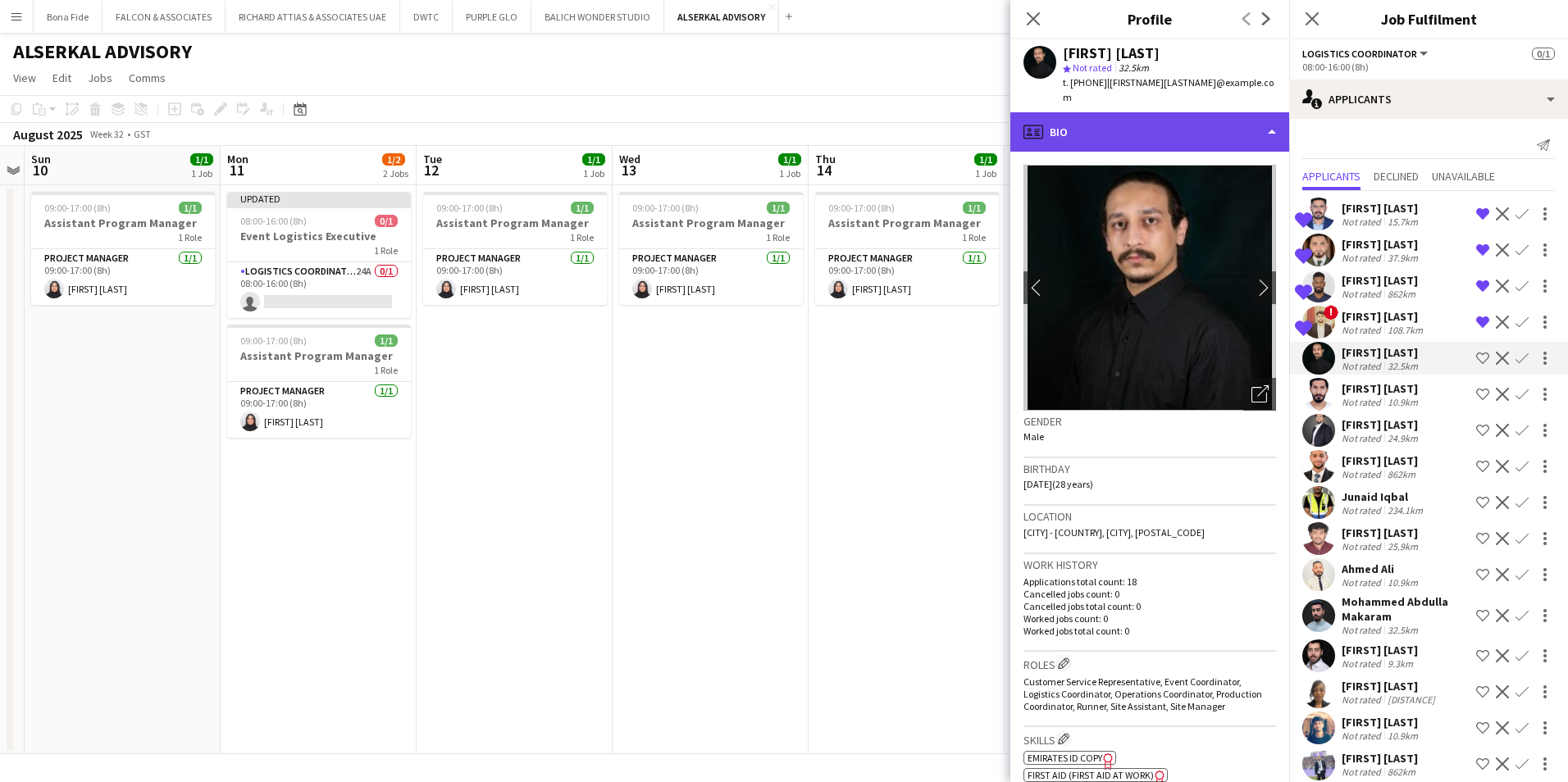 click on "profile
Bio" 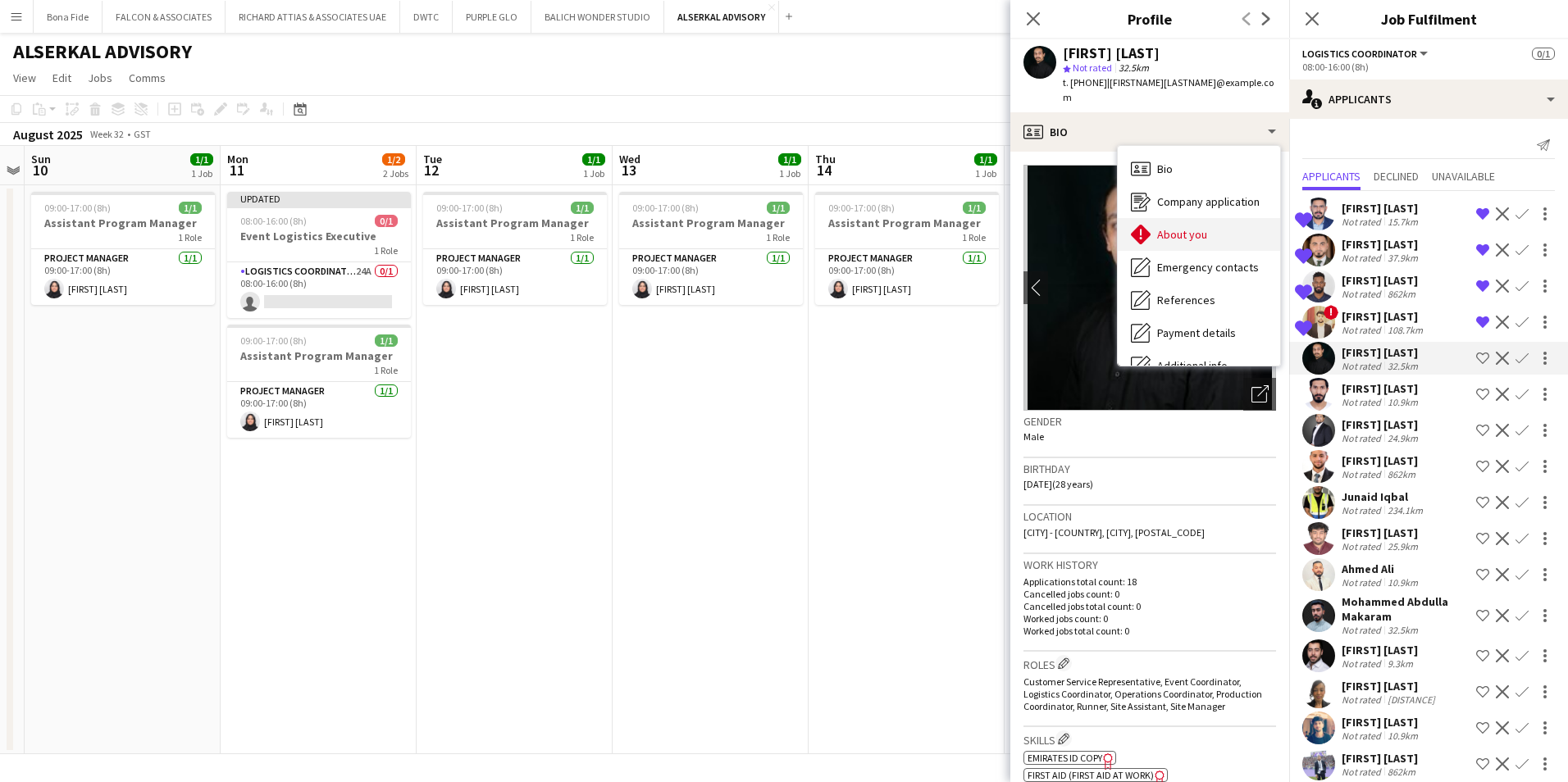 click on "About you
About you" at bounding box center [1199, 234] 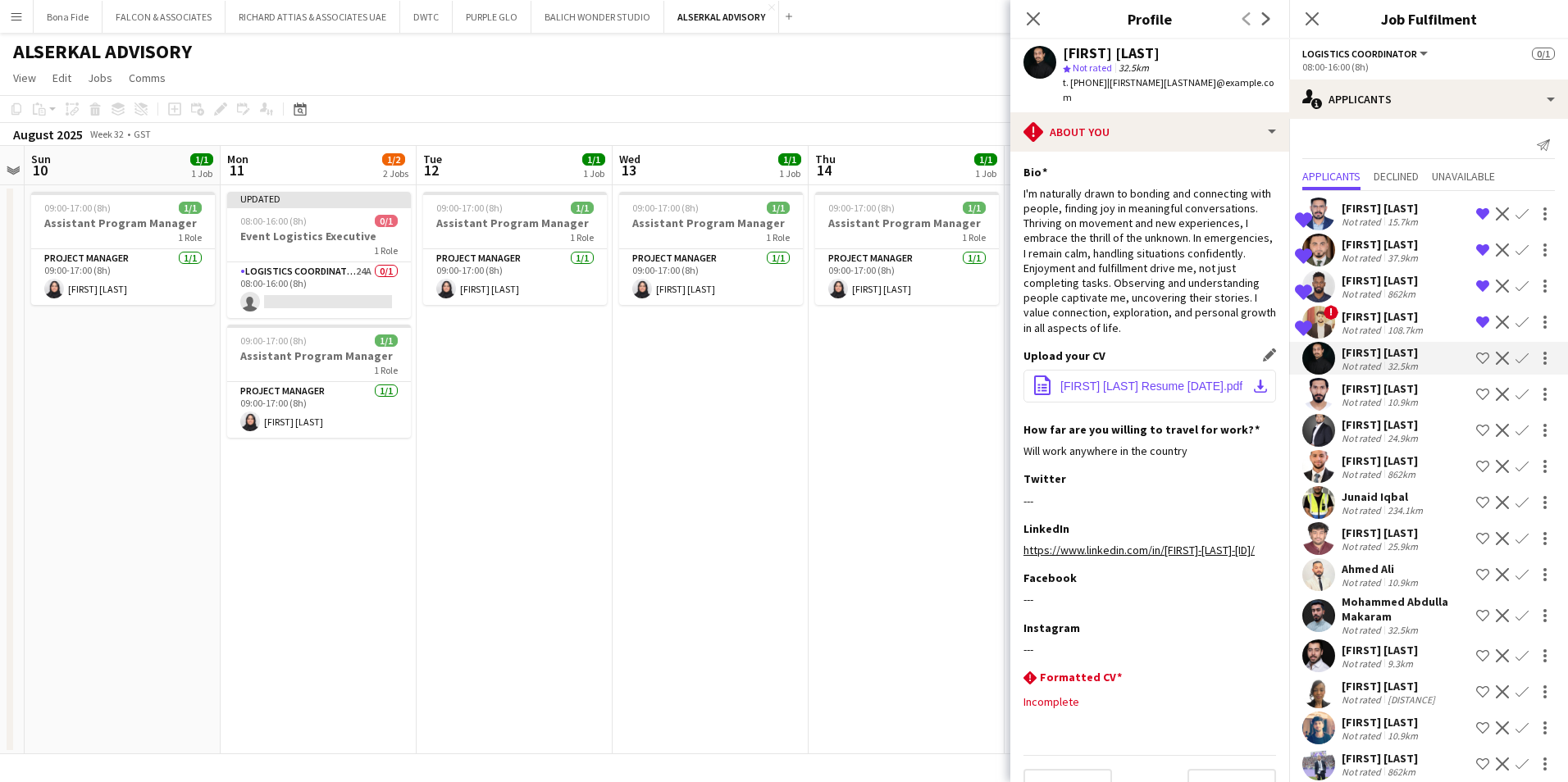 click on "[FIRST] [LAST] Resume [DATE].pdf" 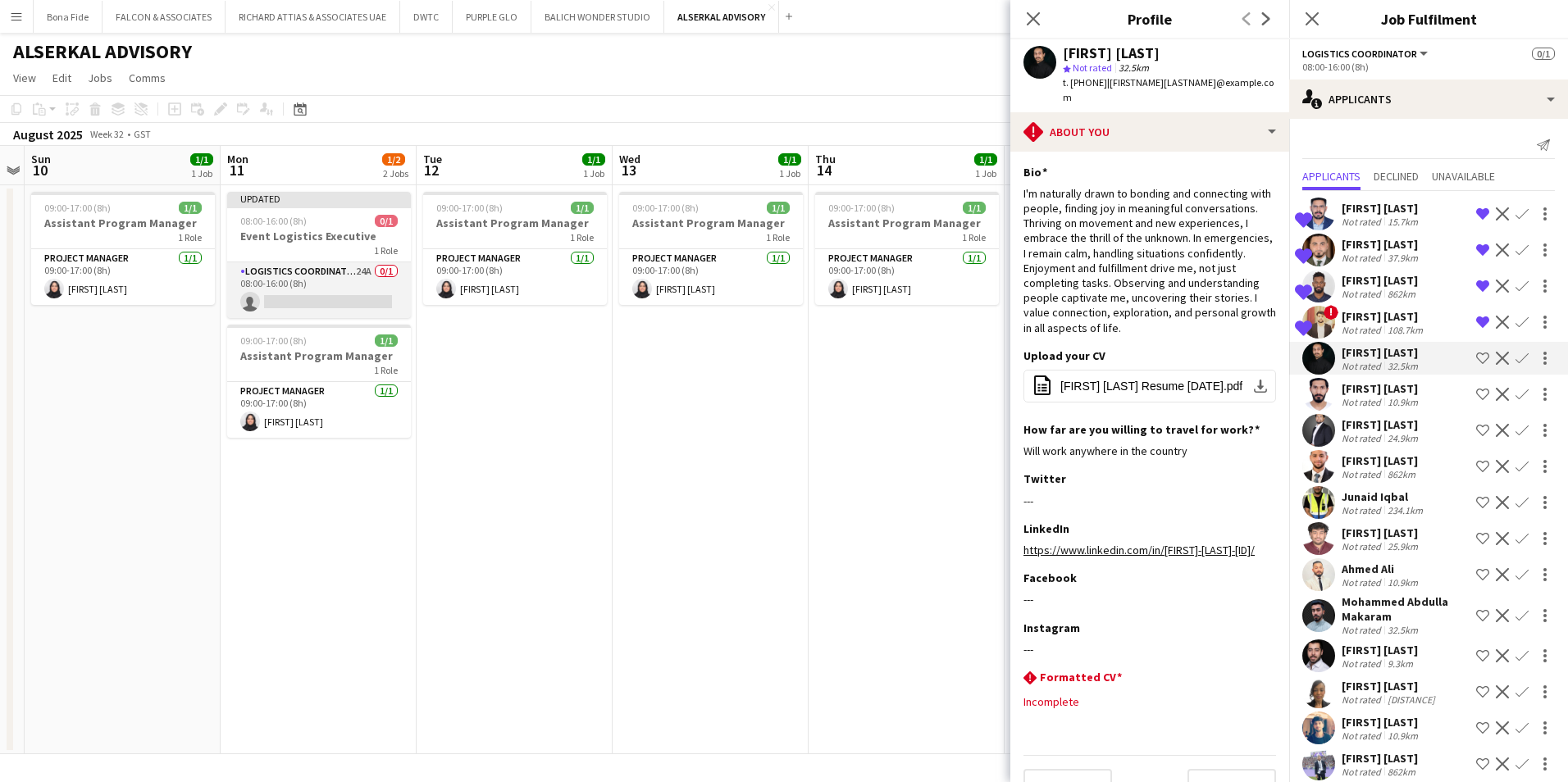 click on "Logistics Coordinator   24A   0/1   08:00-16:00 (8h)
single-neutral-actions" at bounding box center [319, 290] 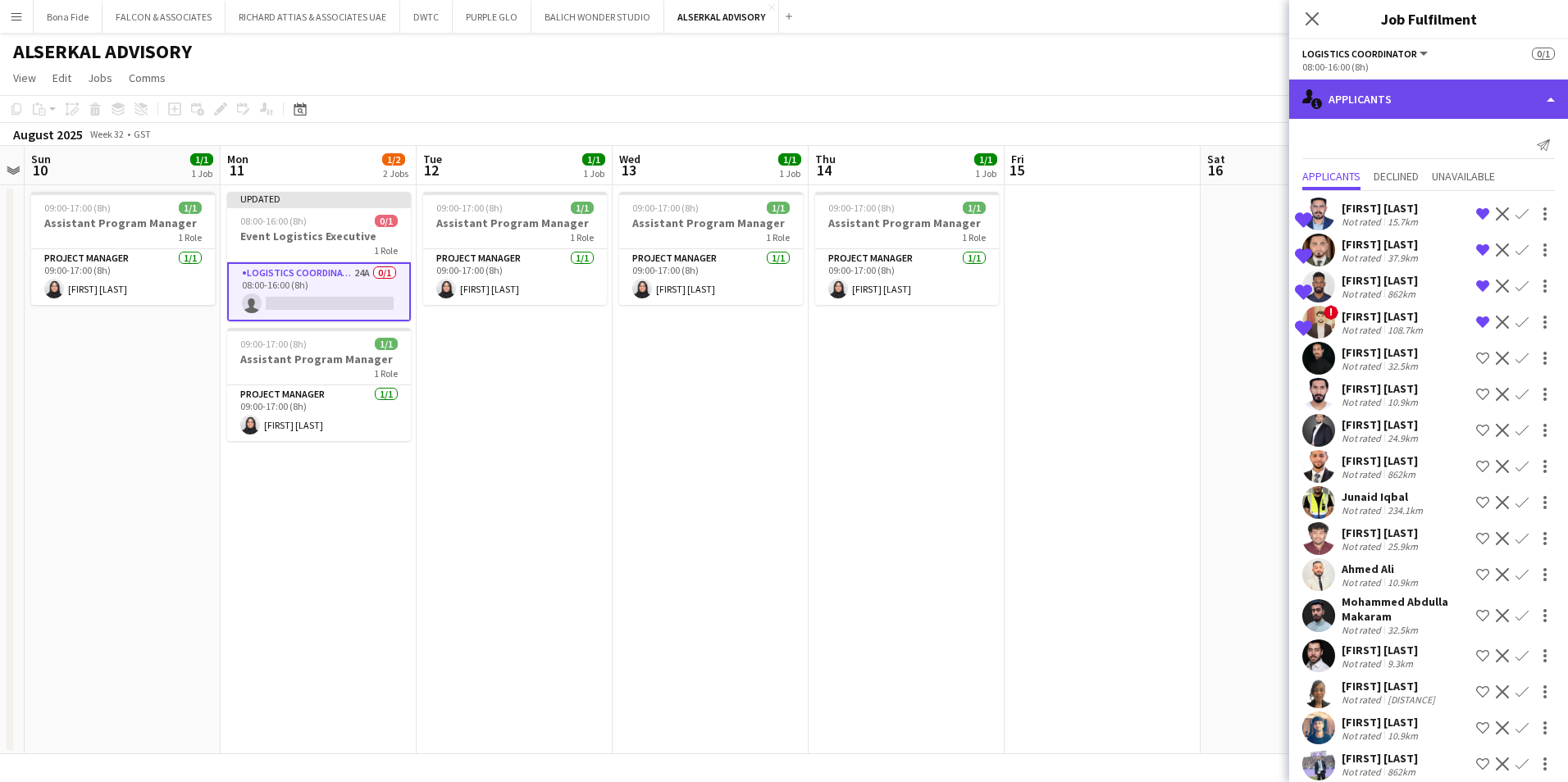 click on "single-neutral-actions-information
Applicants" 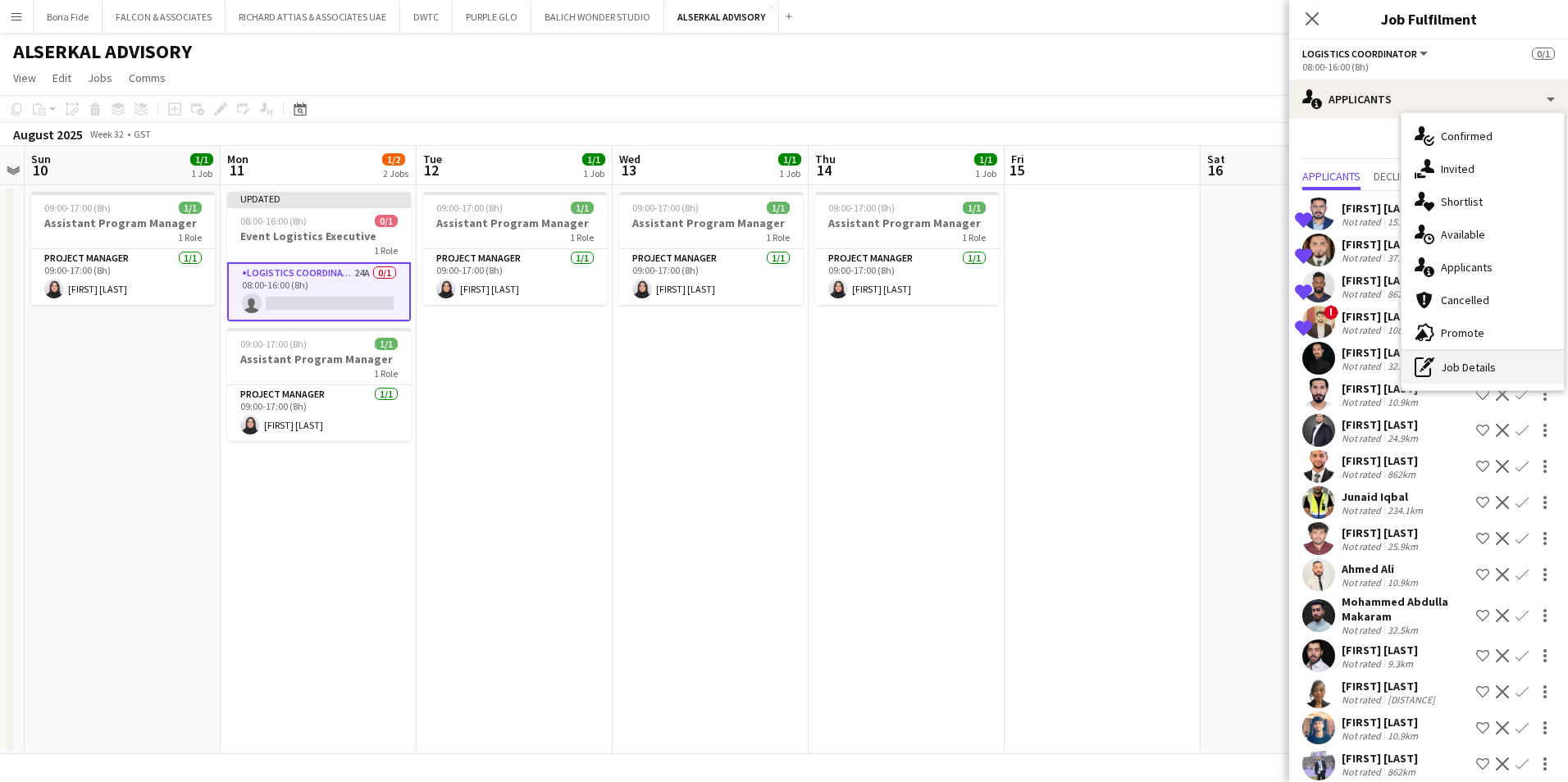 click on "pen-write
Job Details" at bounding box center (1483, 367) 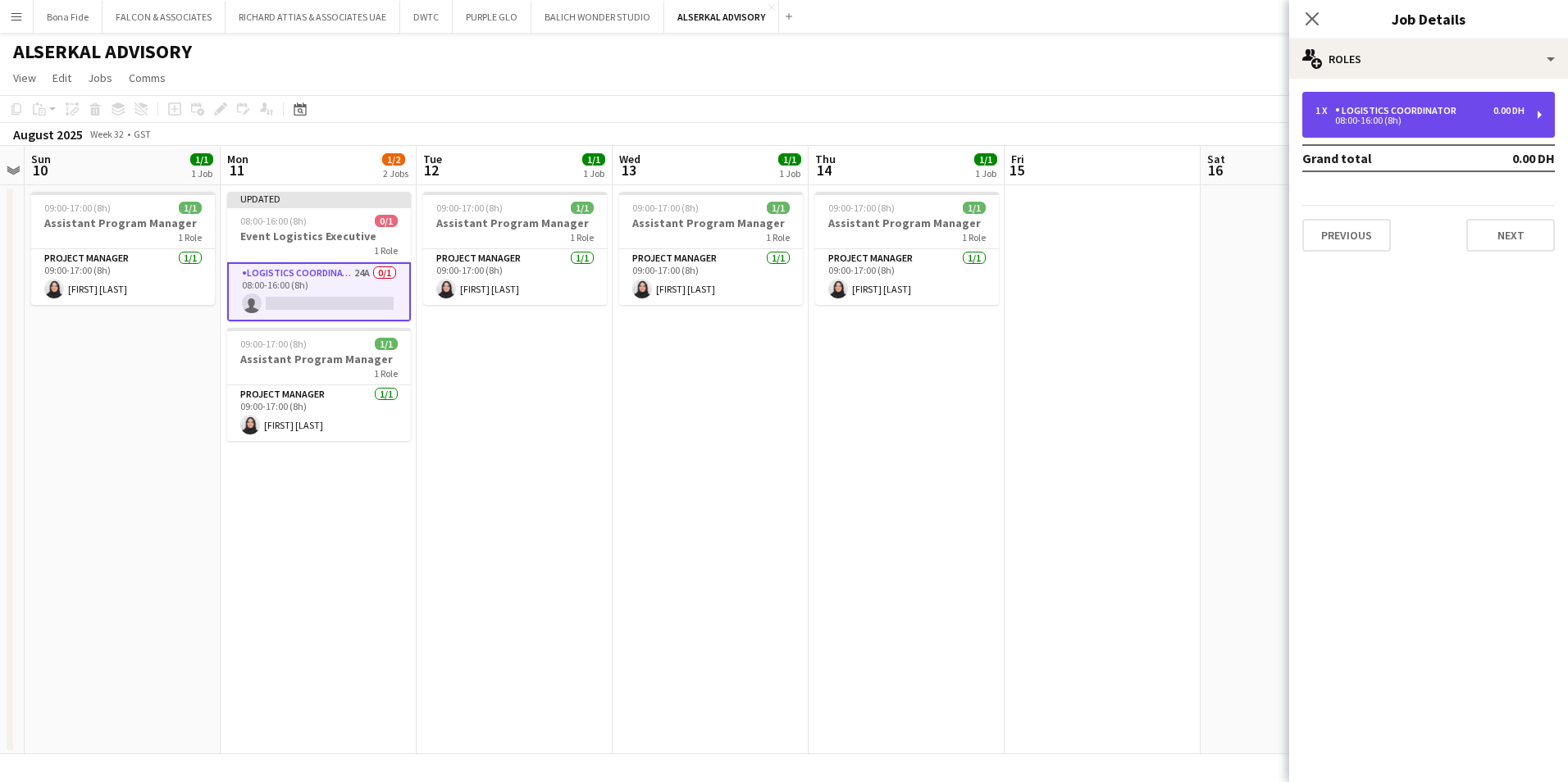 click on "08:00-16:00 (8h)" at bounding box center [1420, 120] 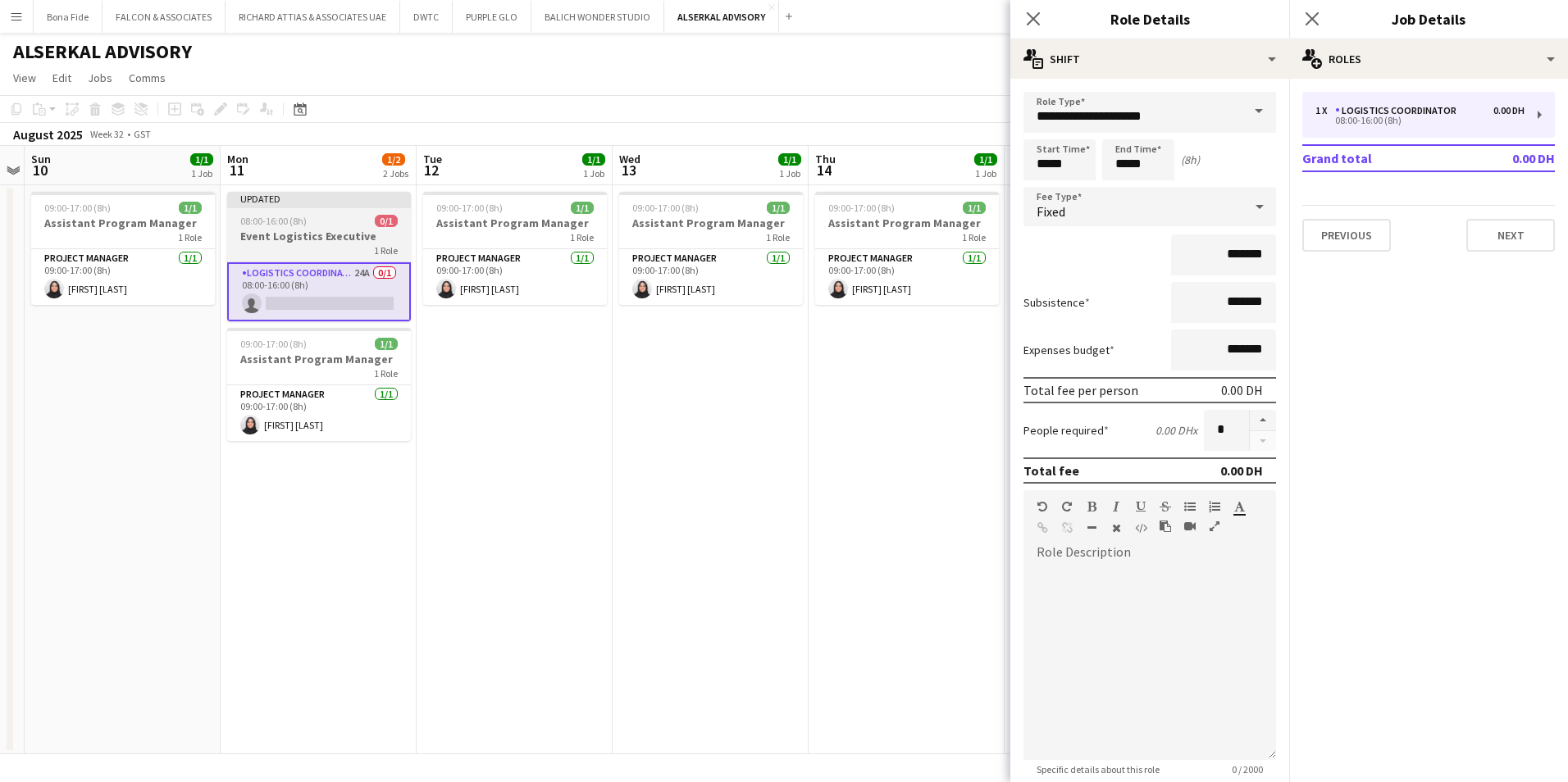 click on "Event Logistics Executive" at bounding box center [319, 236] 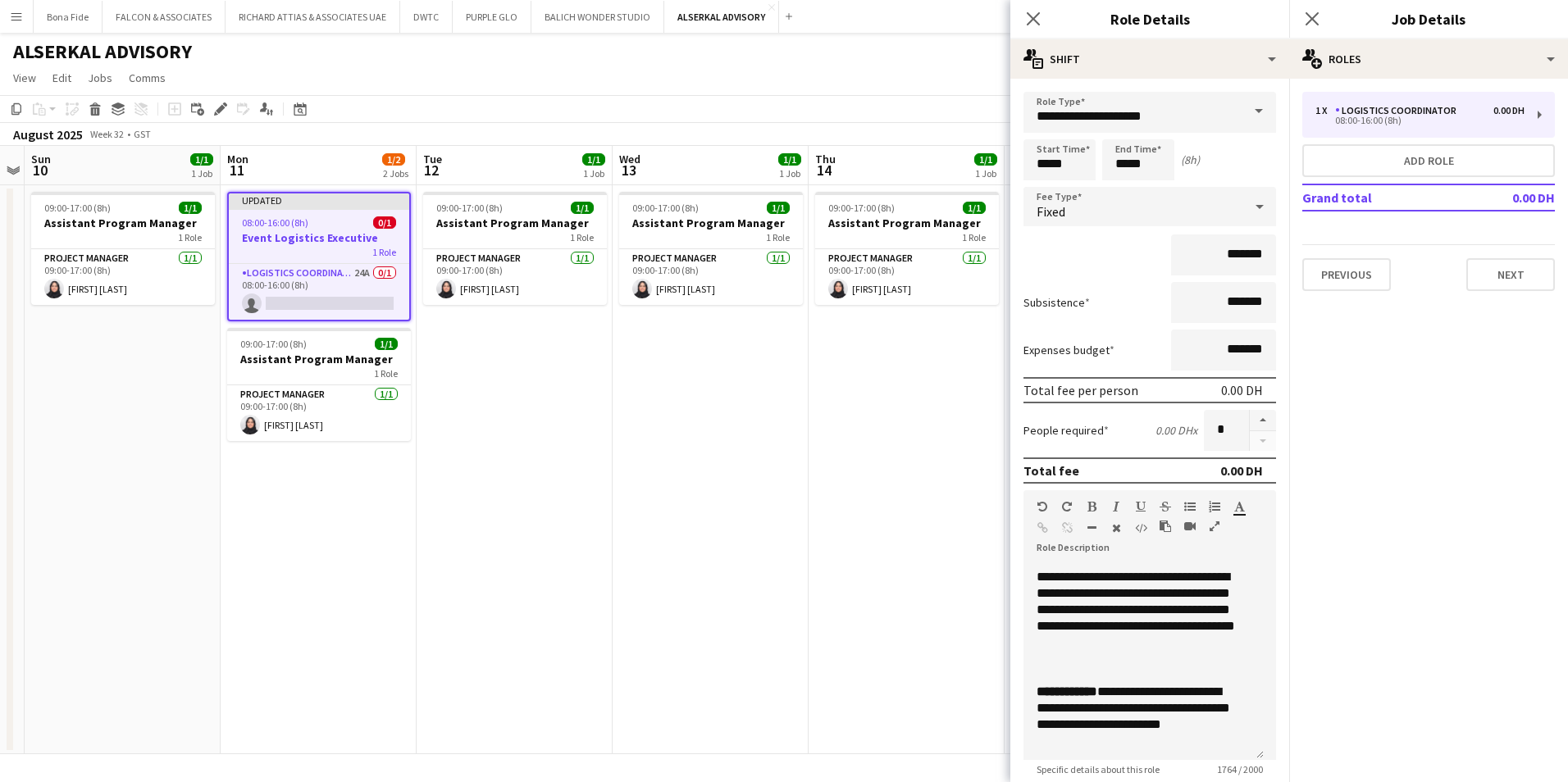 scroll, scrollTop: 1030, scrollLeft: 0, axis: vertical 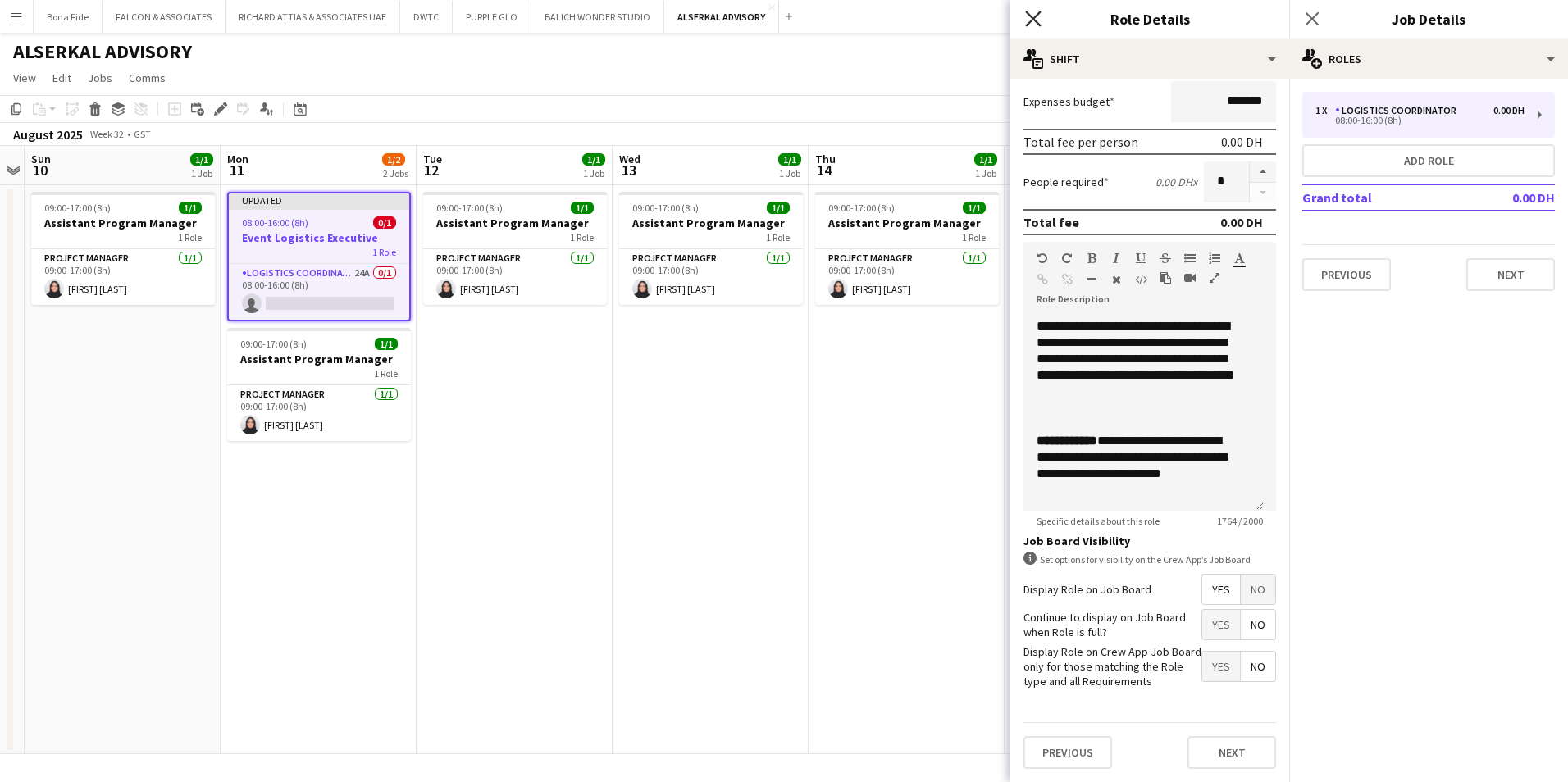 click 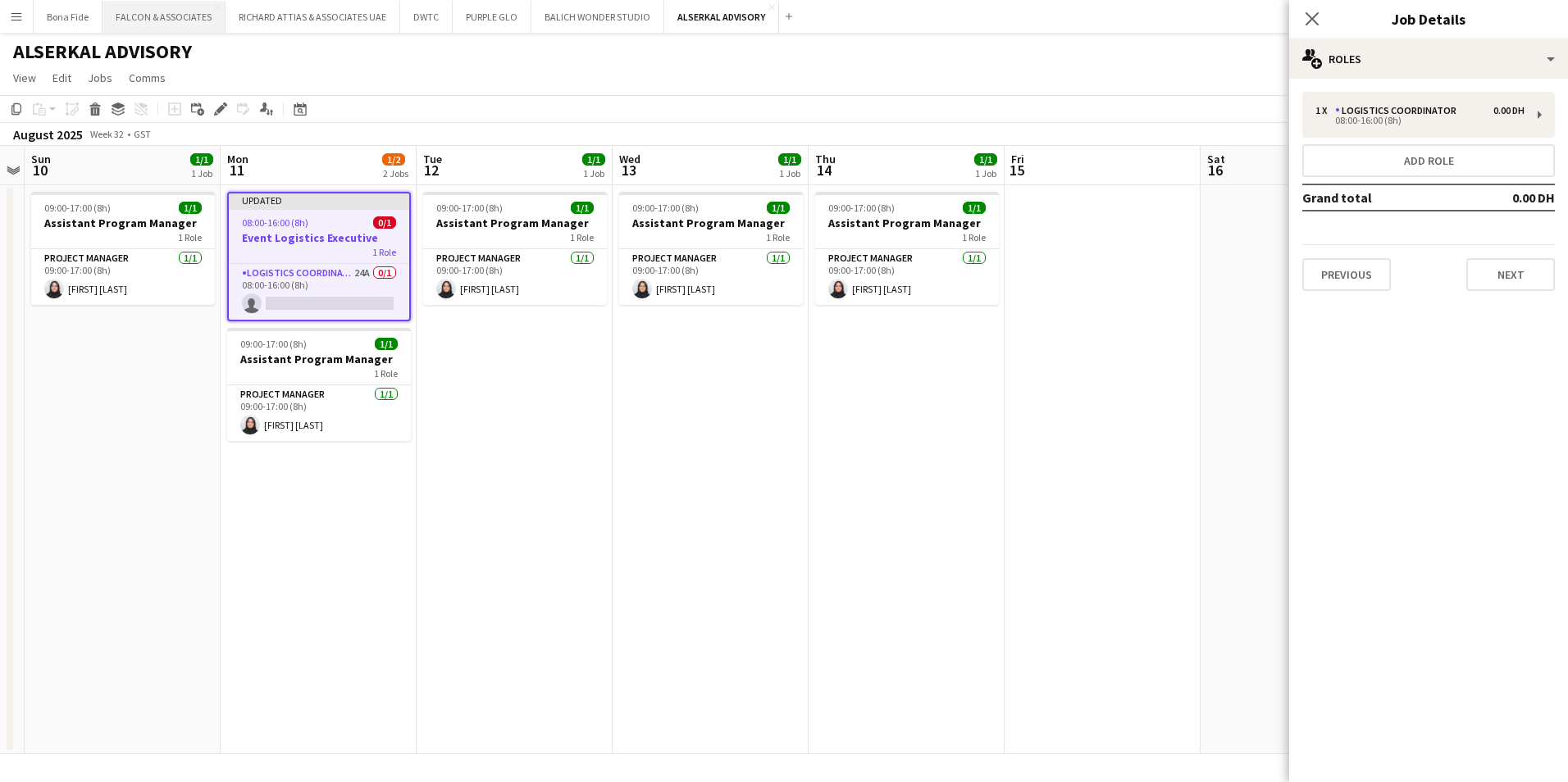 scroll, scrollTop: 0, scrollLeft: 563, axis: horizontal 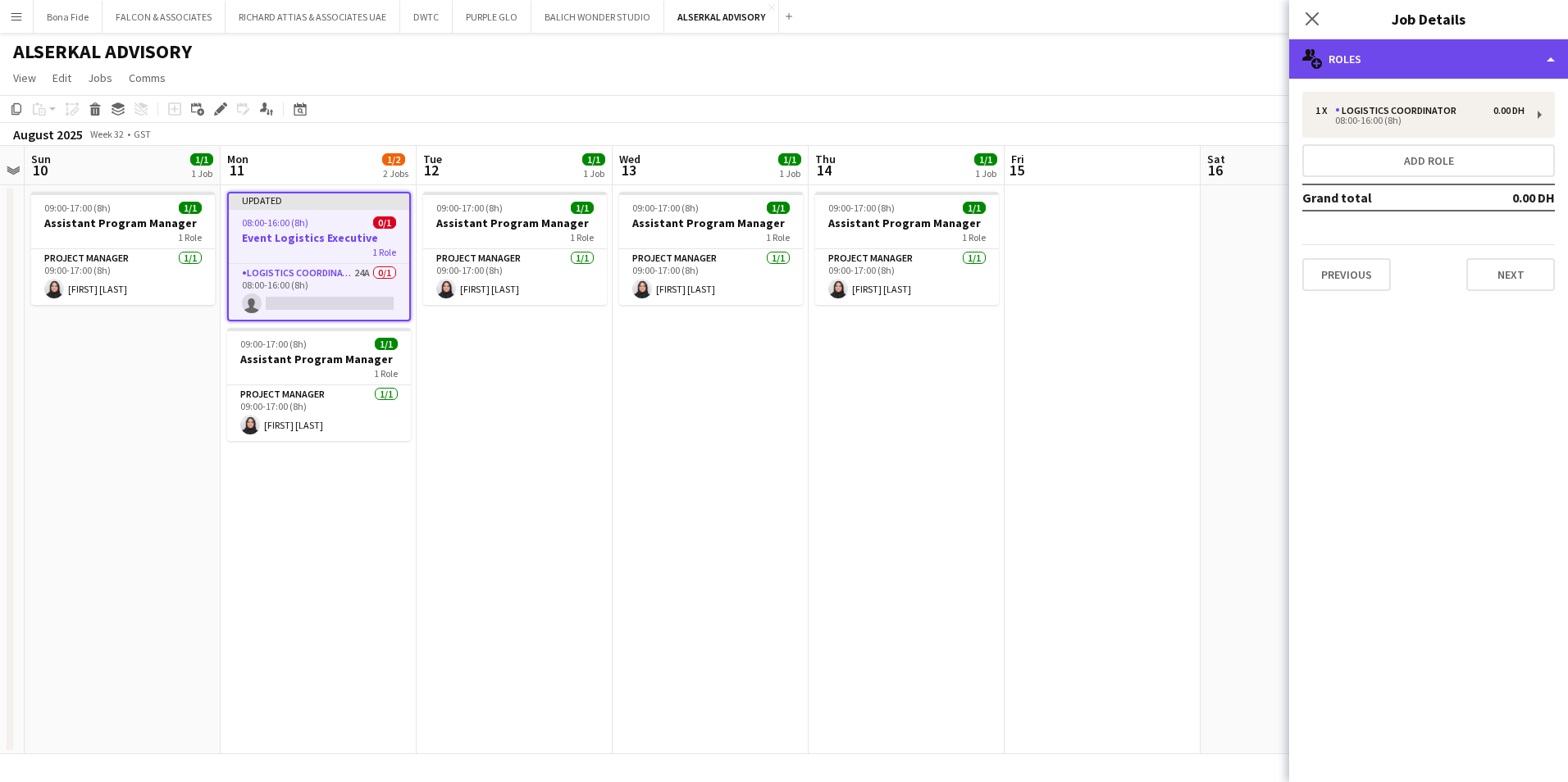 click on "multiple-users-add
Roles" 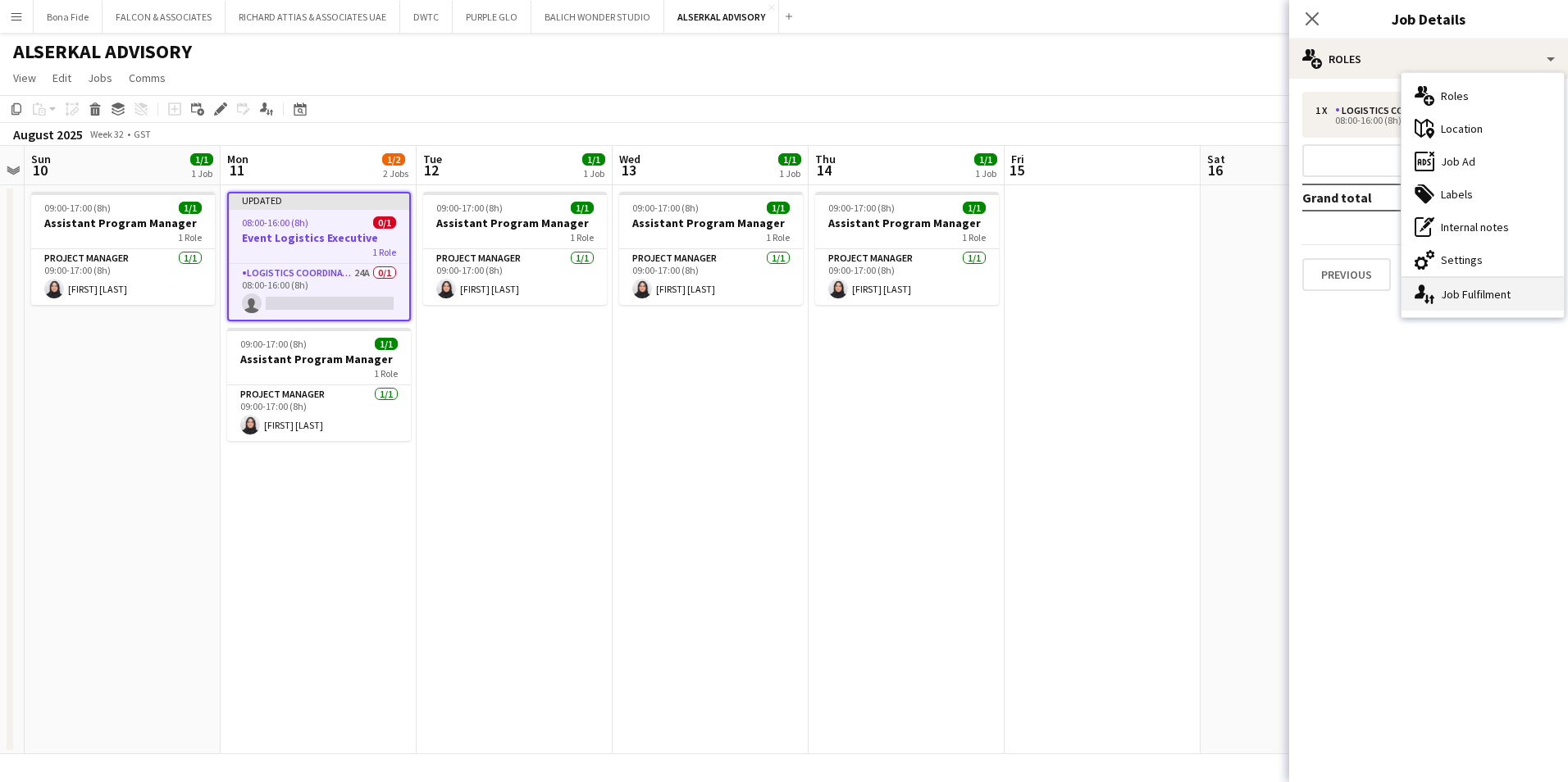 click on "single-neutral-actions-up-down
Job Fulfilment" at bounding box center [1483, 294] 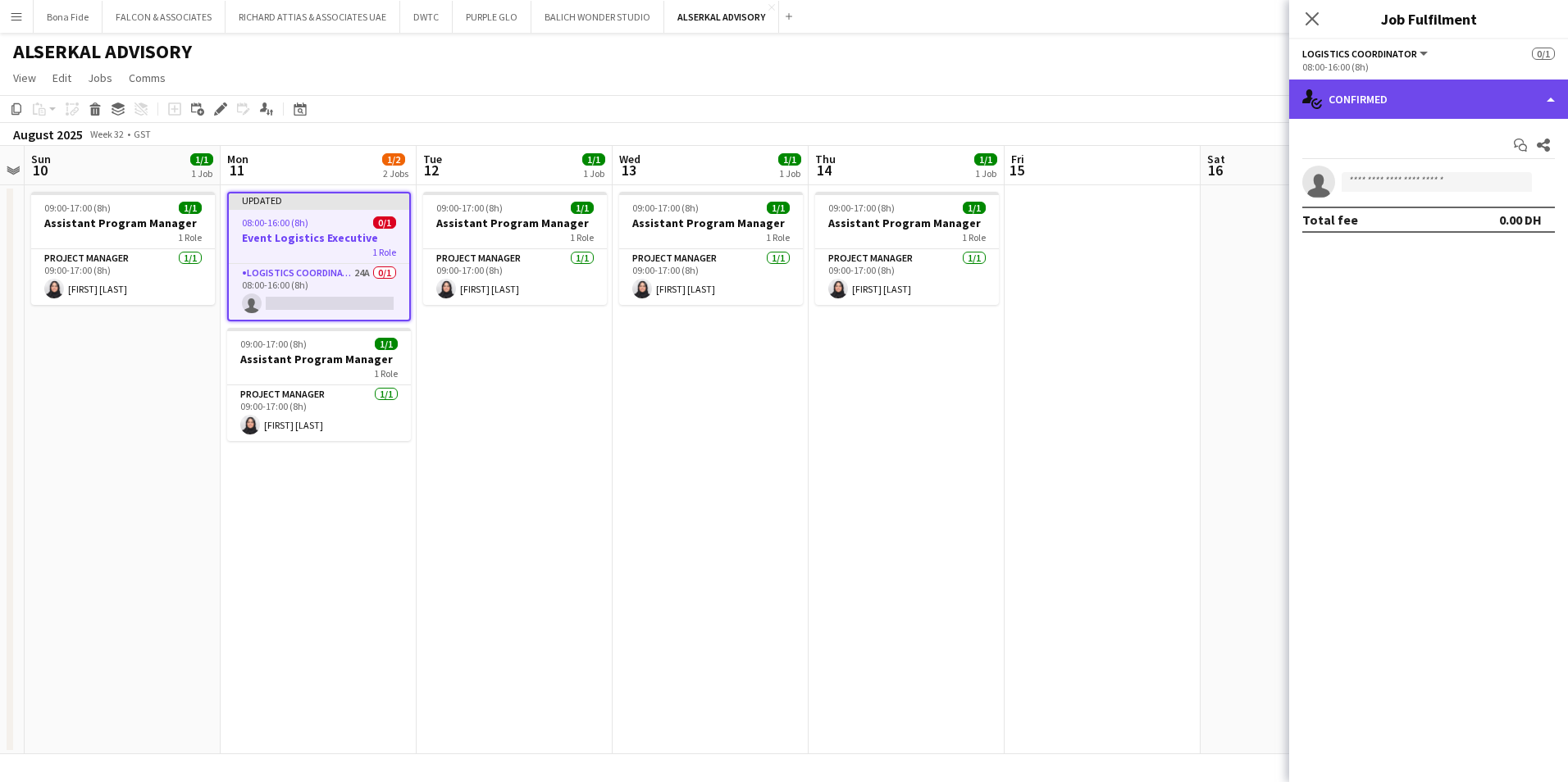 click on "single-neutral-actions-check-2
Confirmed" 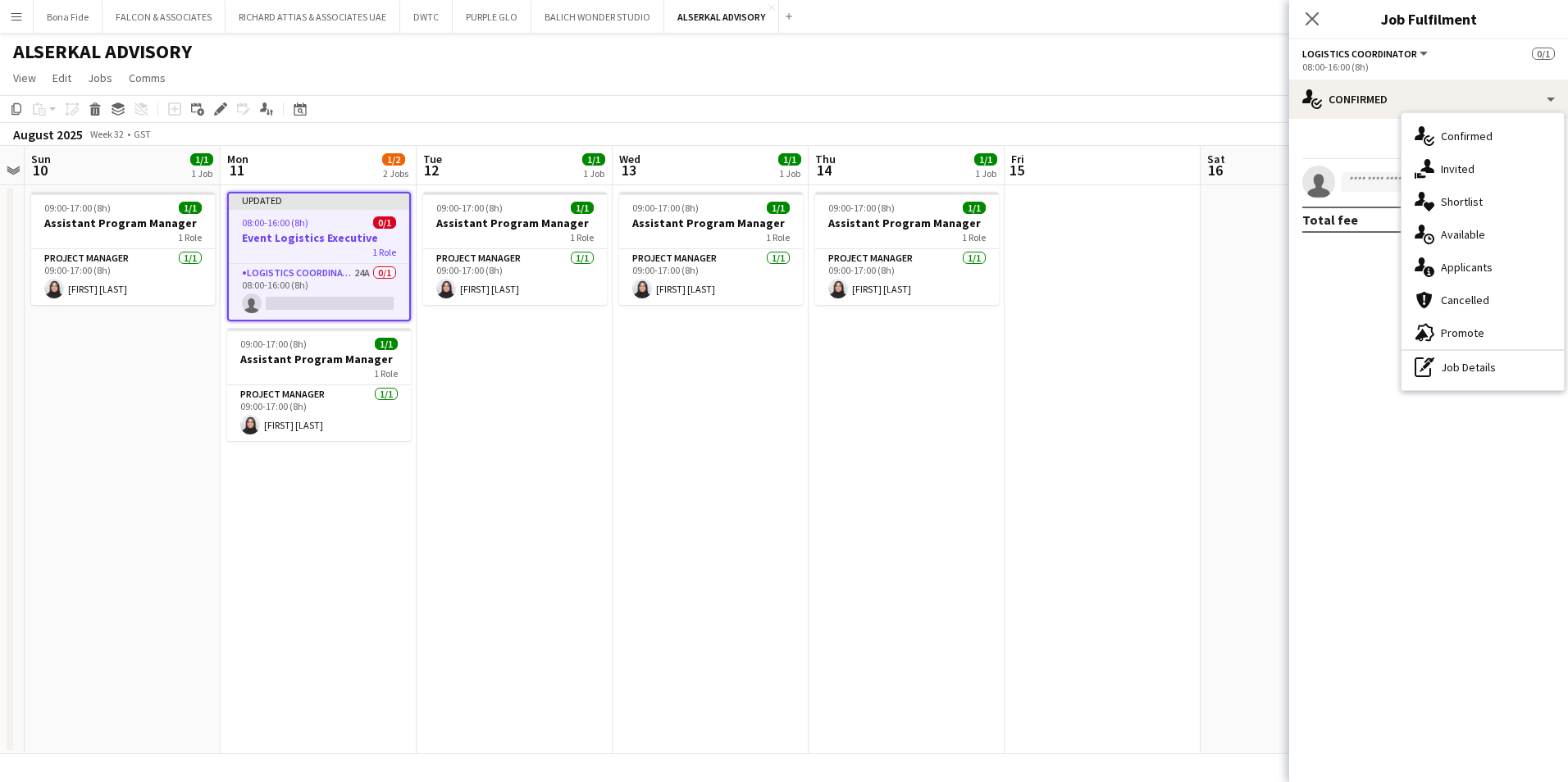 click on "single-neutral-actions-information
Applicants" at bounding box center [1483, 267] 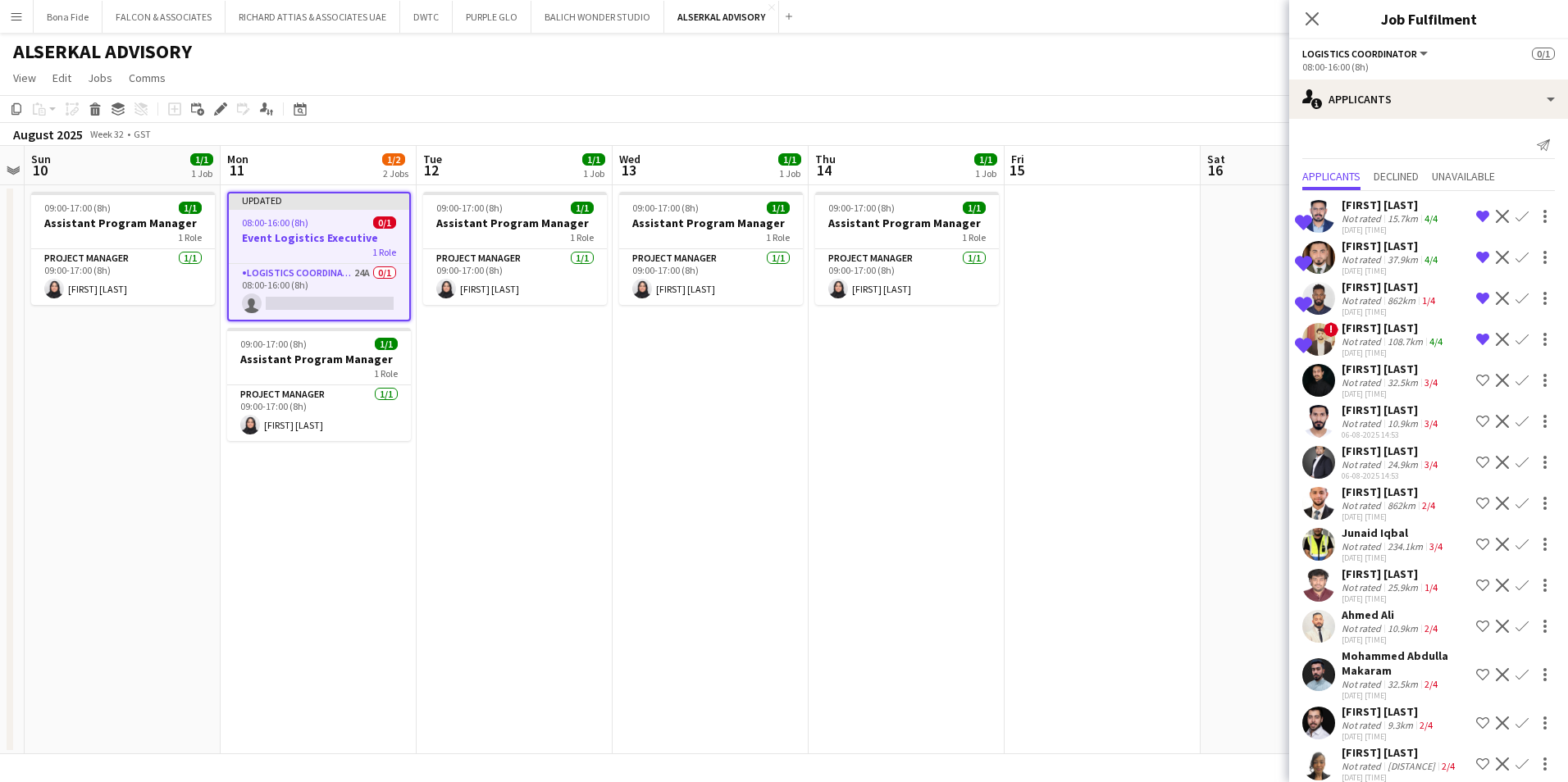 click on "Decline" at bounding box center [1502, 421] 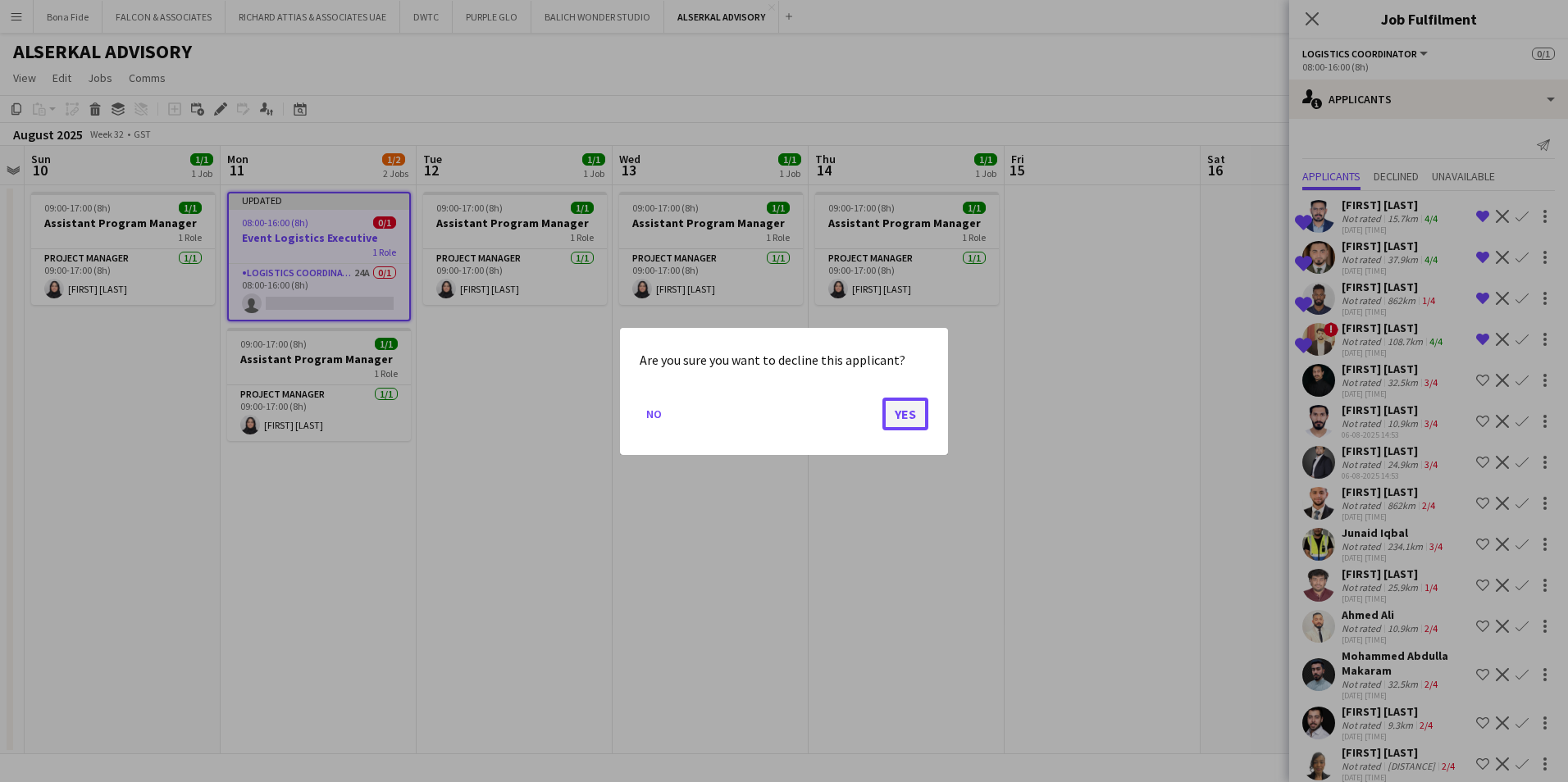 click on "Yes" 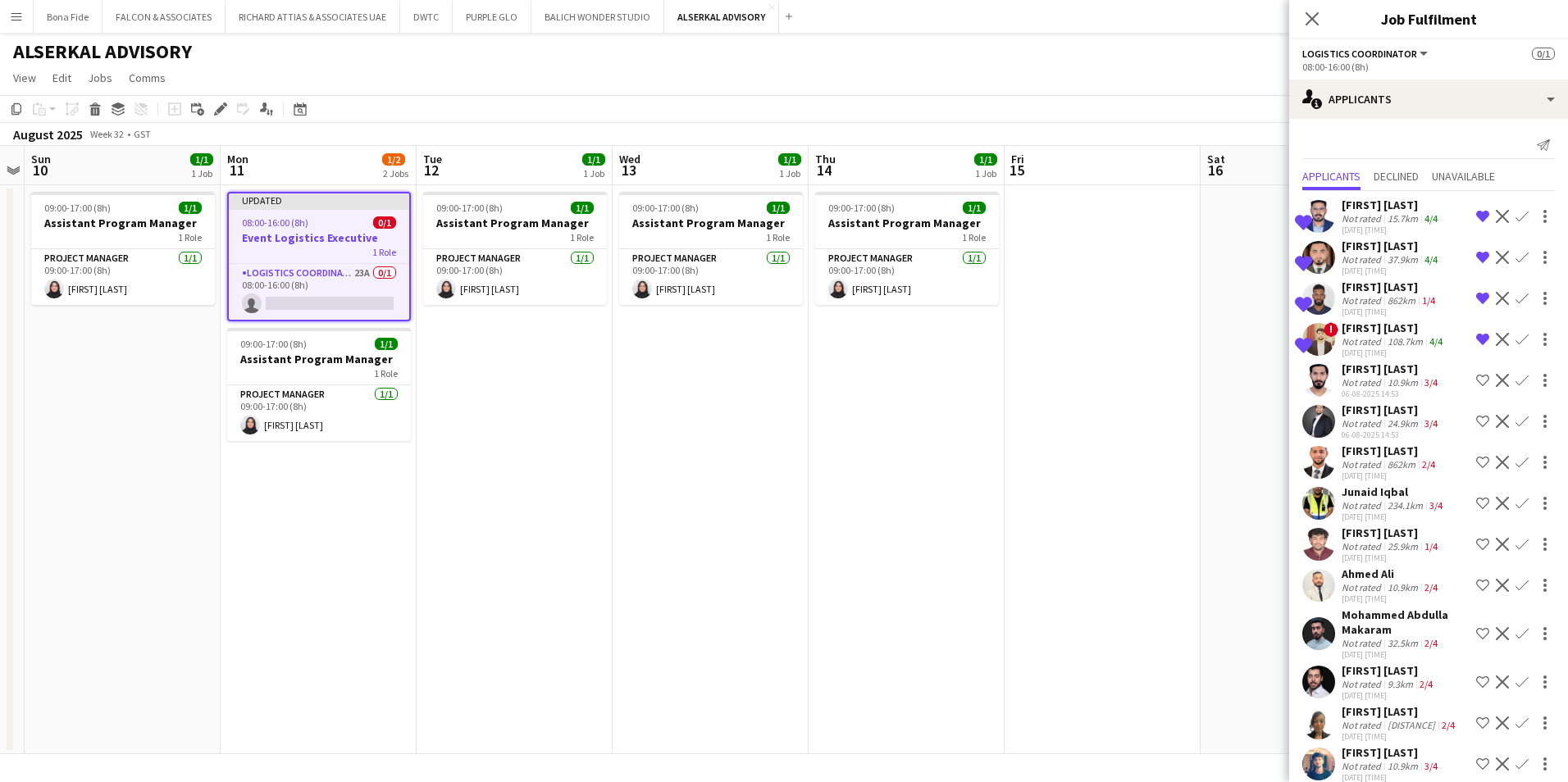 click on "[FIRST] [LAST]" at bounding box center (1391, 410) 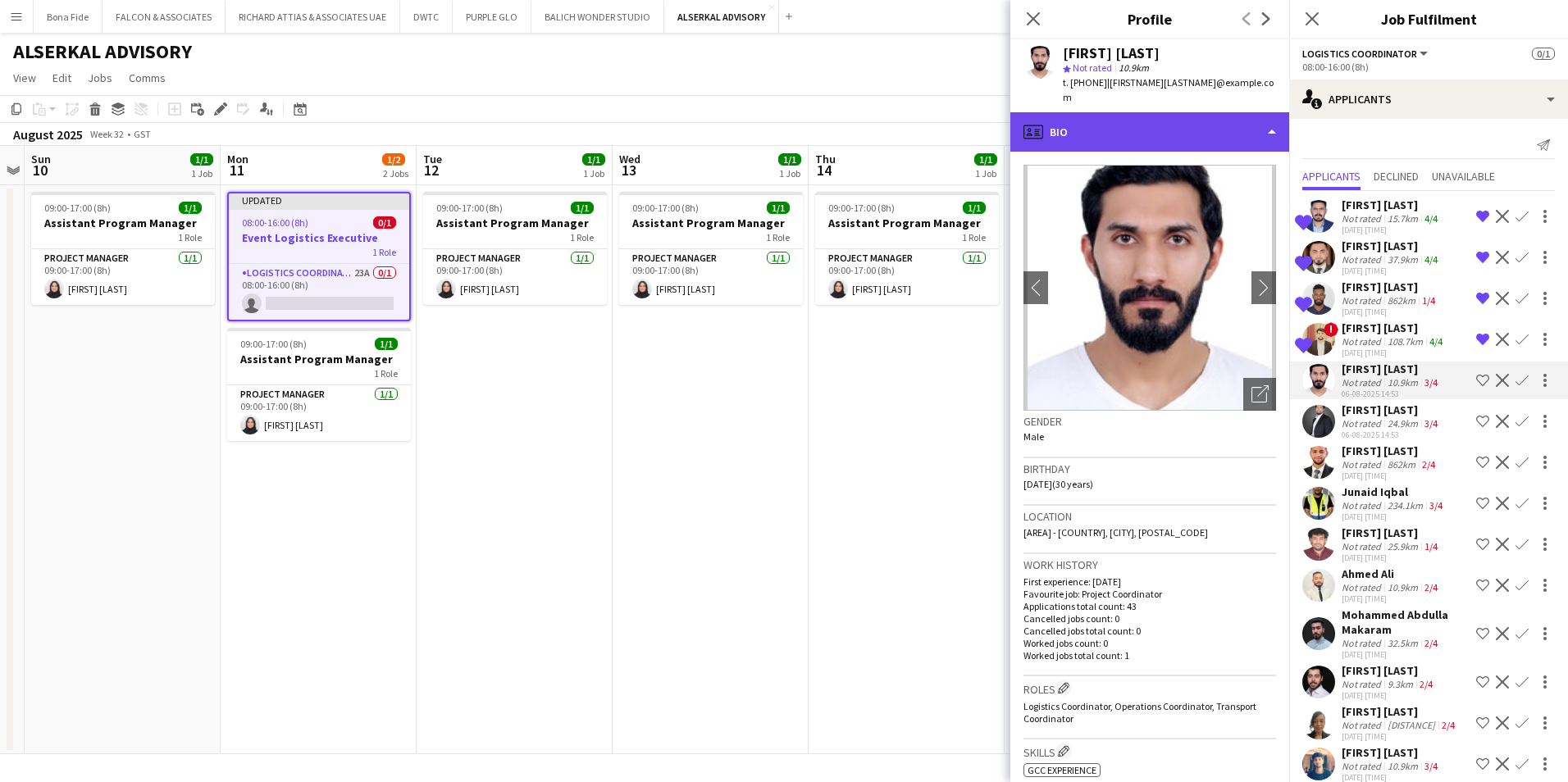 click on "profile
Bio" 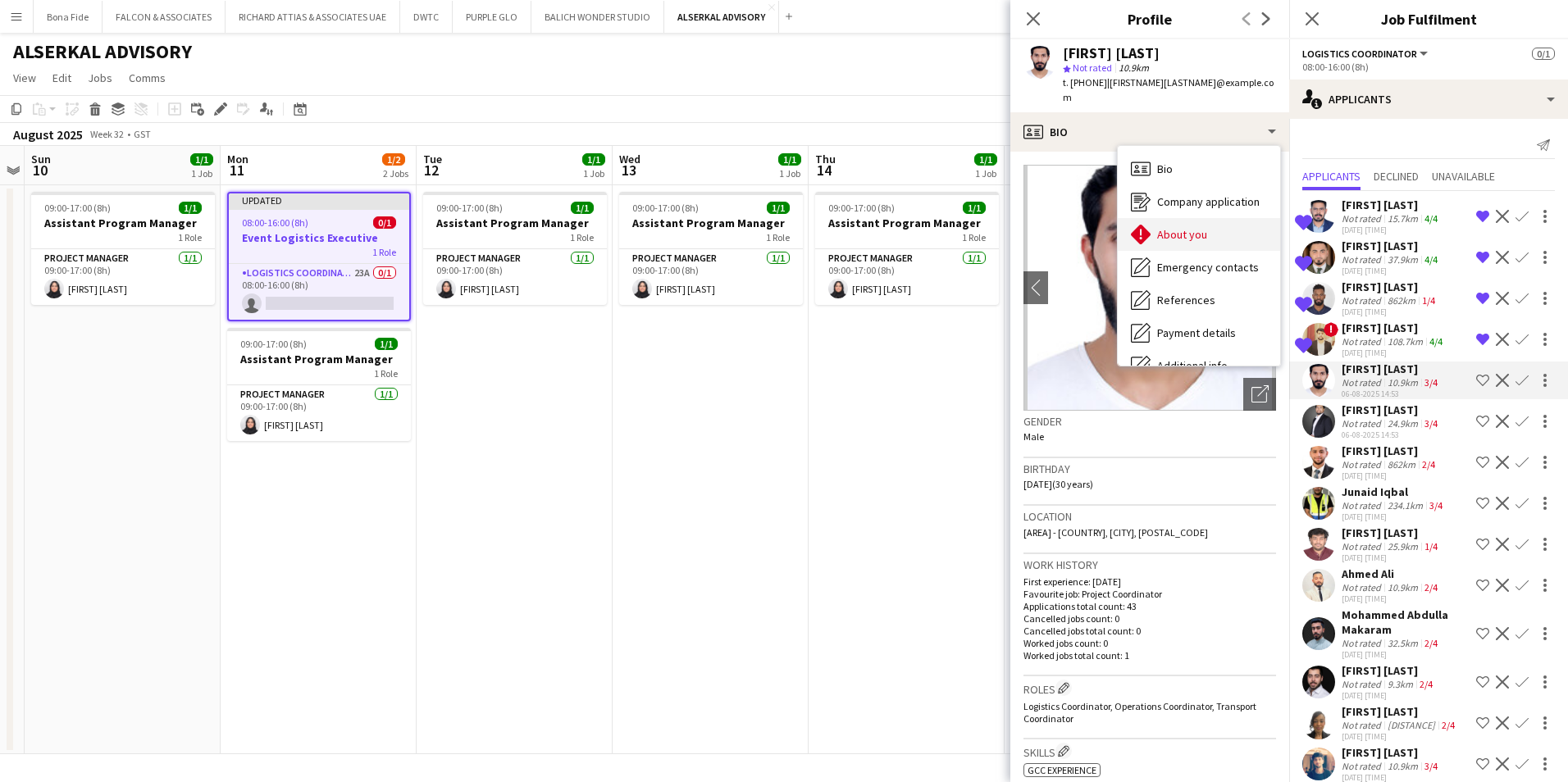 click on "About you" at bounding box center (1182, 234) 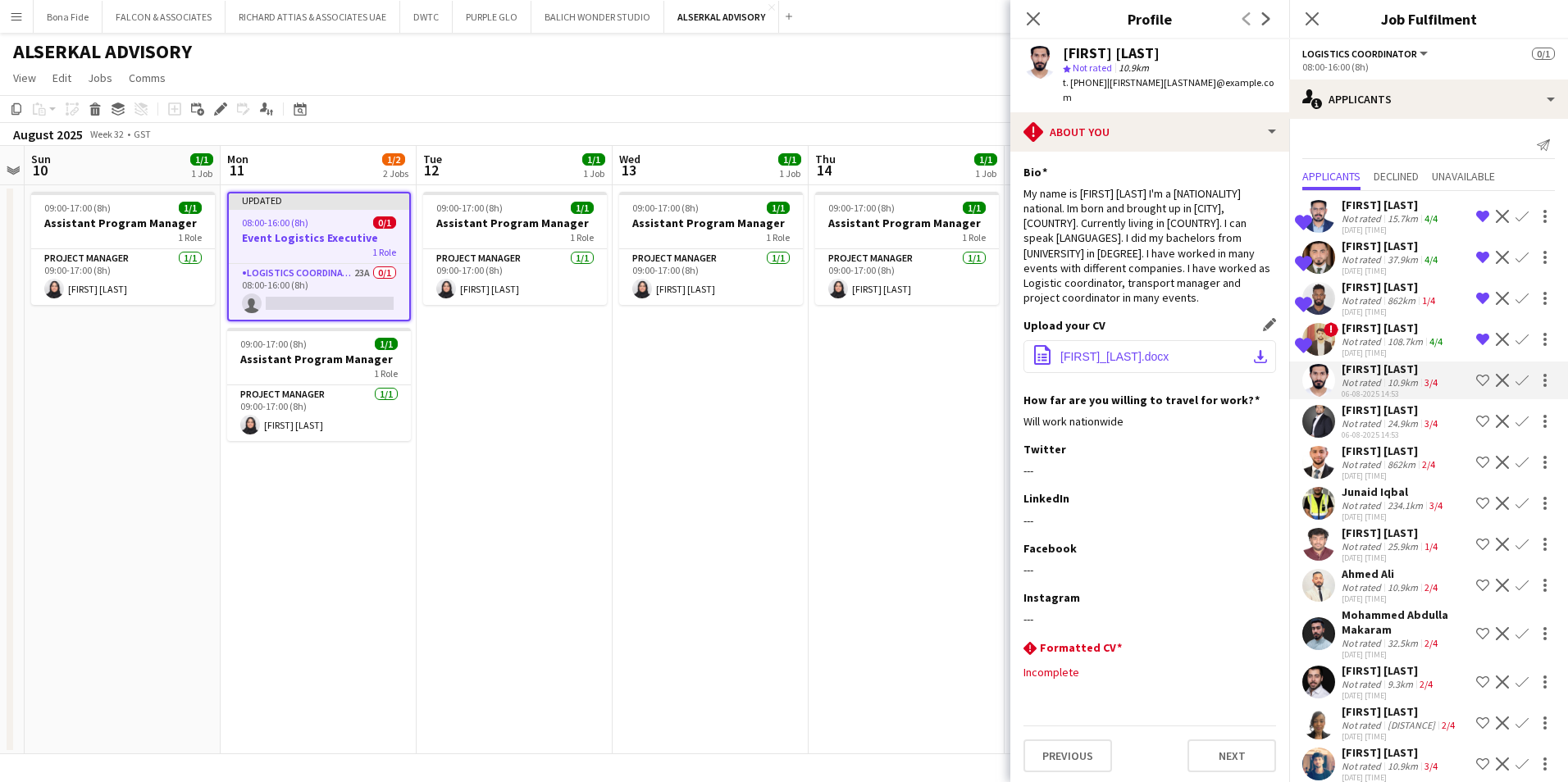 click on "[FIRST]_[LAST].docx" 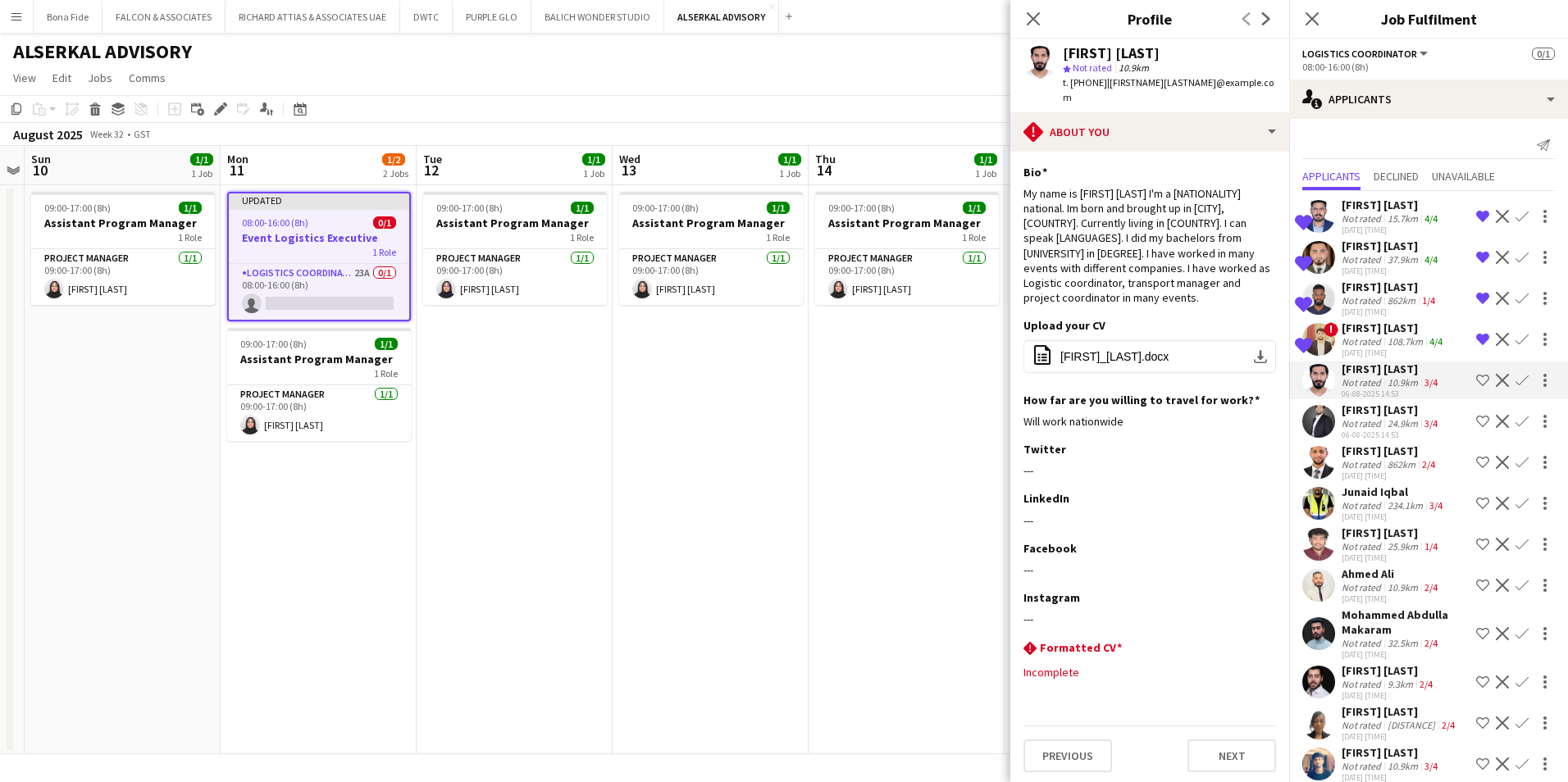 click on "Decline" 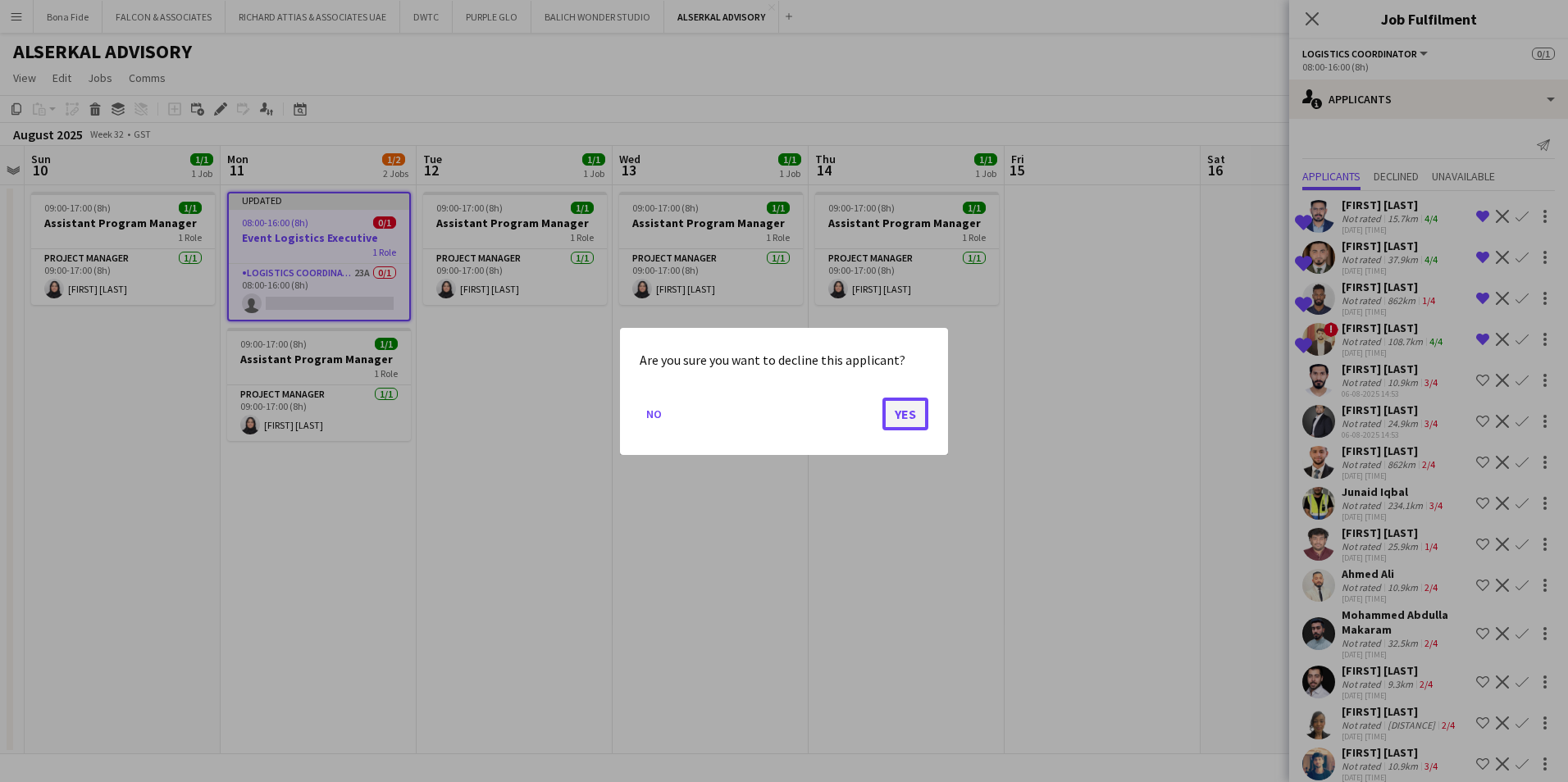 click on "Yes" 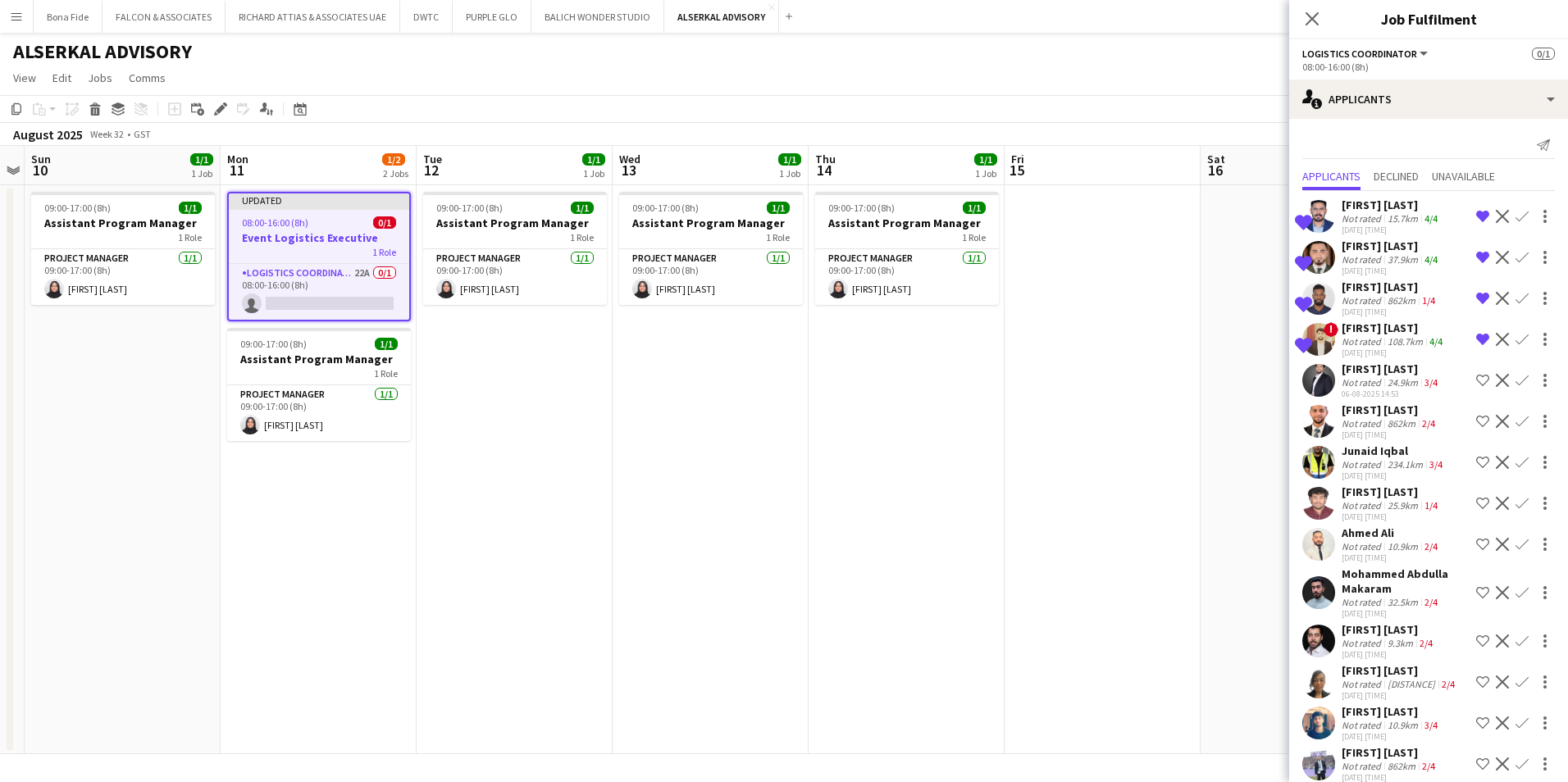 click on "[FIRST] [LAST]" at bounding box center (1390, 410) 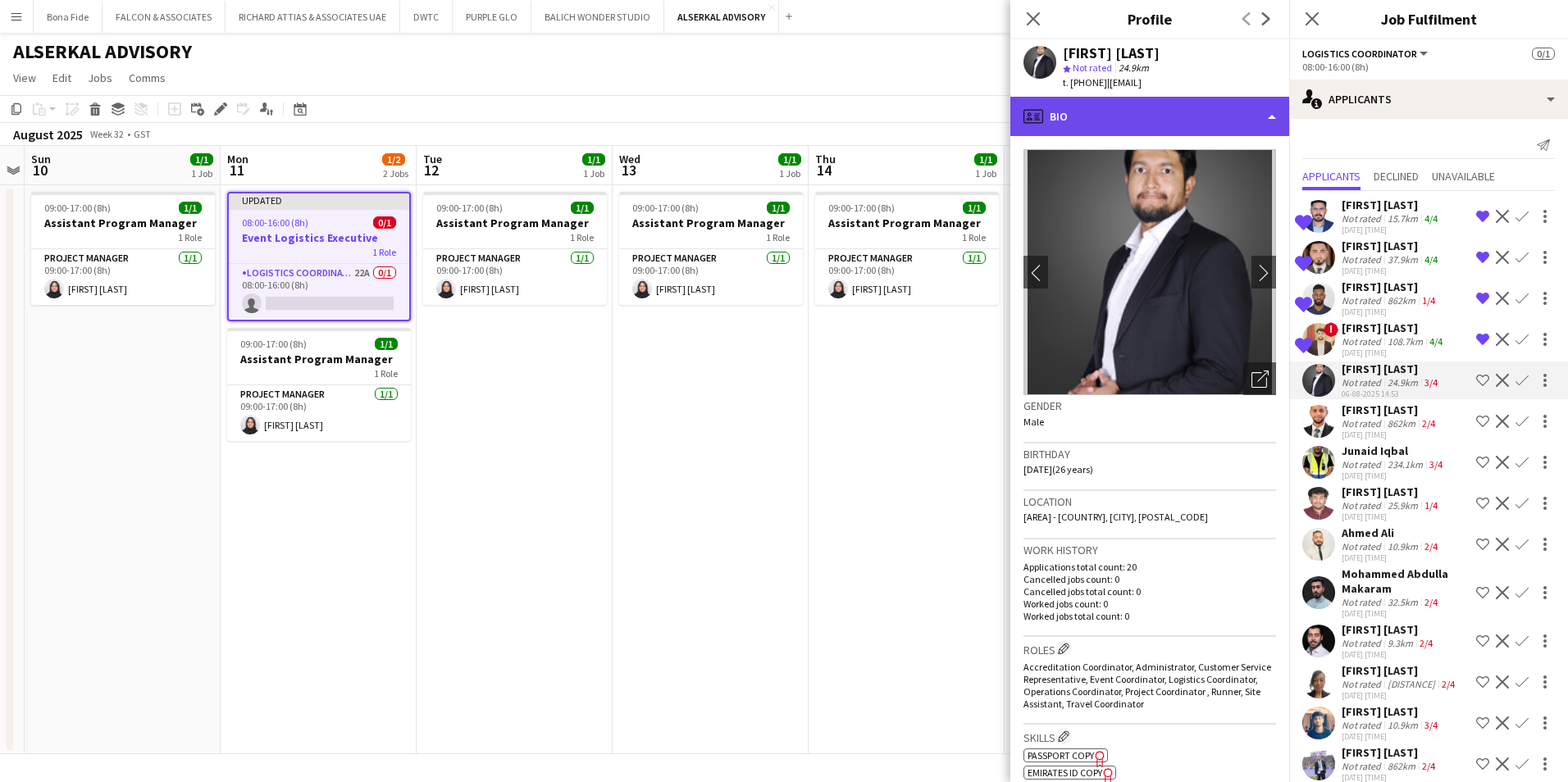 click on "profile
Bio" 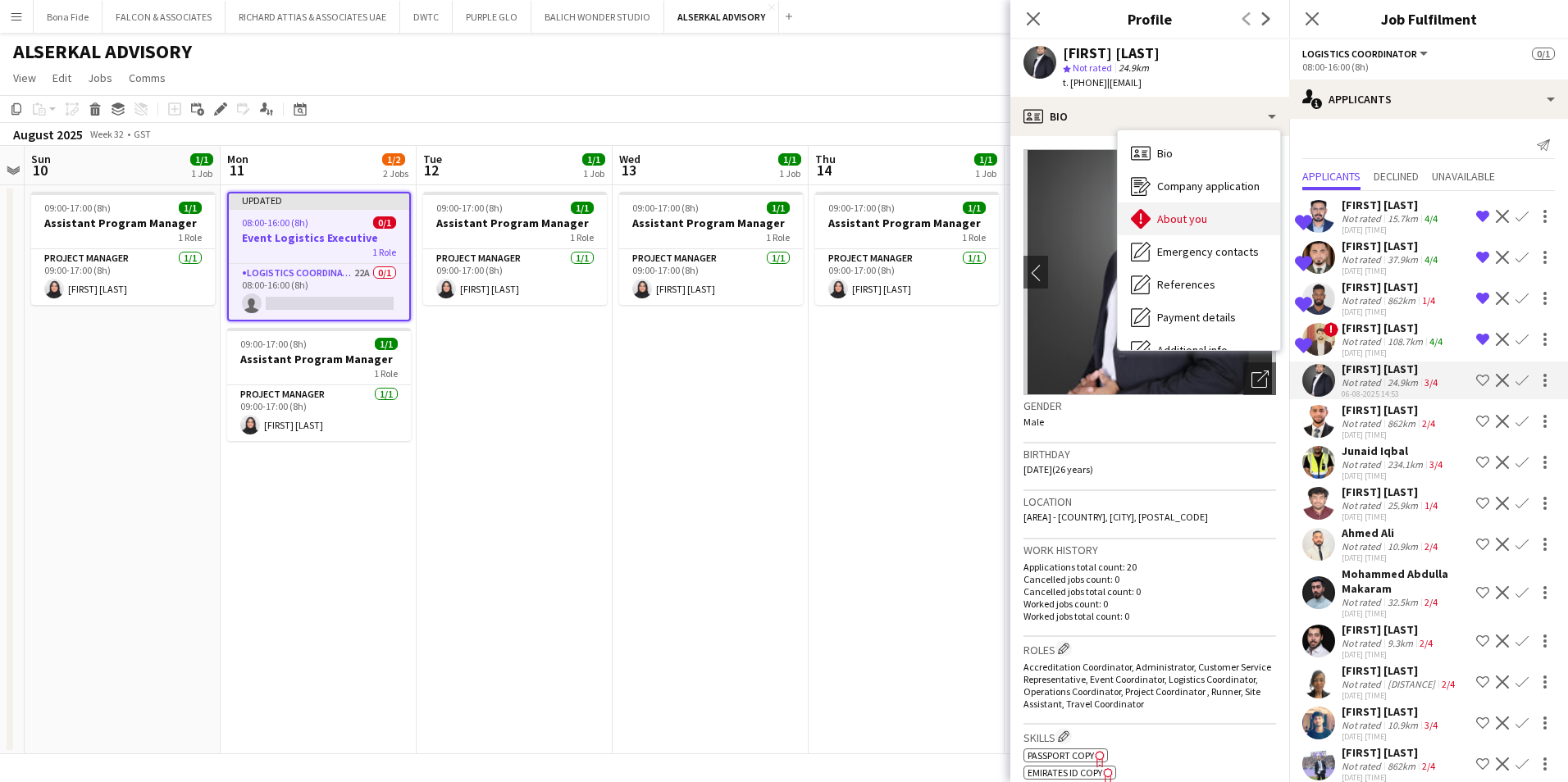 click on "About you" at bounding box center (1182, 219) 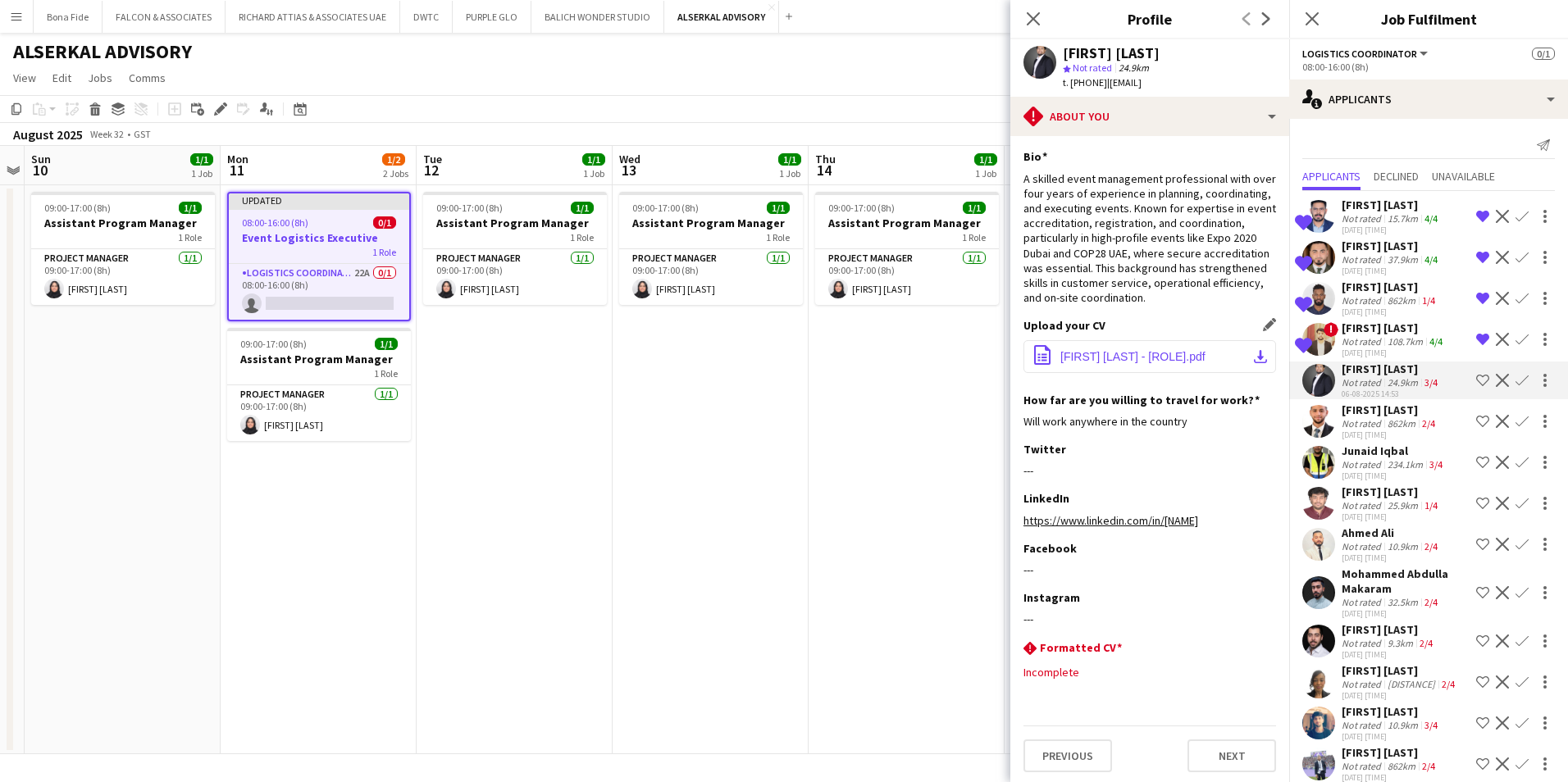click on "[FIRST] [LAST] - [ROLE].pdf" 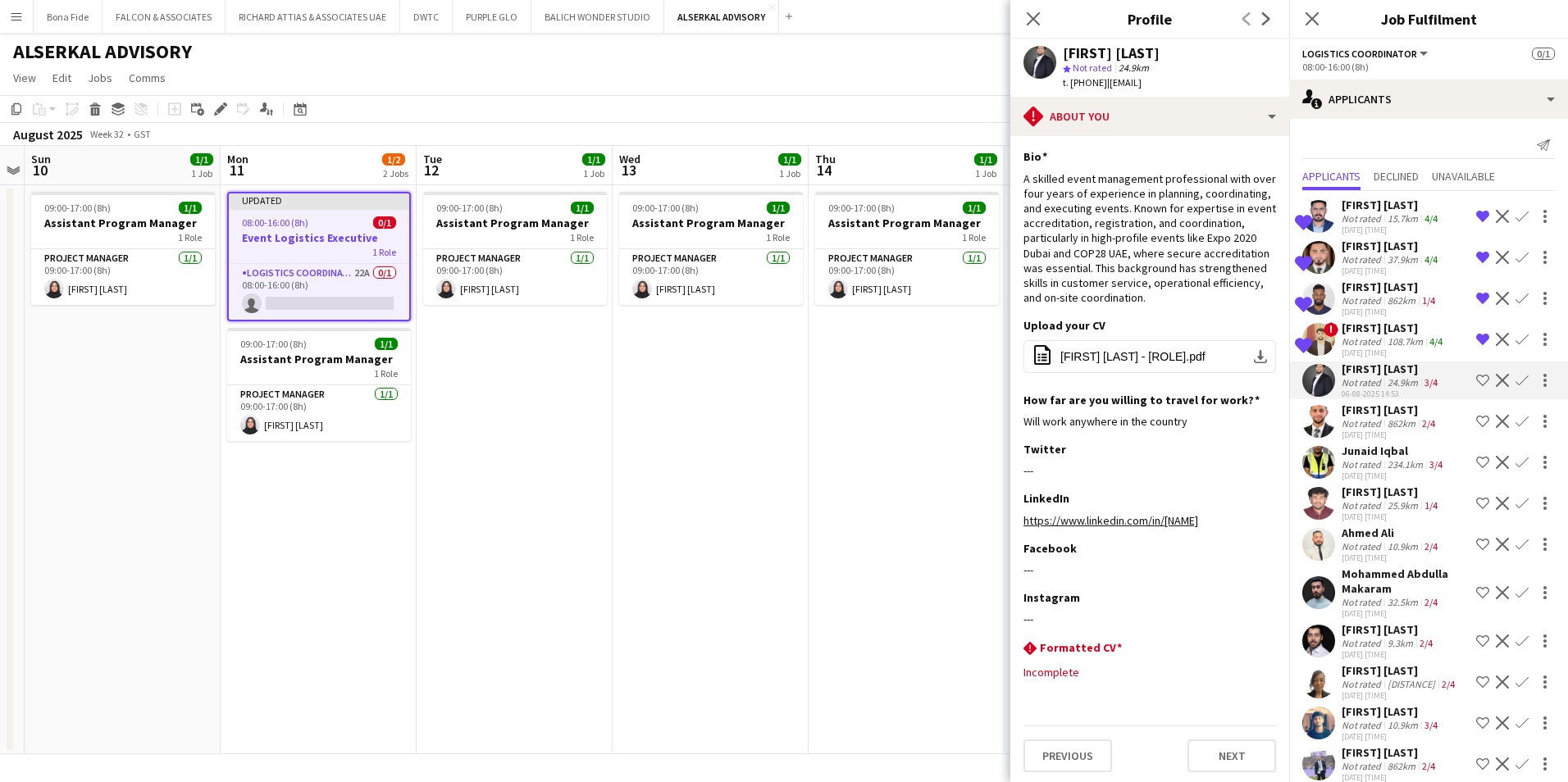 click on "Decline" 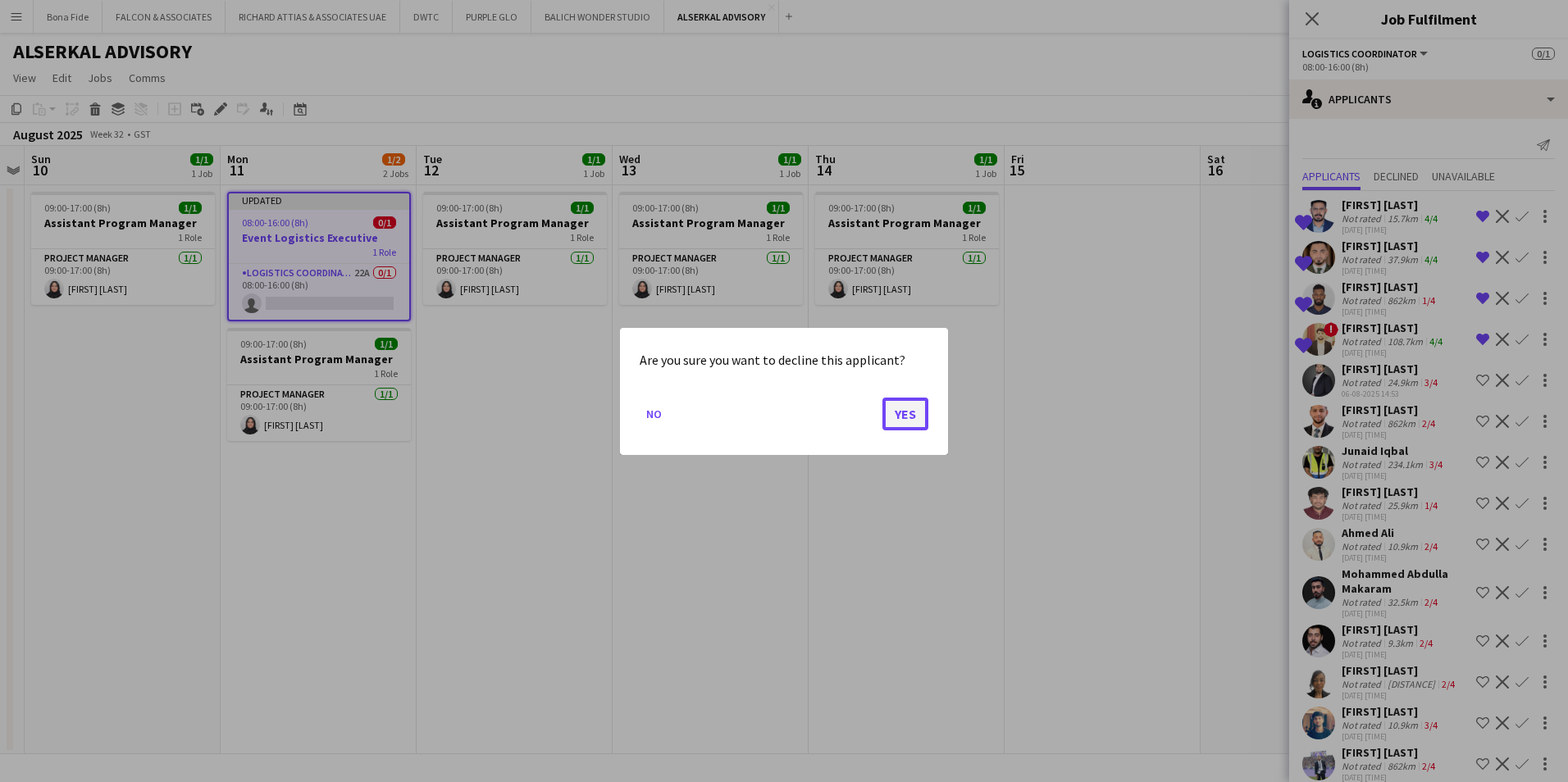 click on "Yes" 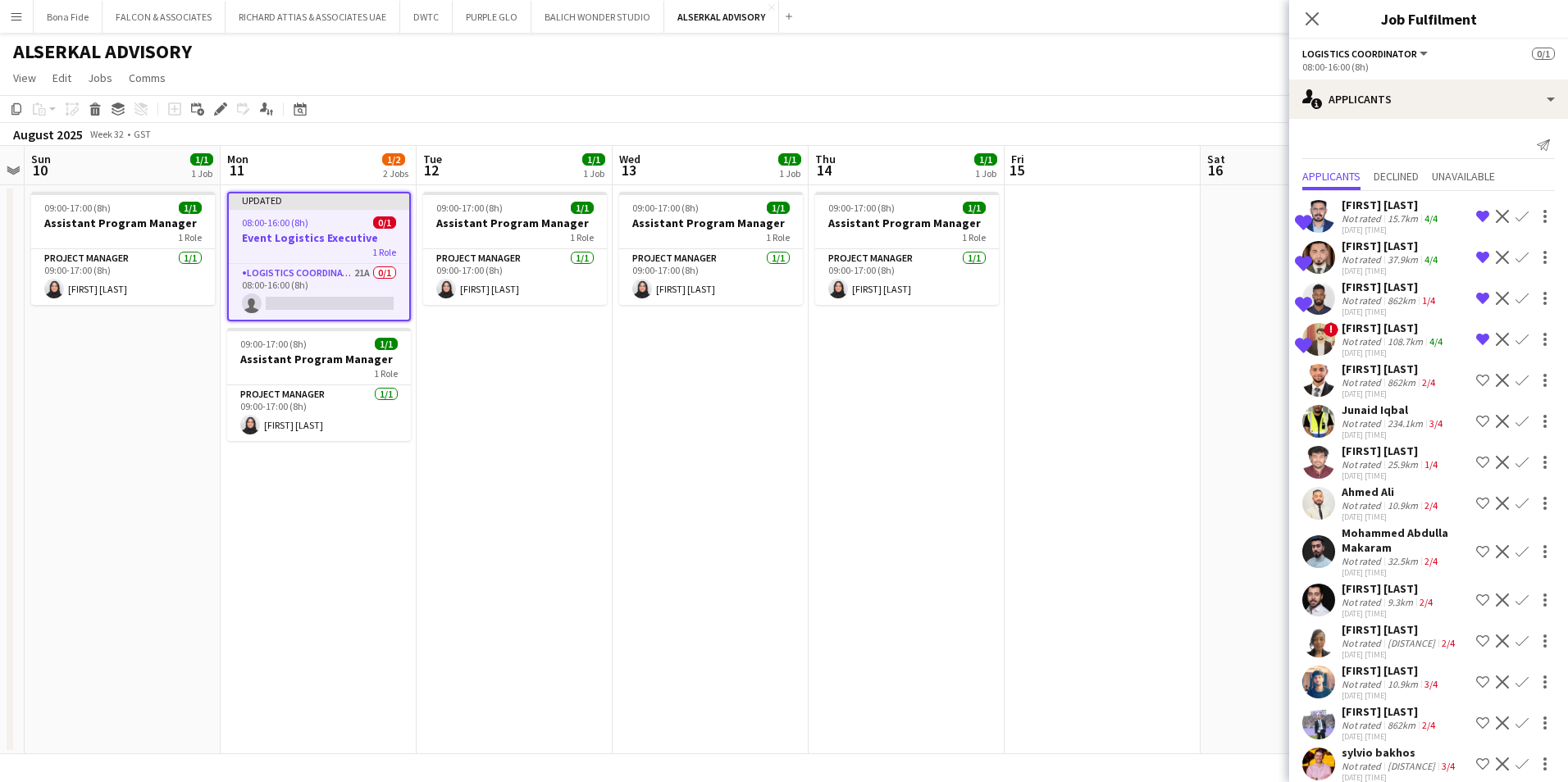 click on "[FIRST] [LAST]" at bounding box center (1393, 410) 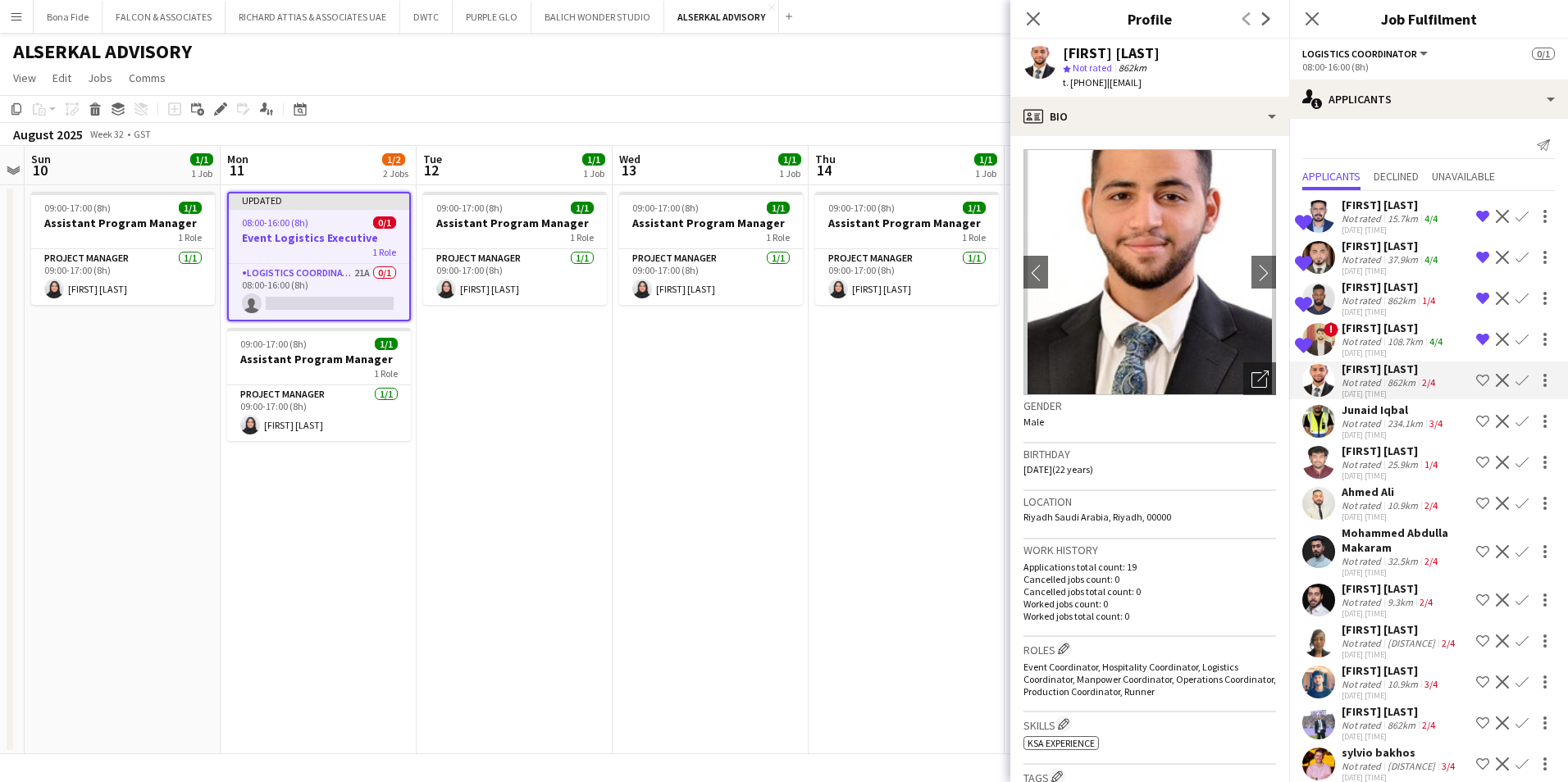 click on "Decline" 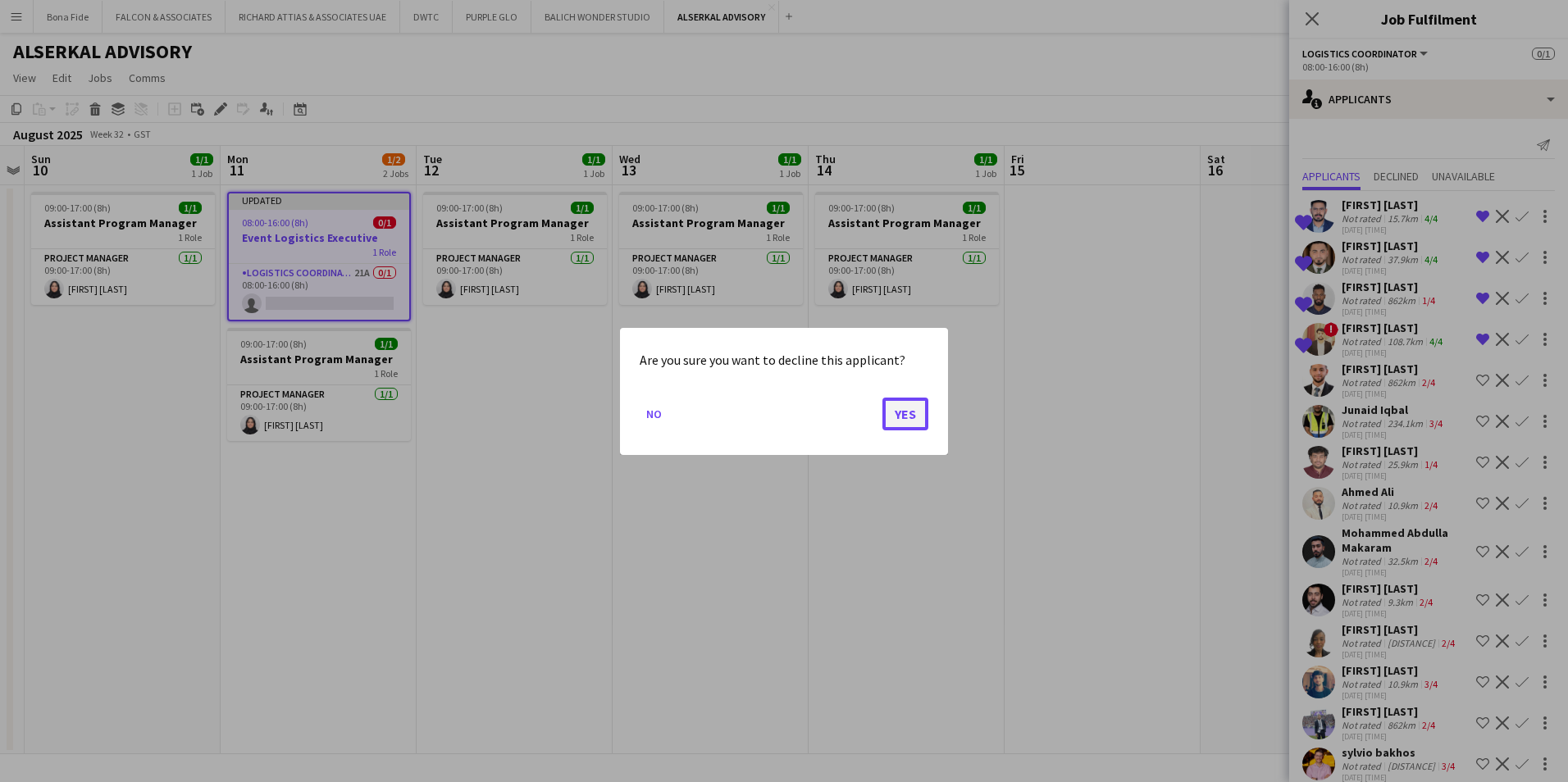 click on "Yes" 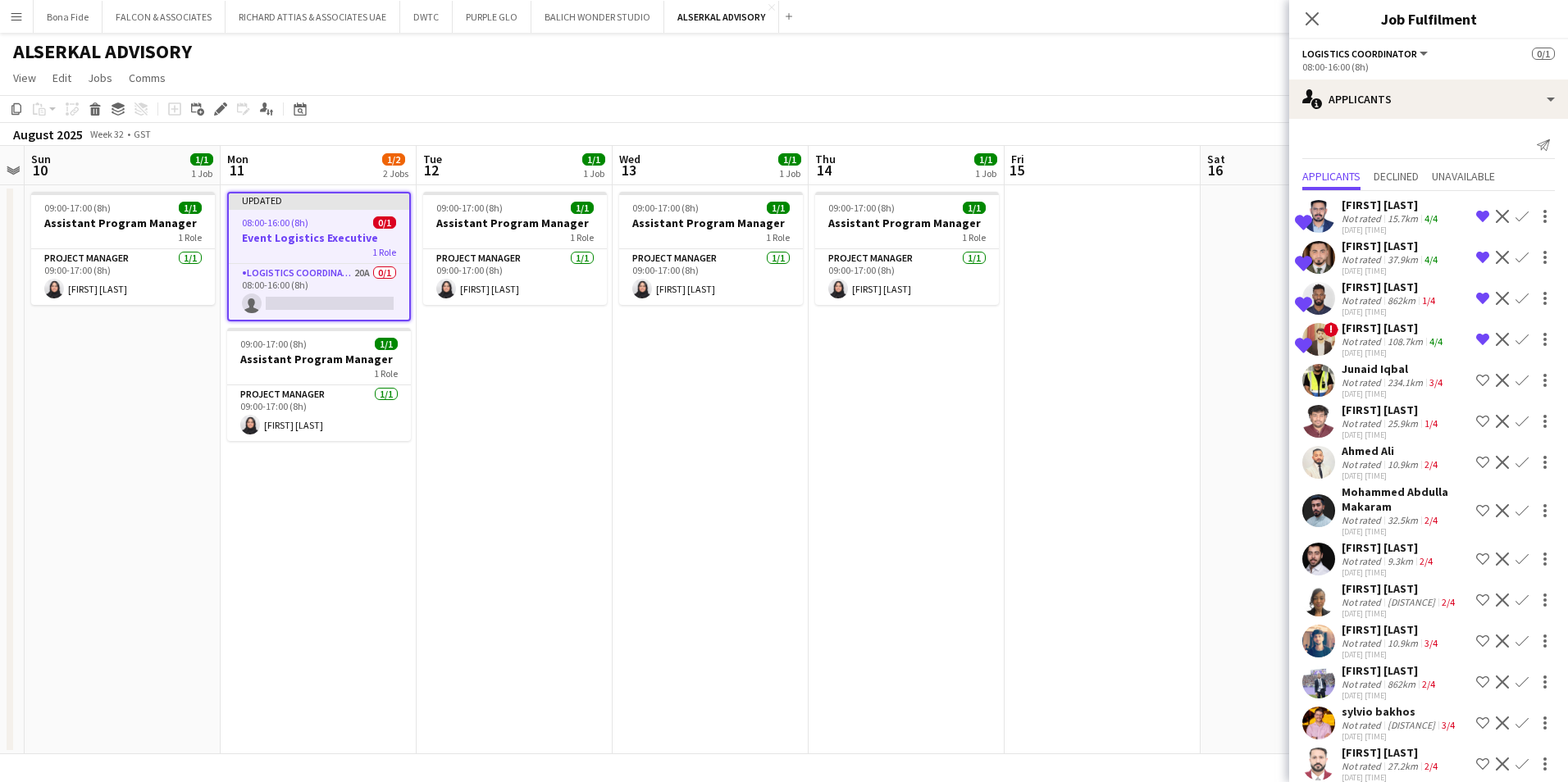 click on "[FIRST] [LAST]" at bounding box center (1391, 451) 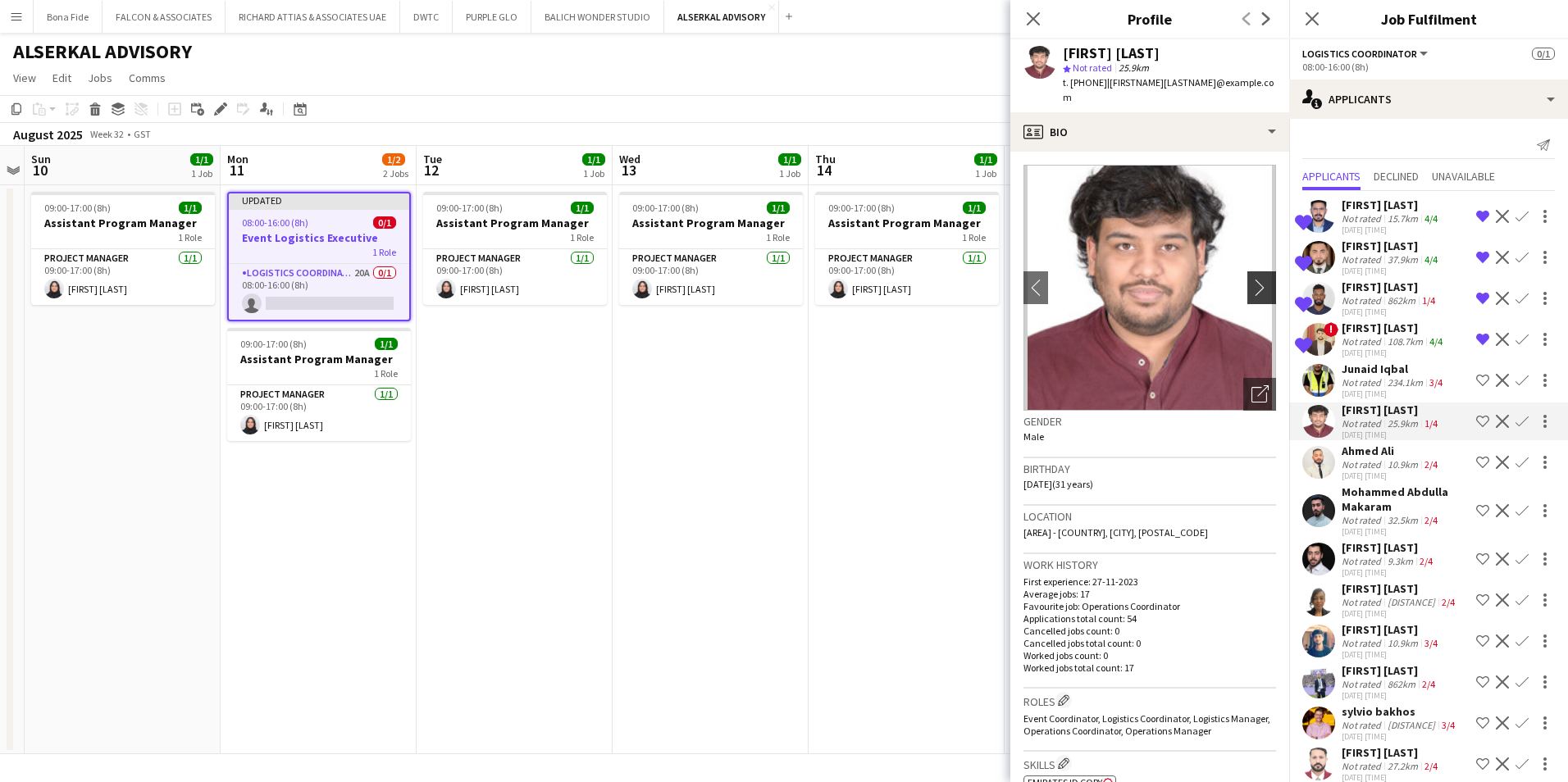 click on "chevron-right" 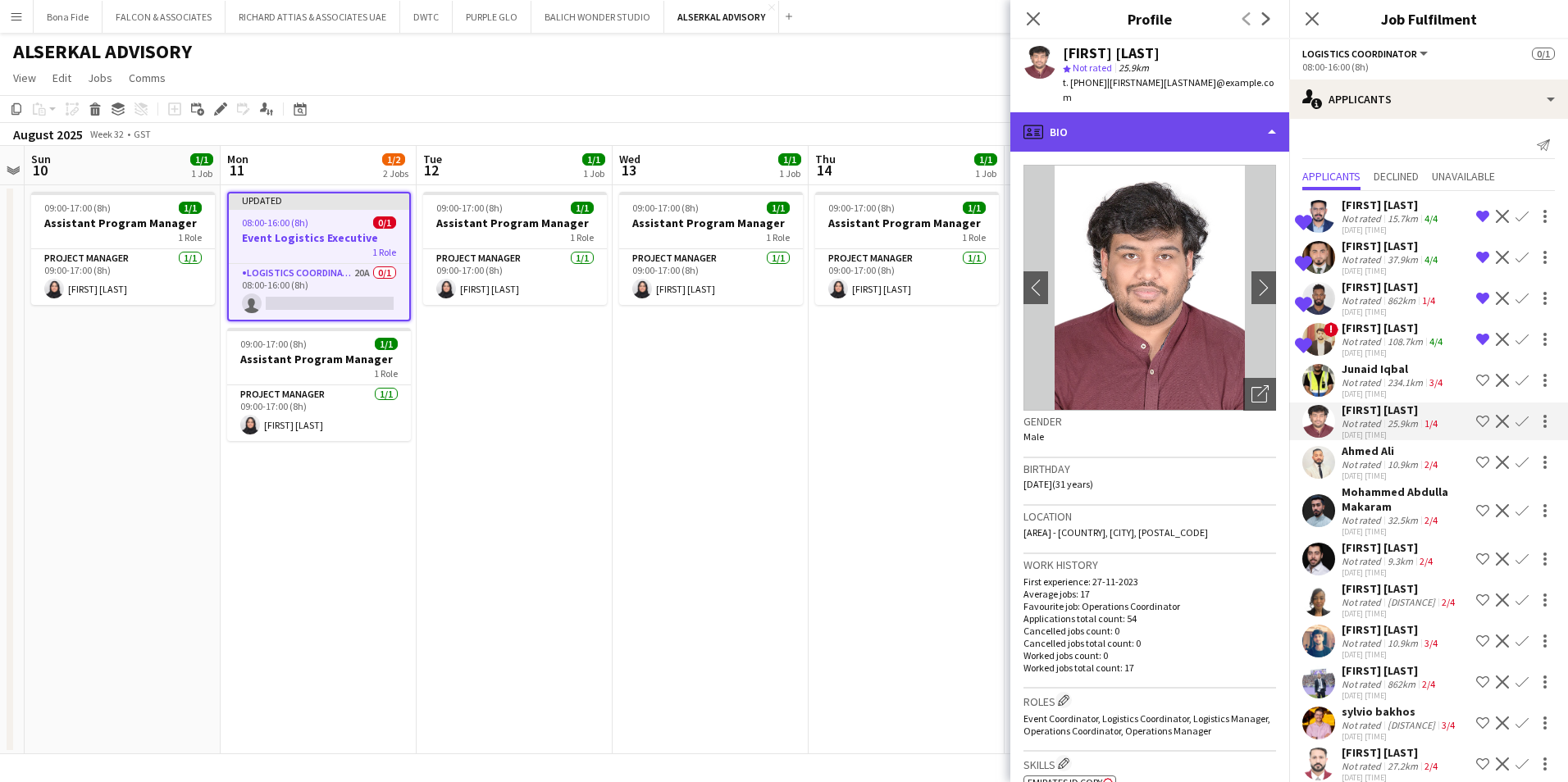 click on "profile
Bio" 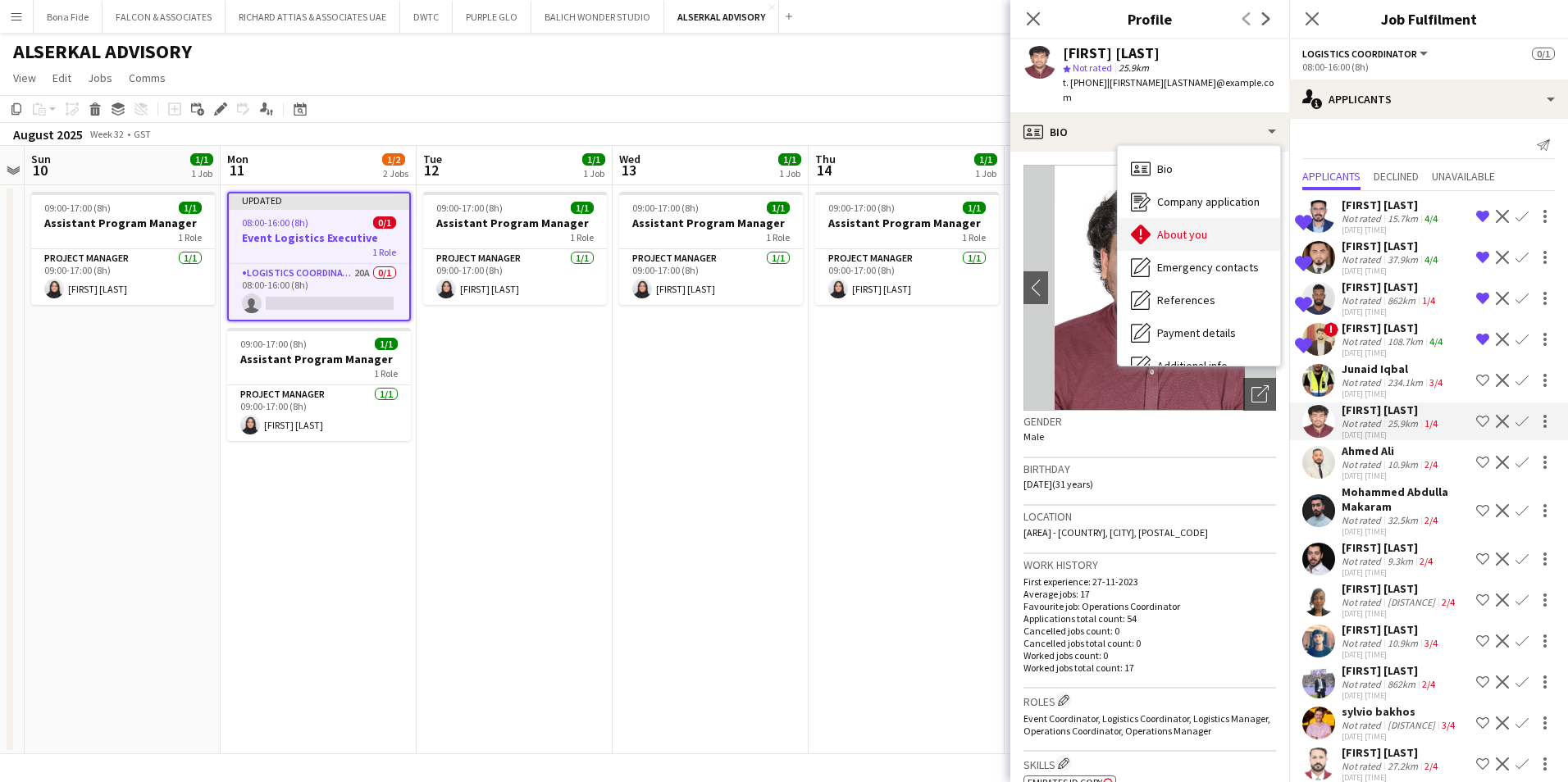click on "About you
About you" at bounding box center (1199, 234) 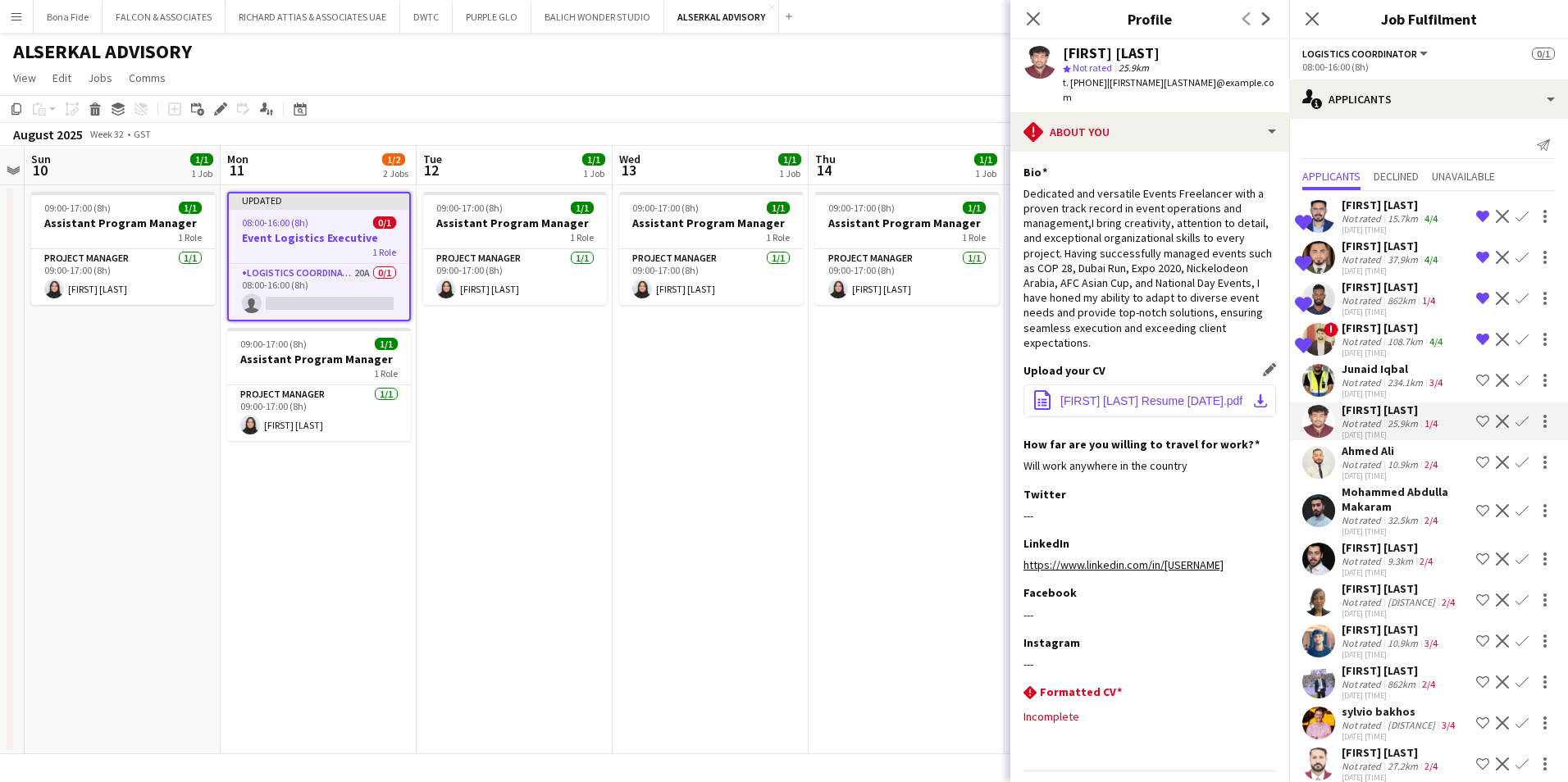 click on "[FIRST] [LAST] Resume [DATE].pdf" 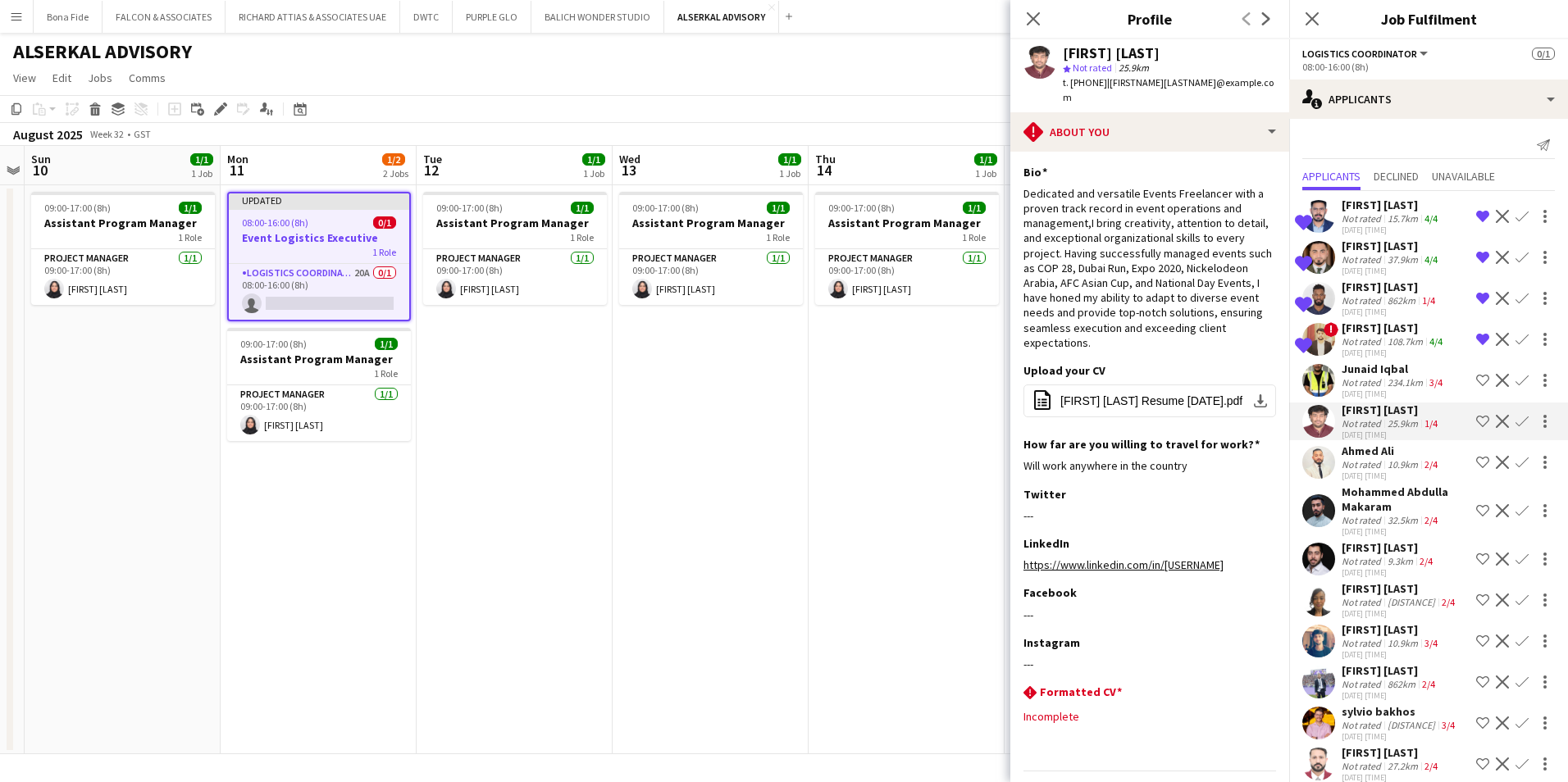 click on "Junaid Iqbal" at bounding box center (1391, 410) 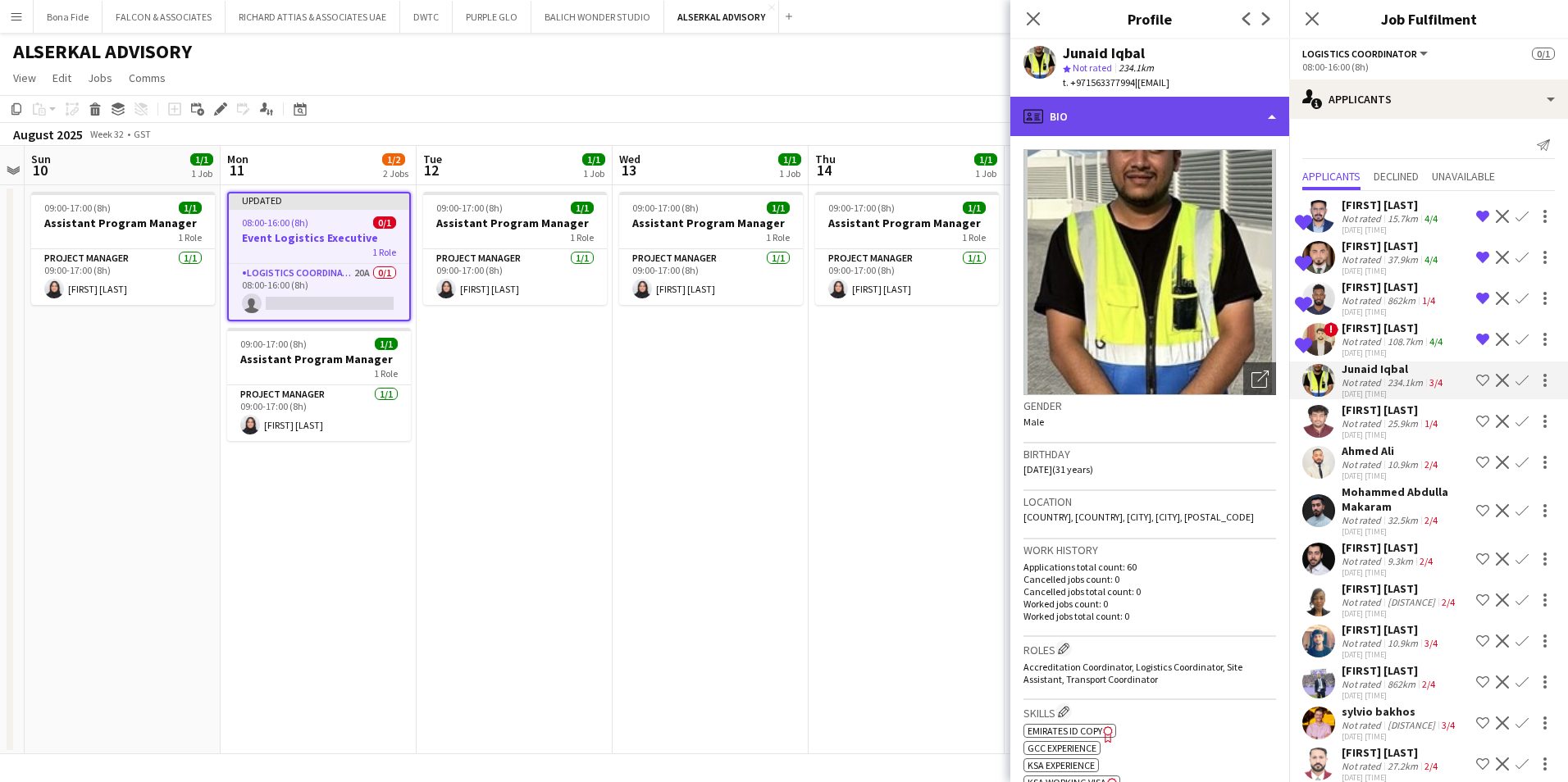 click on "profile
Bio" 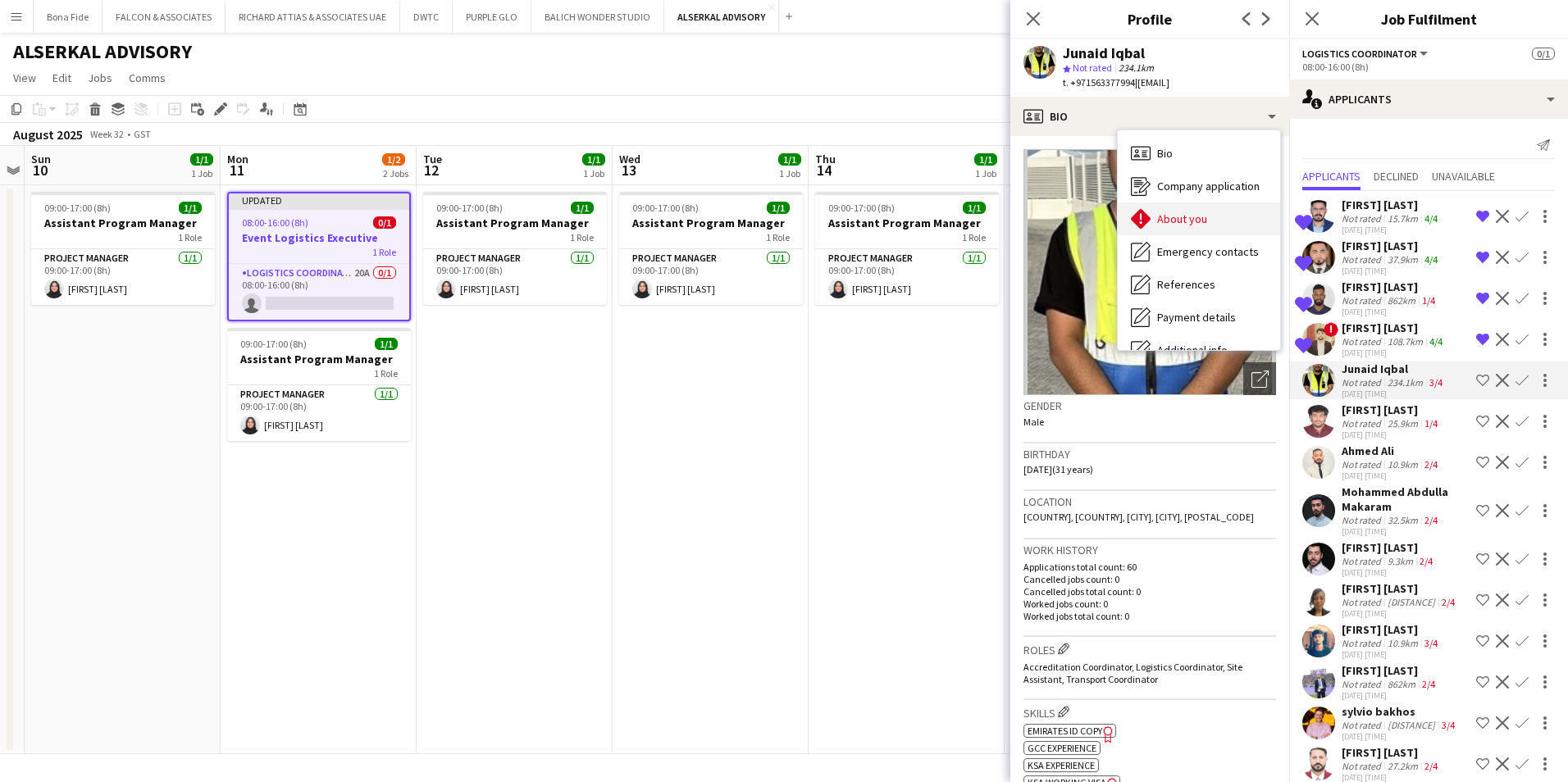 click on "About you" at bounding box center [1182, 219] 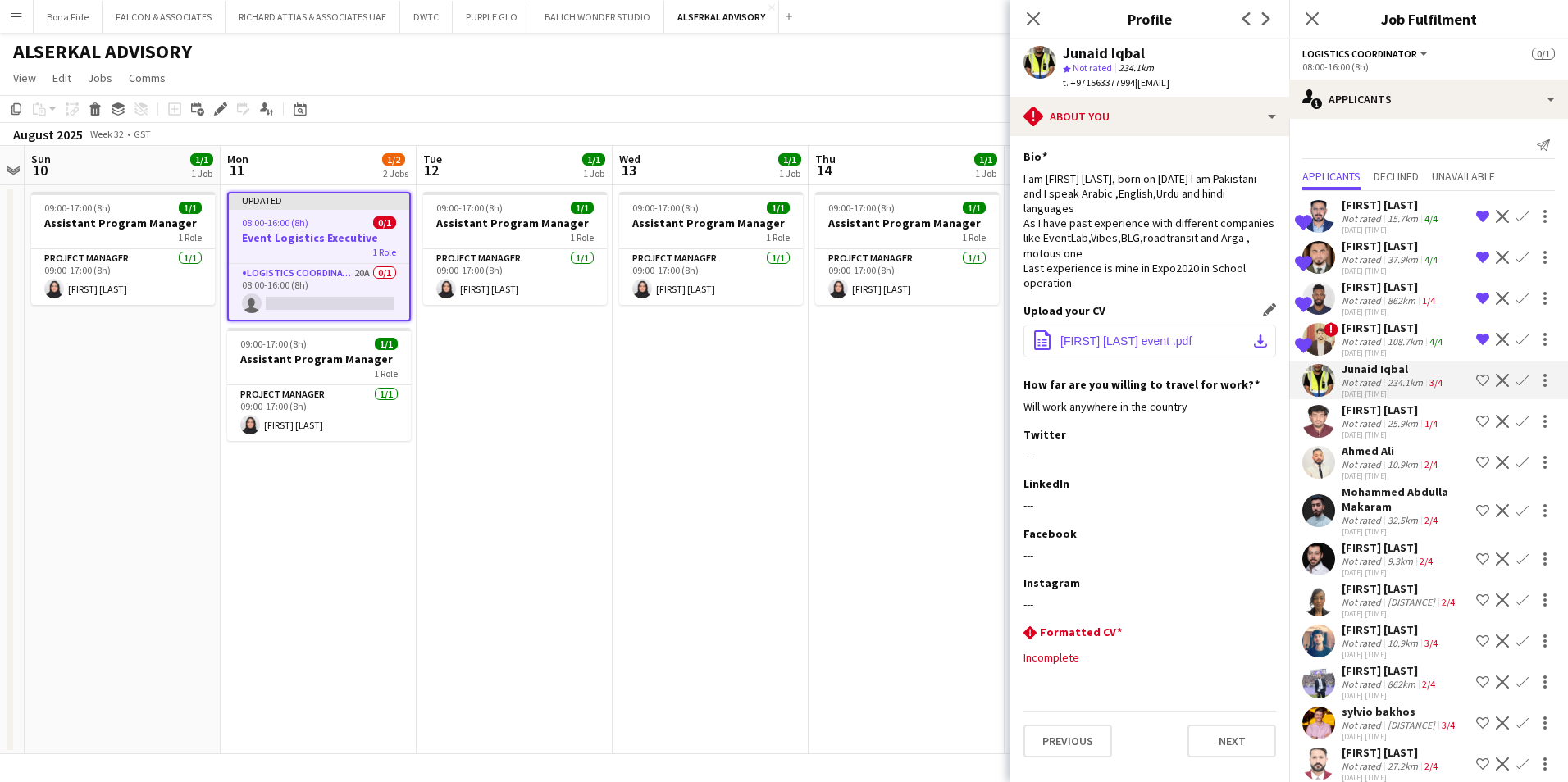 click on "[FIRST] [LAST] event .pdf" 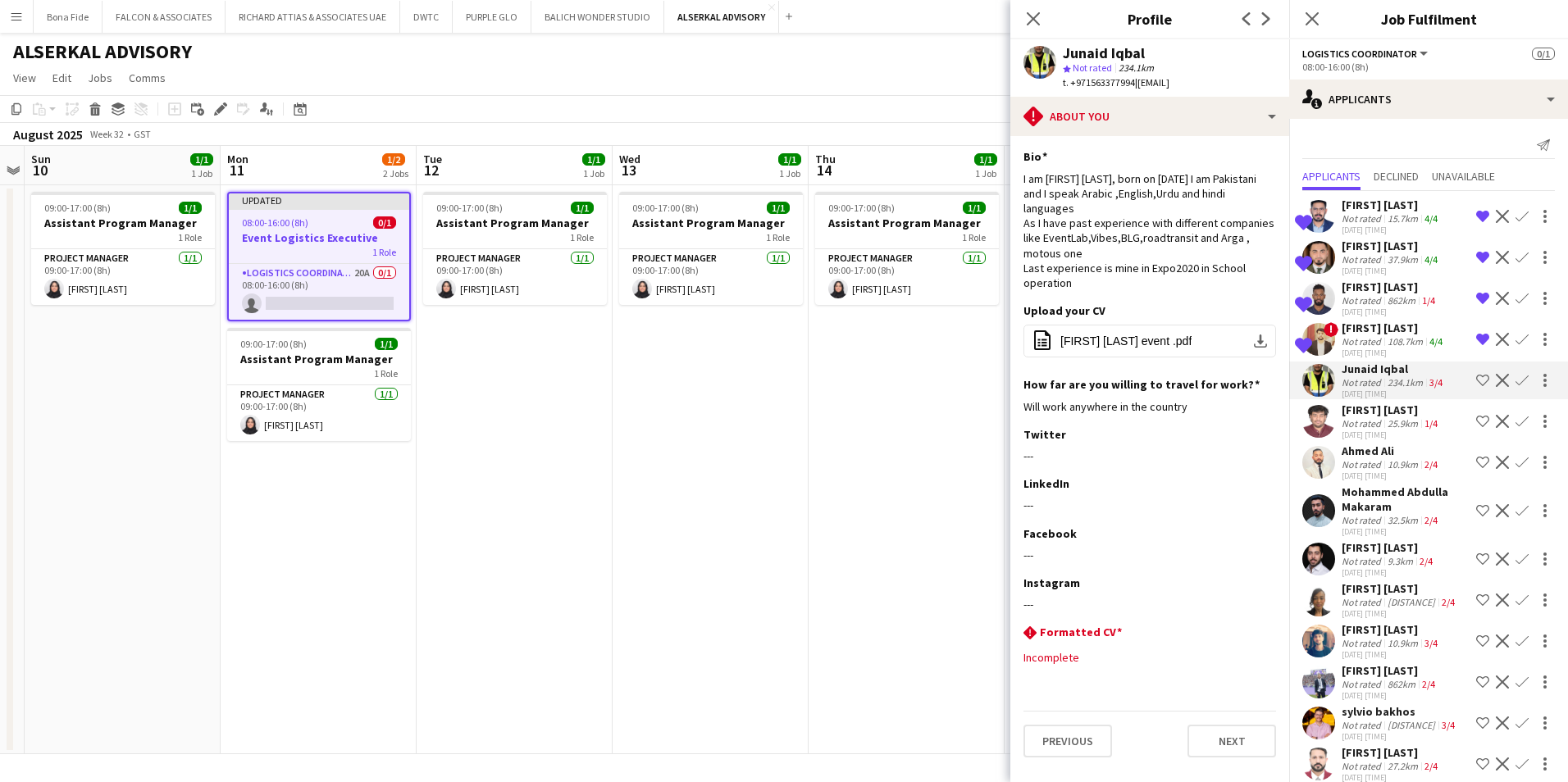 click on "Decline" 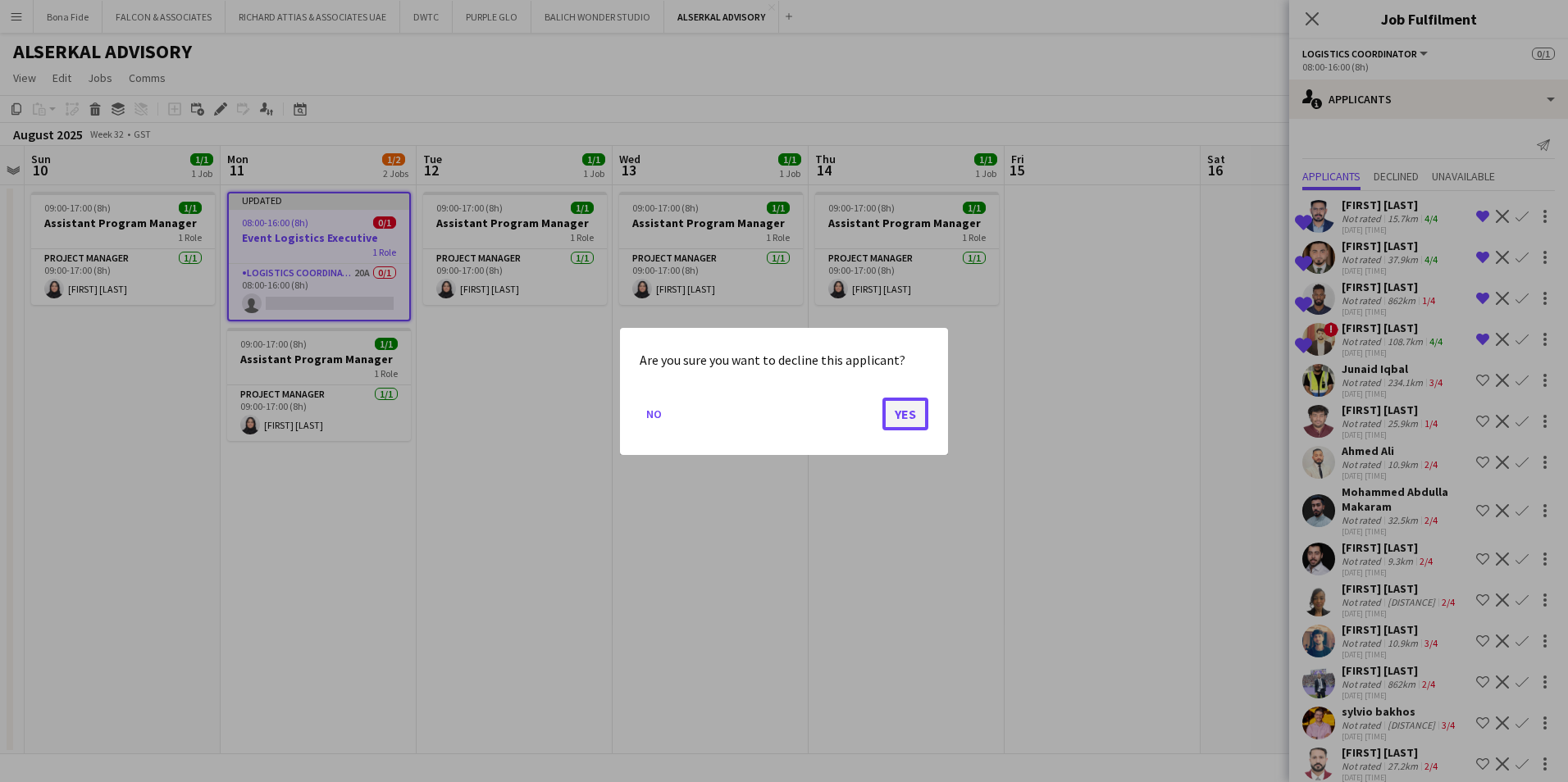 click on "Yes" 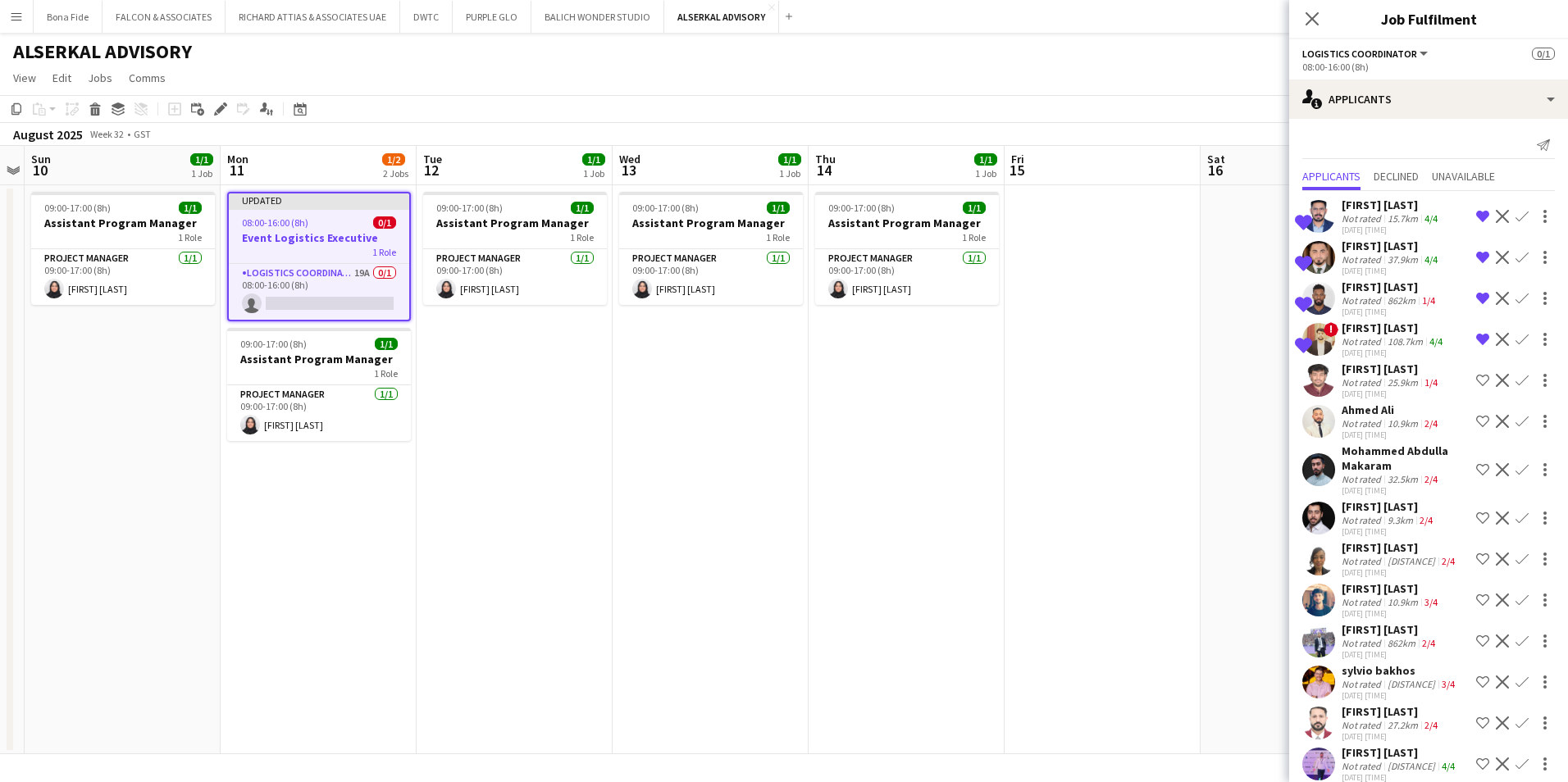 click on "[FIRST] [LAST]" at bounding box center [1391, 410] 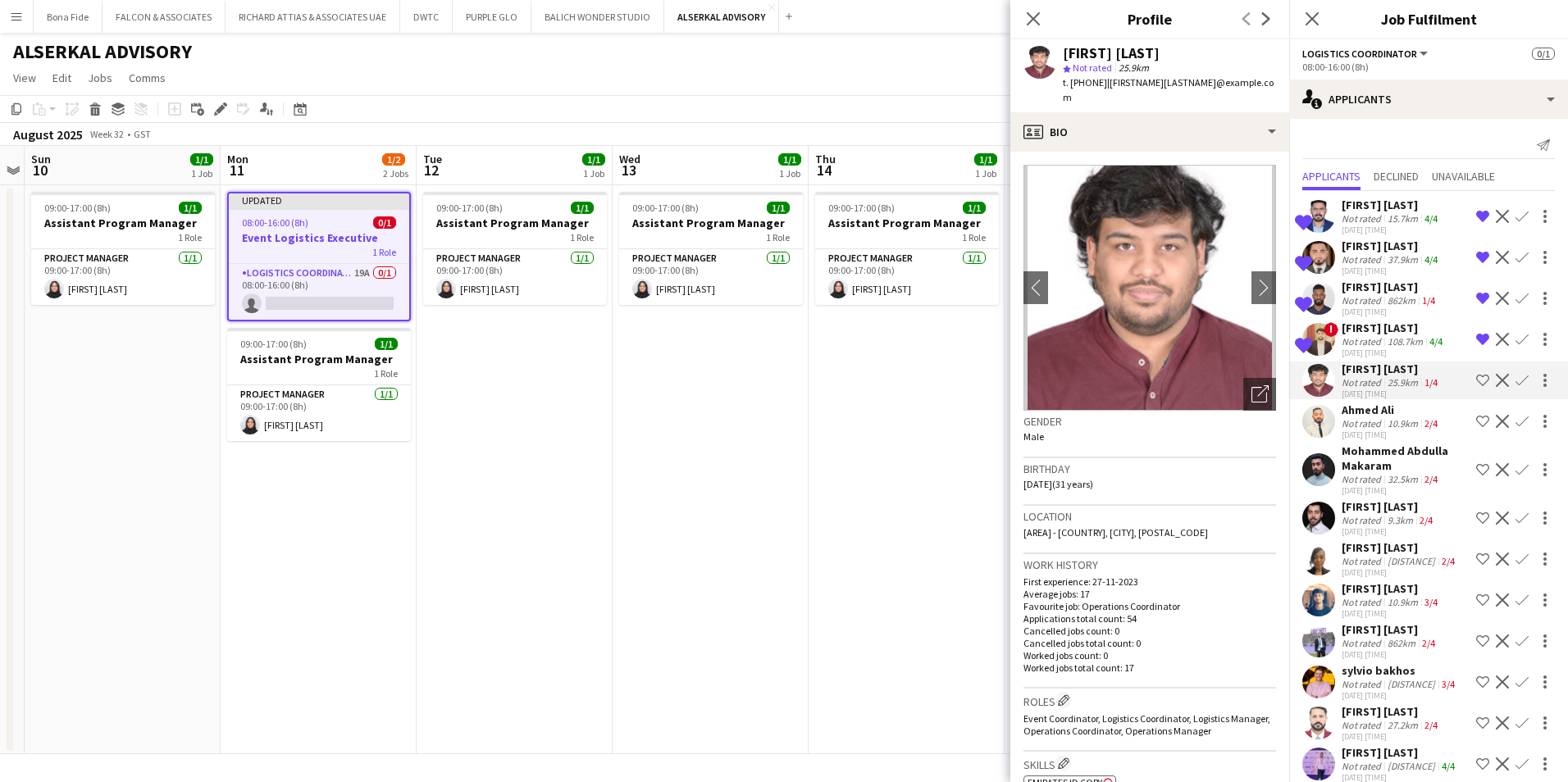 click on "Decline" 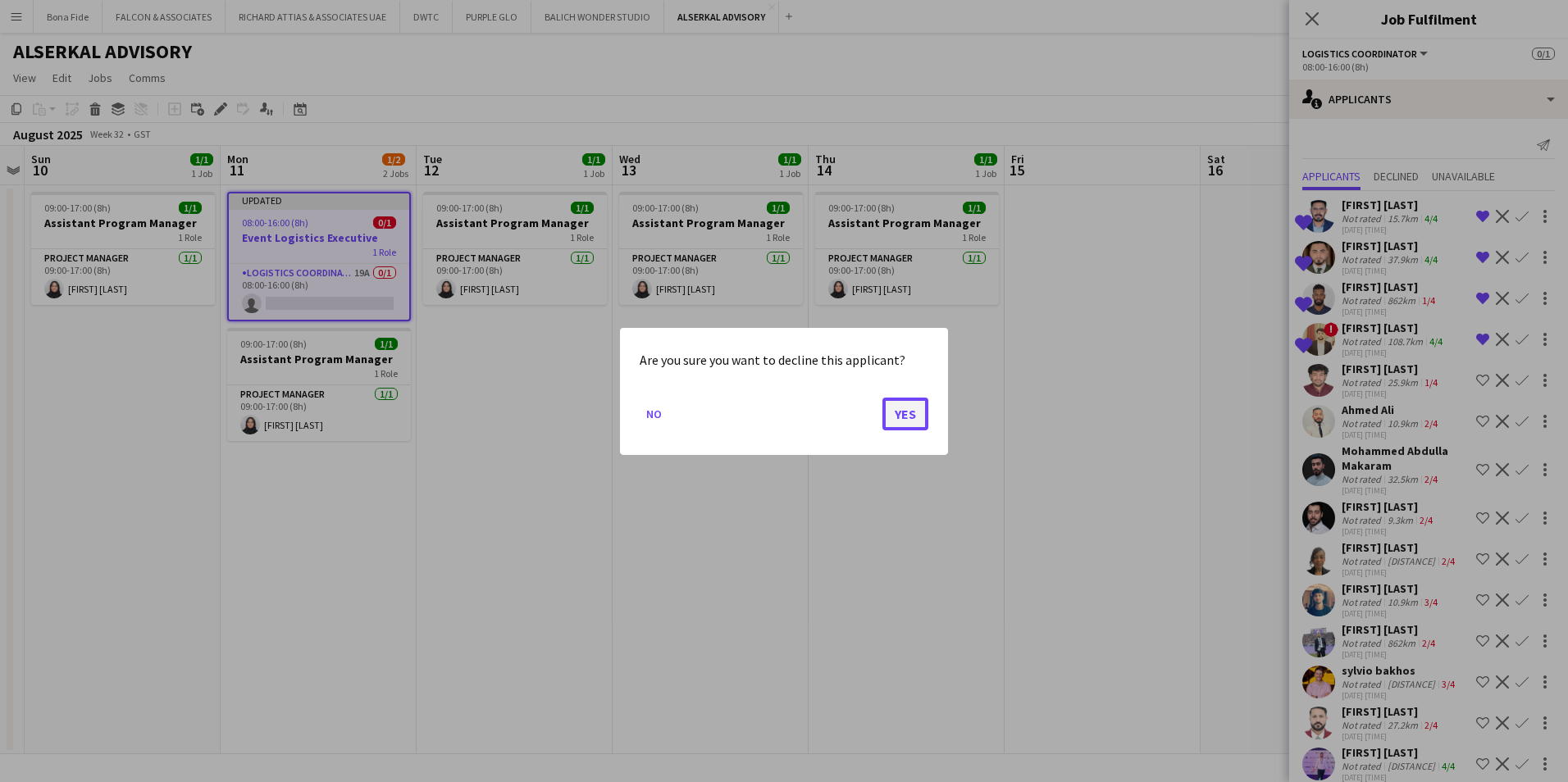 click on "Yes" 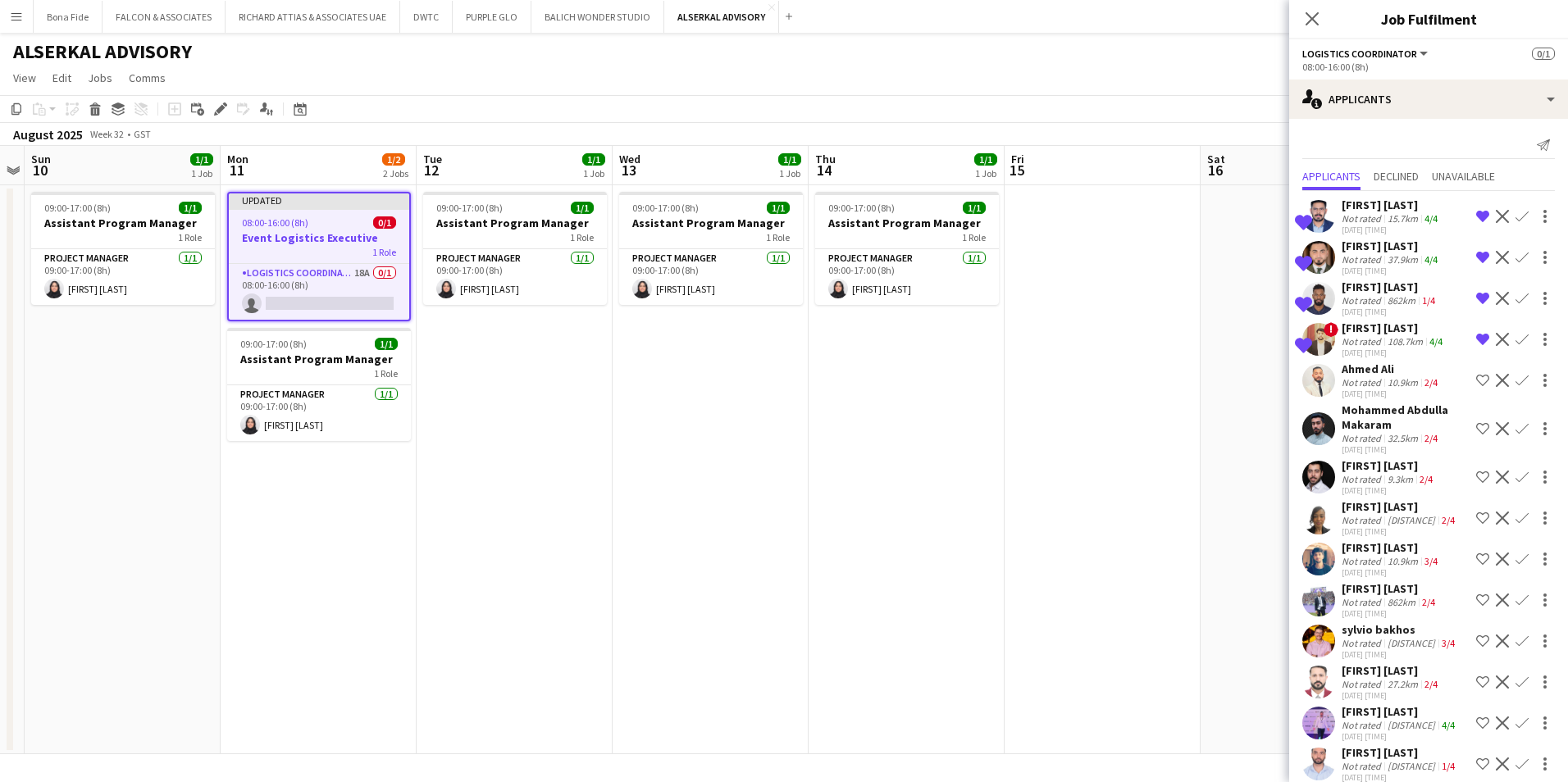 click on "Ahmed Ali" at bounding box center (1406, 417) 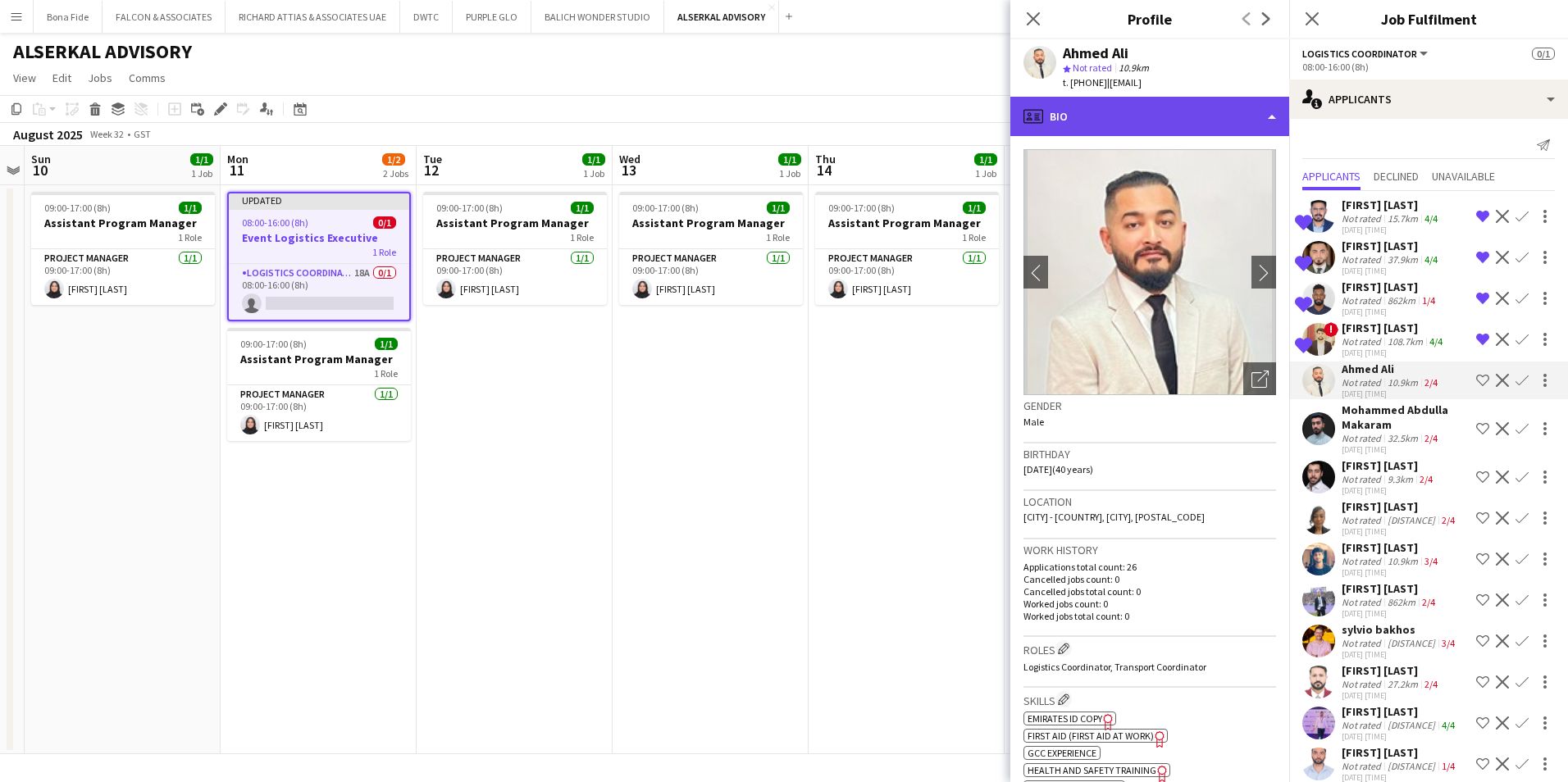 click on "profile
Bio" 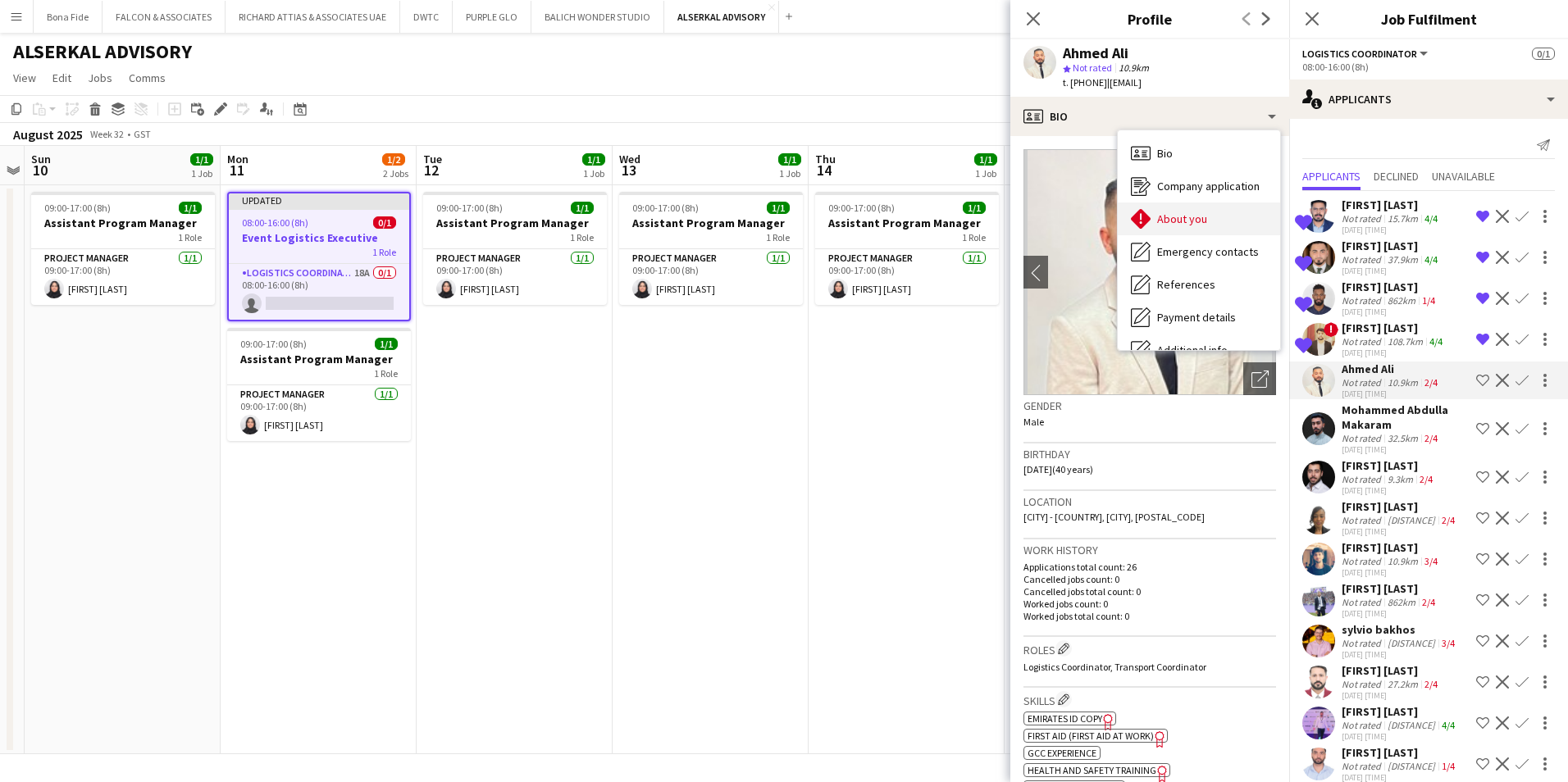 click on "About you" at bounding box center (1182, 219) 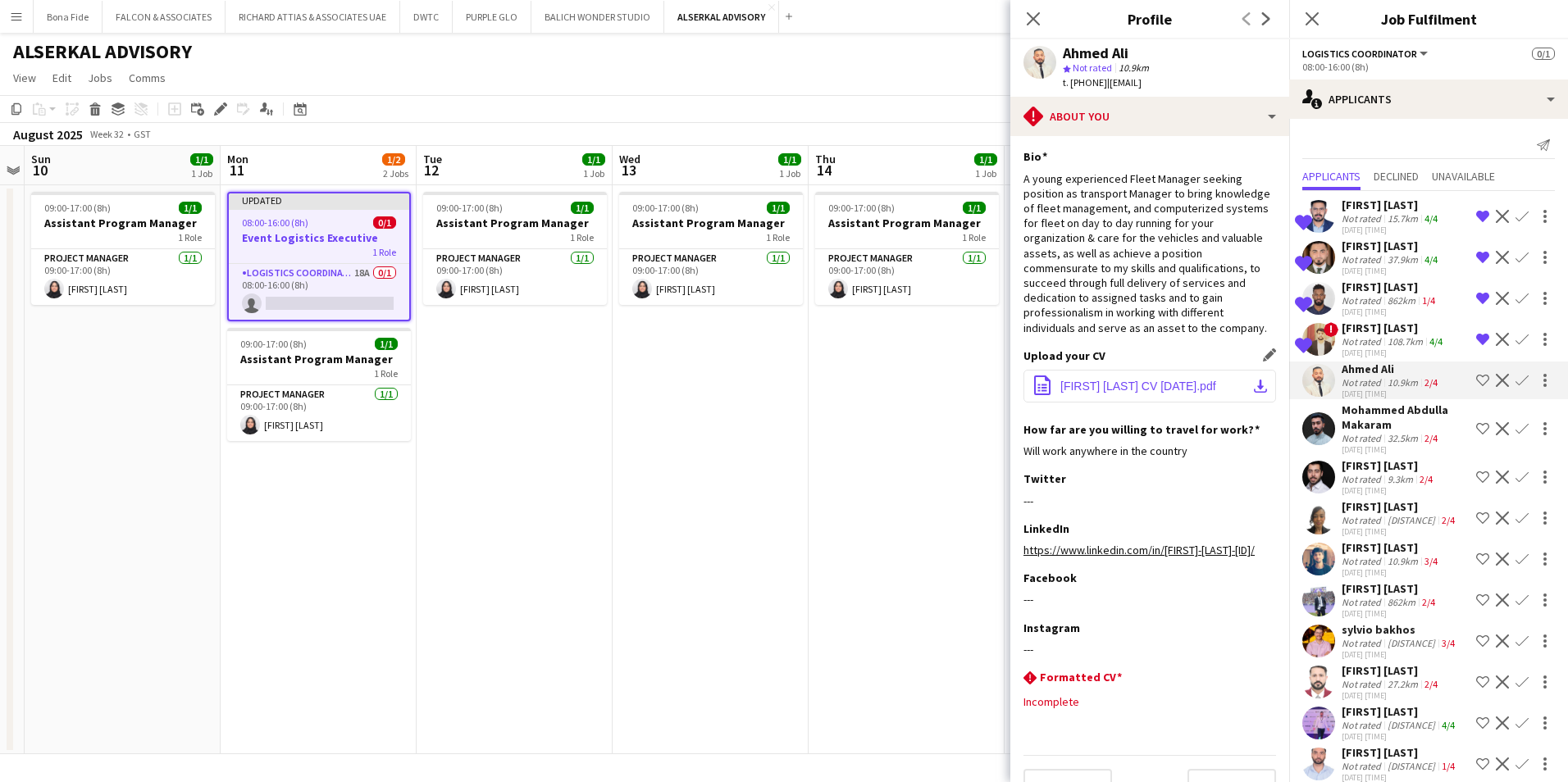 click on "office-file-sheet
[FIRST] [LAST] CV [YEAR].pdf
download-bottom" 